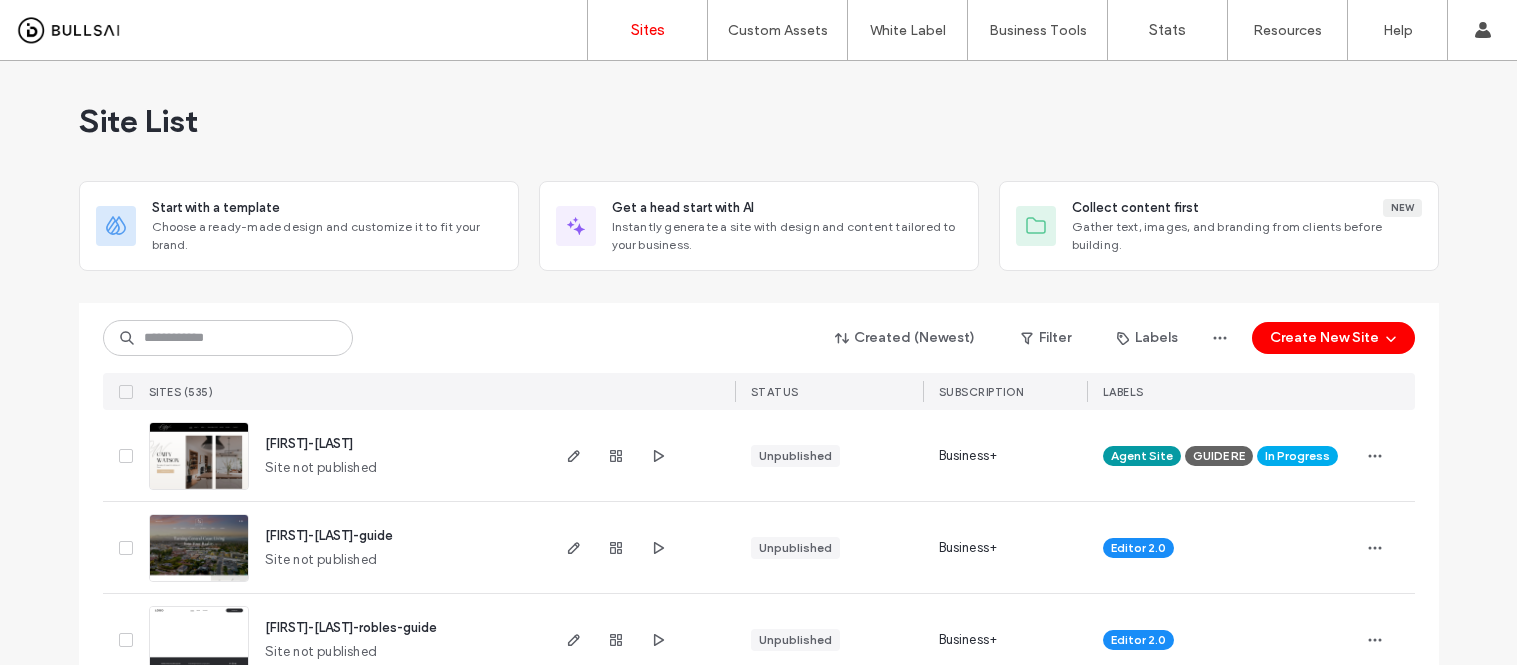 scroll, scrollTop: 0, scrollLeft: 0, axis: both 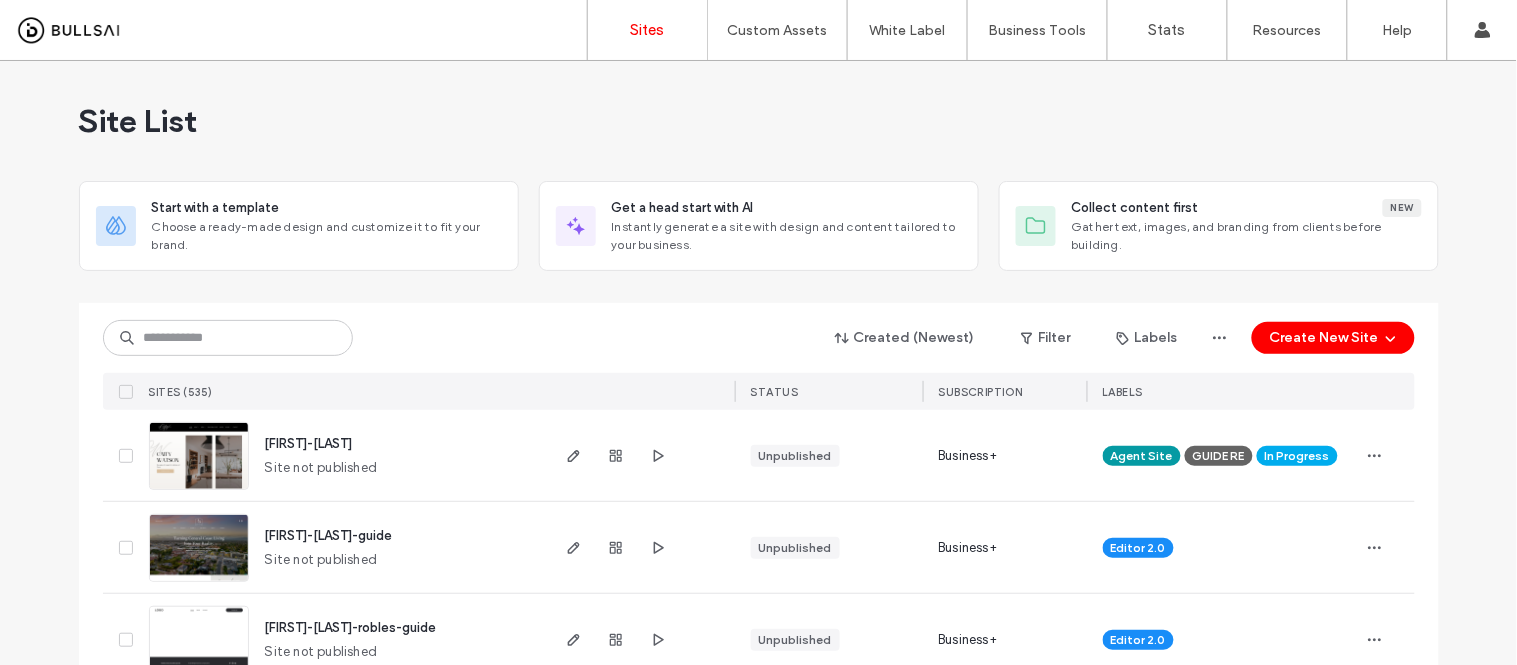click on "Created (Newest) Filter Labels Create New Site SITES (535) STATUS SUBSCRIPTION LABELS" at bounding box center [759, 356] 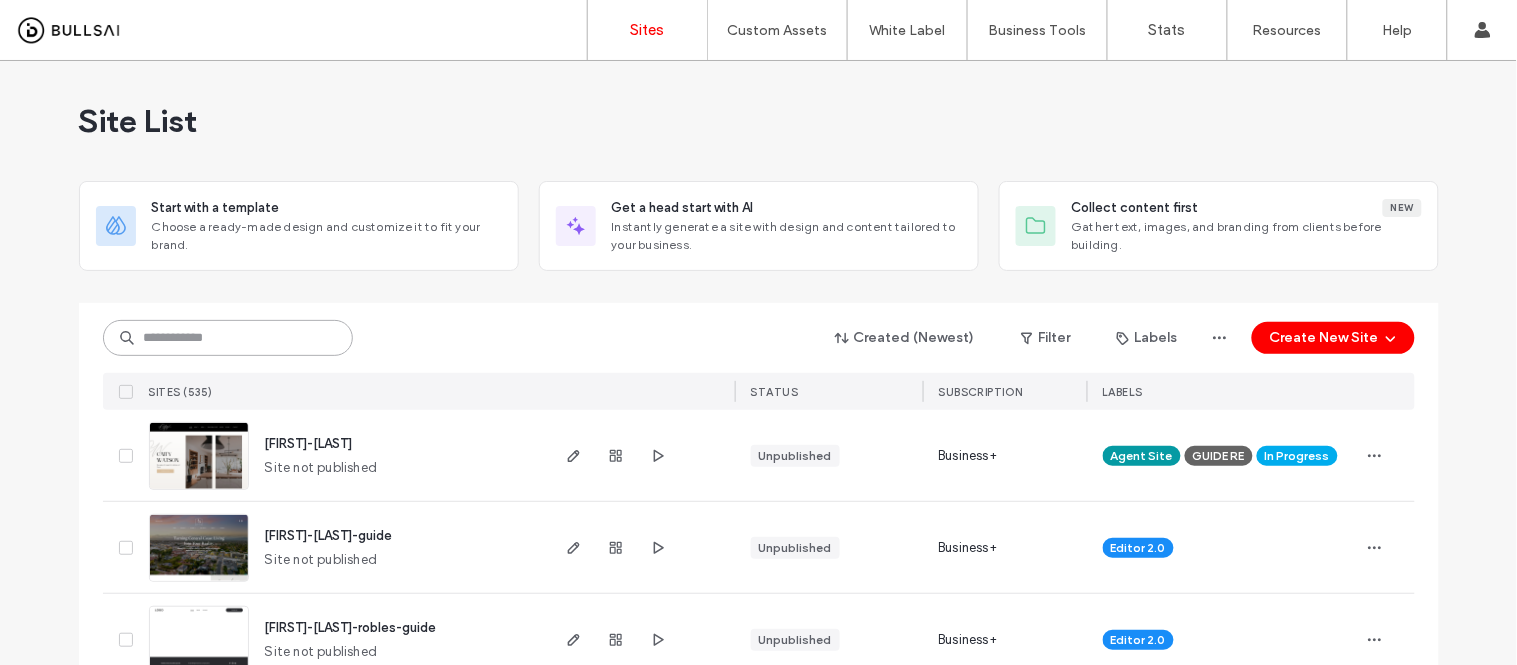 click at bounding box center [228, 338] 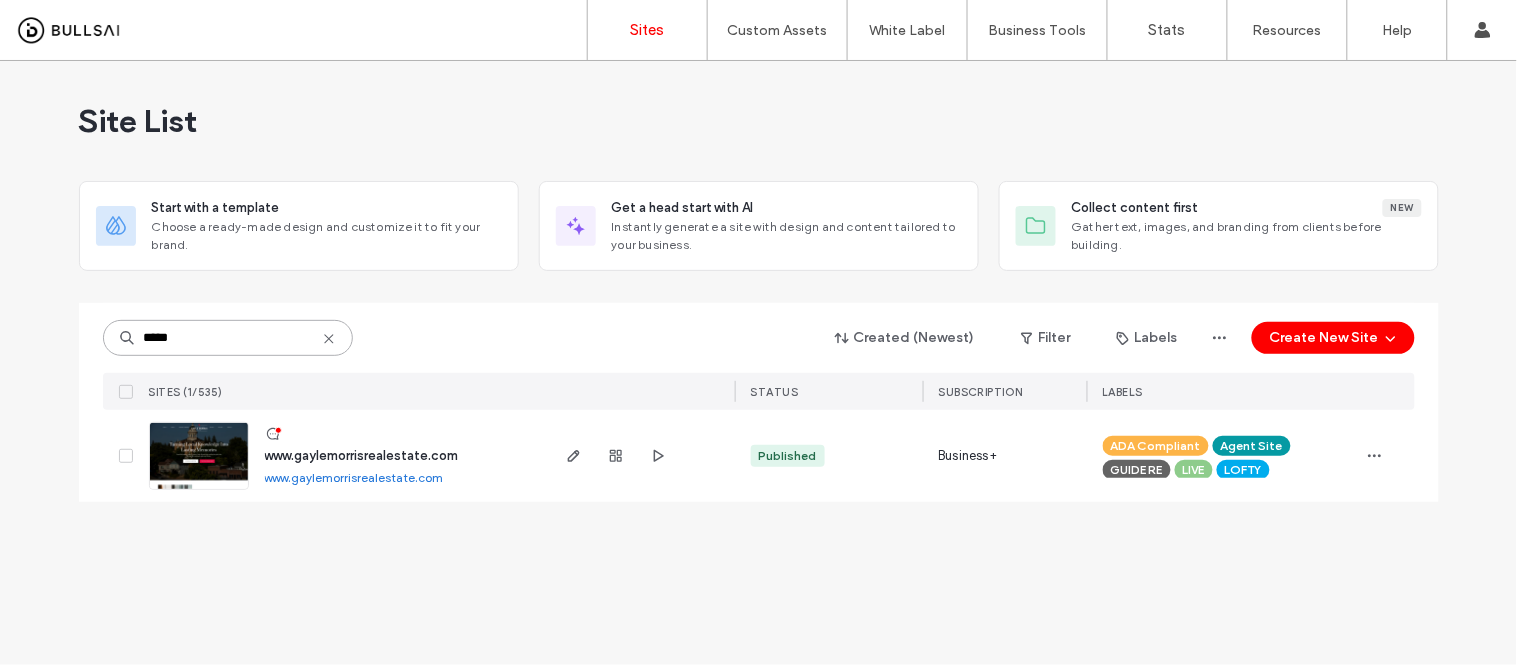 type on "*****" 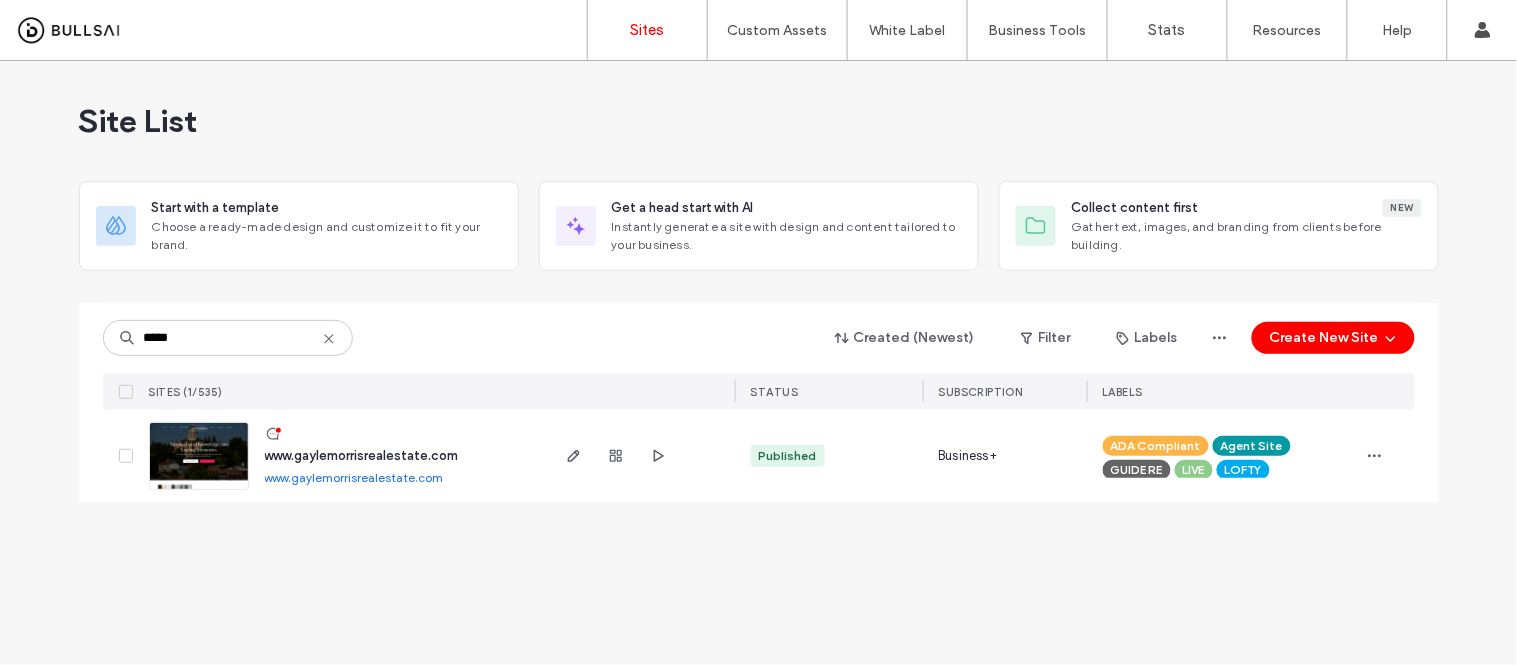 click on "www.gaylemorrisrealestate.com" at bounding box center [354, 477] 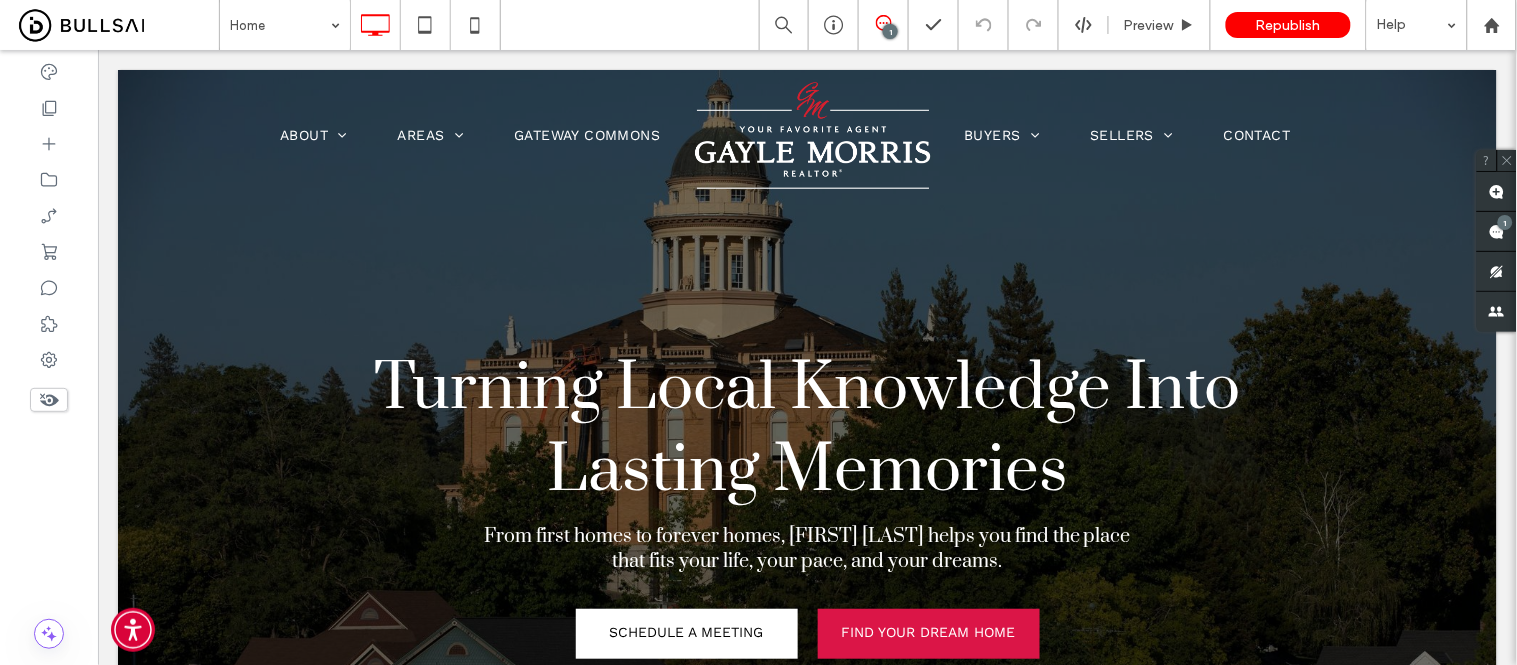scroll, scrollTop: 0, scrollLeft: 0, axis: both 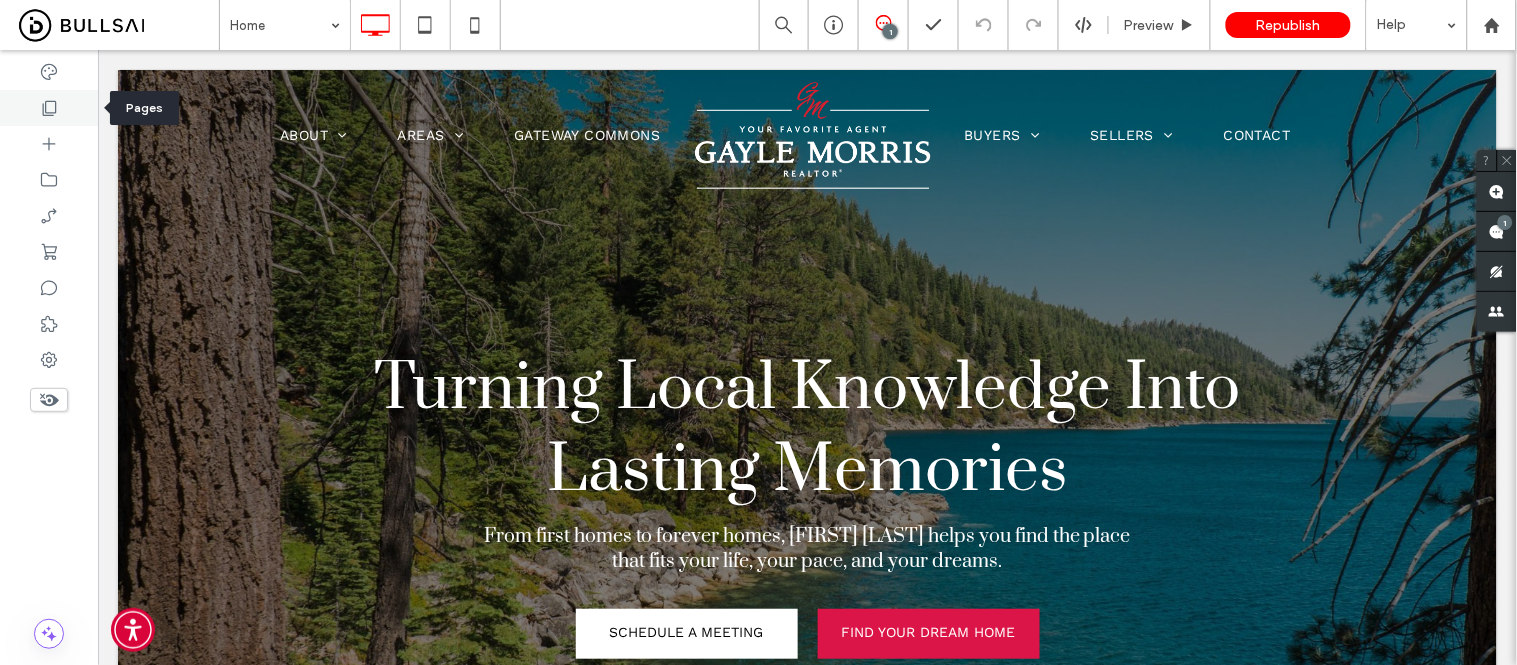 click 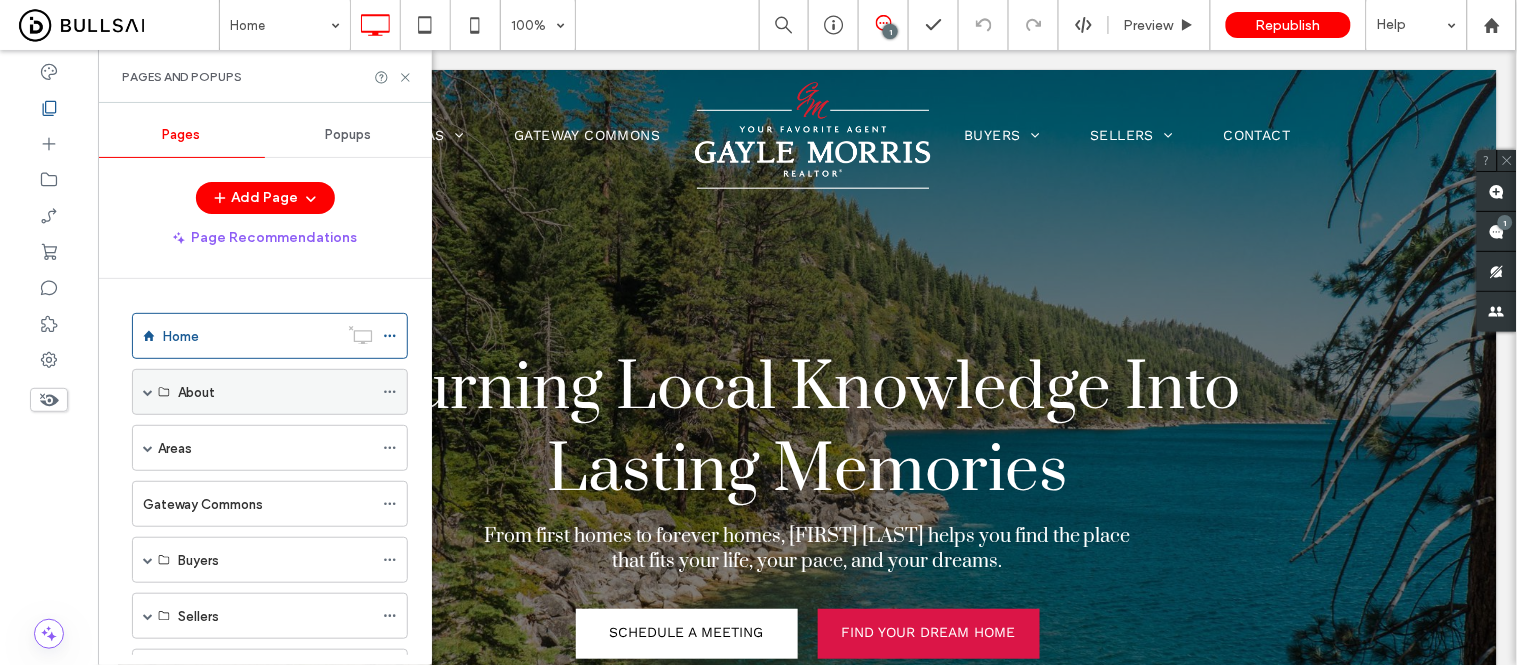 click at bounding box center (148, 392) 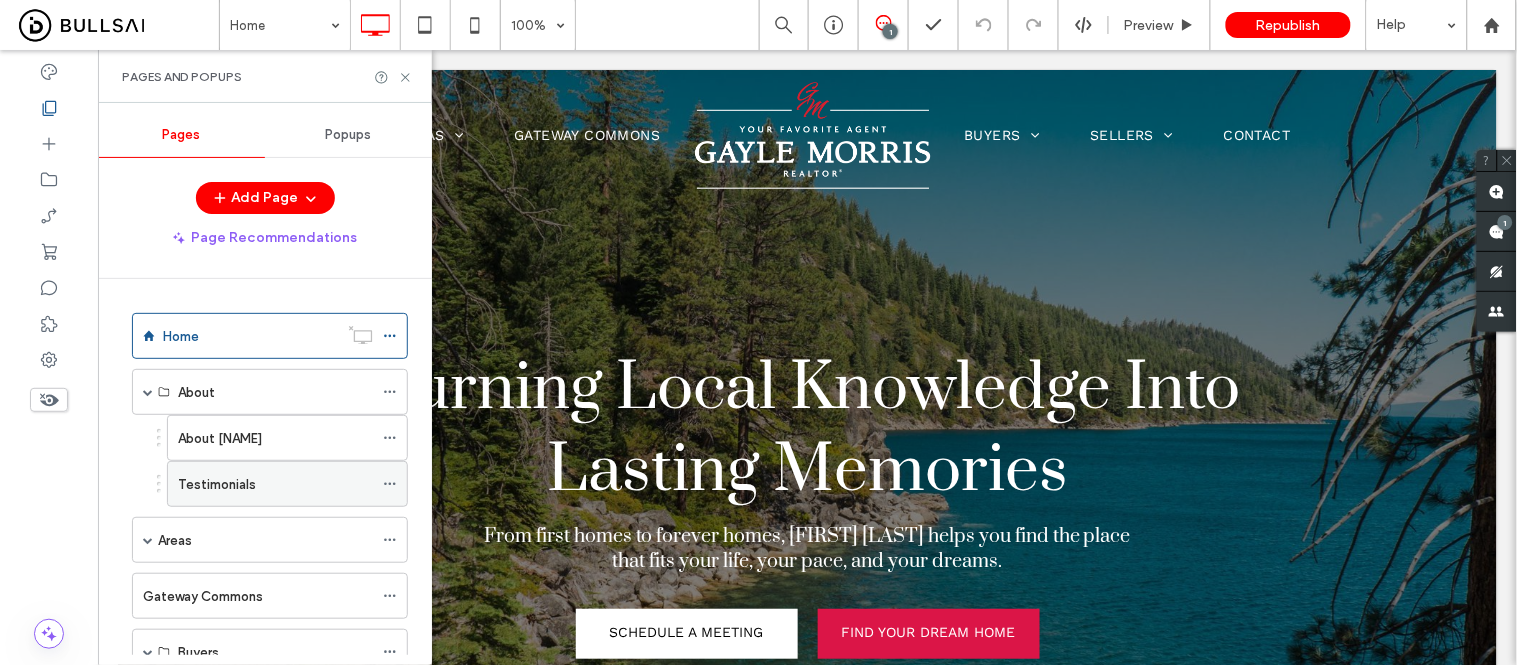 click on "Testimonials" at bounding box center (217, 484) 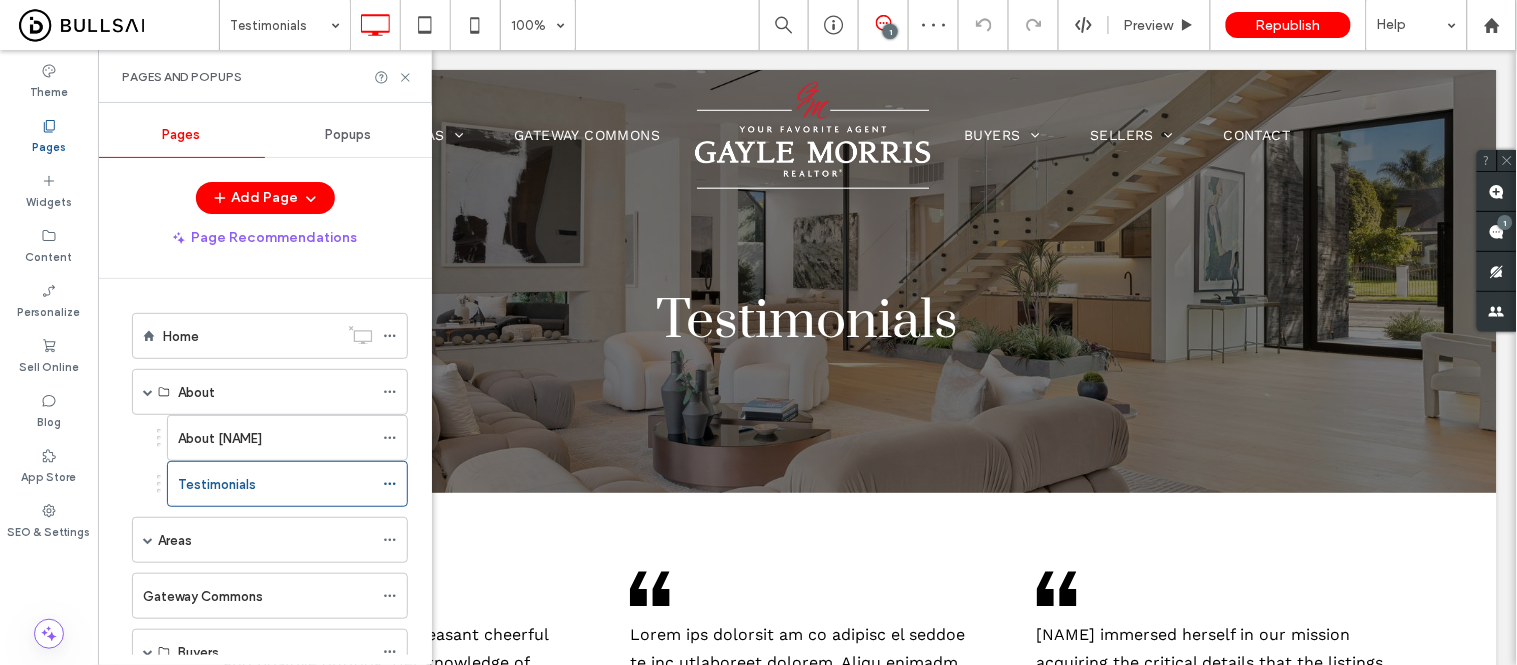 scroll, scrollTop: 0, scrollLeft: 0, axis: both 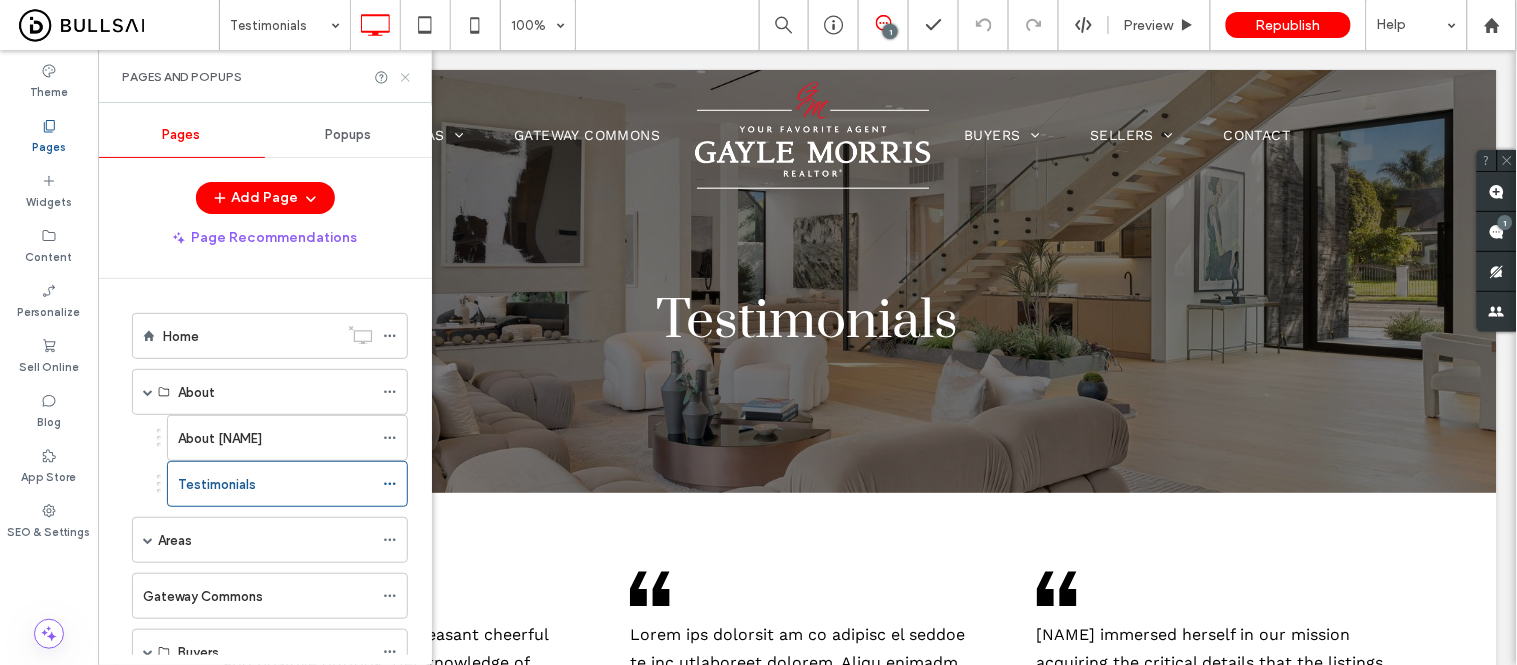 click 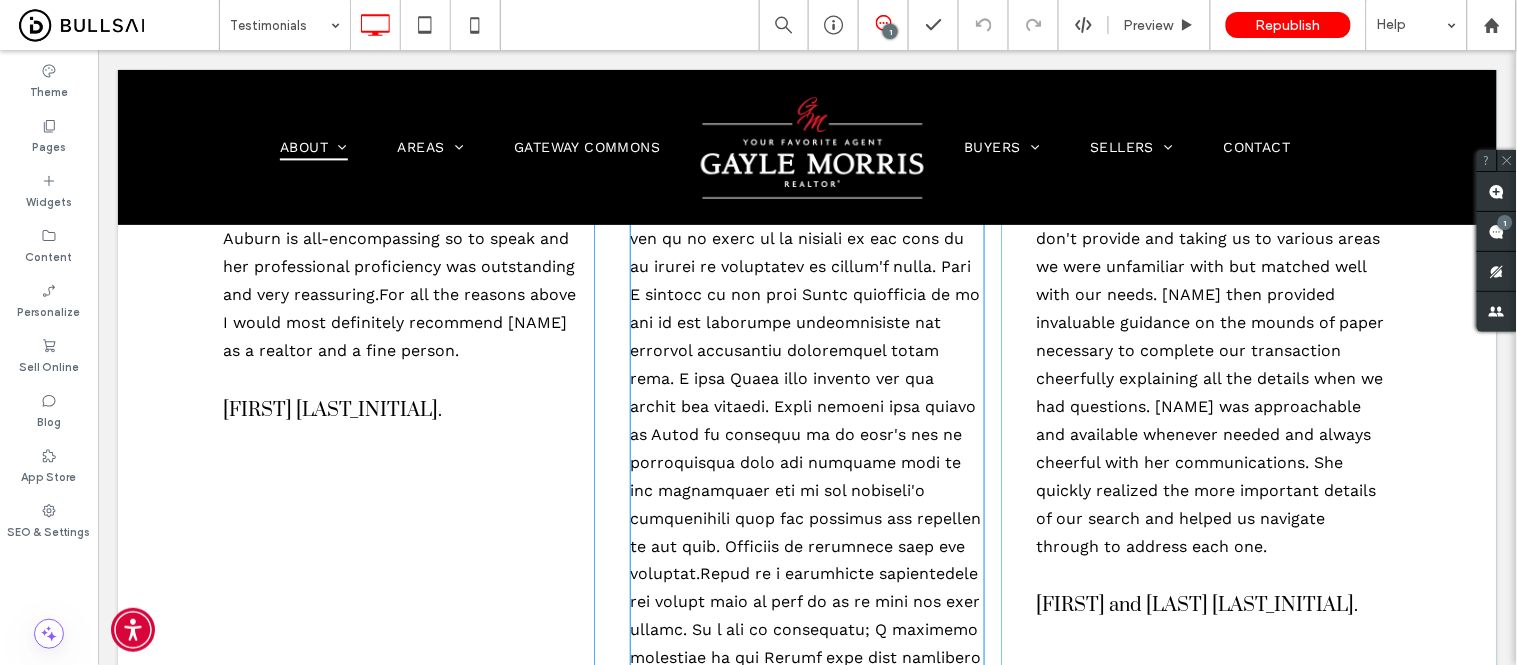 scroll, scrollTop: 555, scrollLeft: 0, axis: vertical 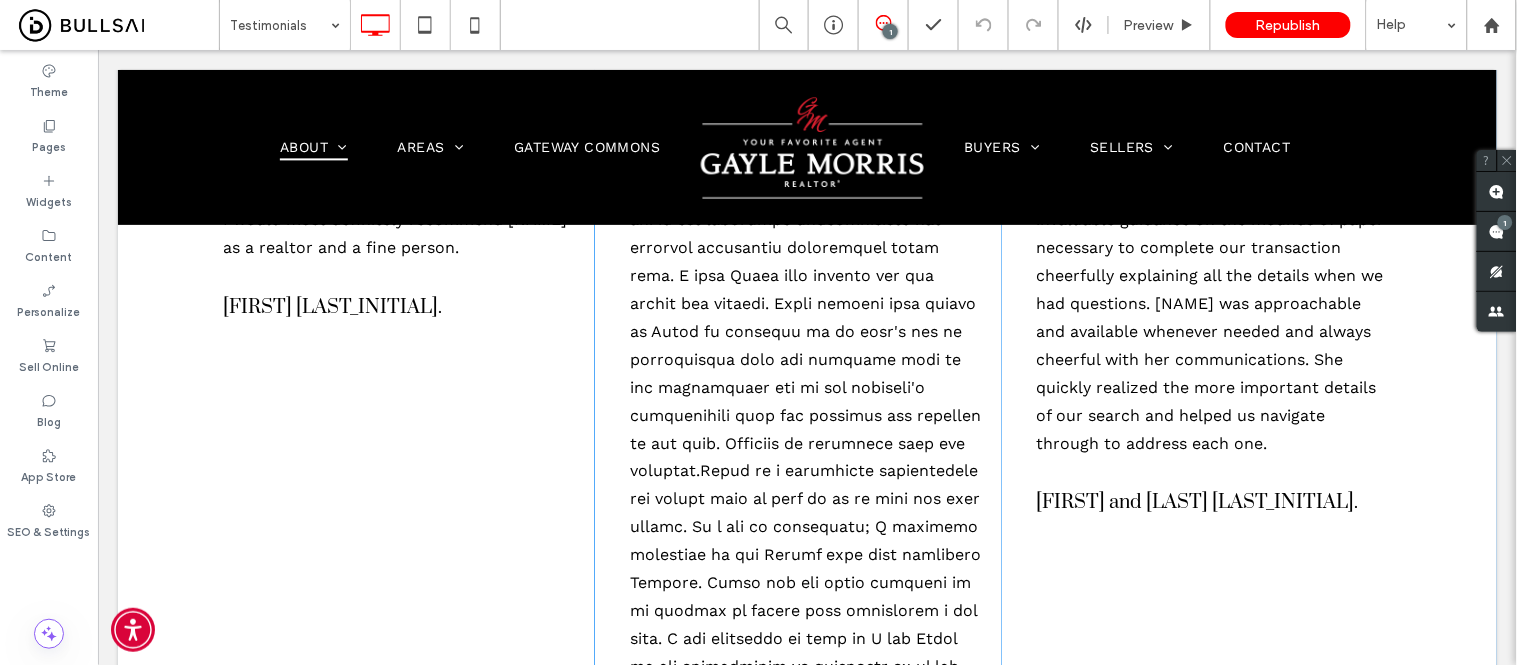 click on "A pair of black quotation marks on a white background.
.cls-1-1436611828-1670365560 {
clip-path: url(#clippath);
}
.cls-2-1436611828-1670365560 {
fill: none;
}
.cls-2, .cls-3-1436611828-1670365560 {
stroke-width: 0px;
}
Gayle Morris genuinely has a pleasant cheerful and positive outlook. Her knowledge of Auburn is all-encompassing so to speak and her professional proficiency was outstanding and very reassuring.For all the reasons above I would most definitely recommend Gayle Morris as a realtor and a fine person.
Patricia C.
Click To Paste
Click To Paste
A pair of black quotation marks on a white background.
.cls-1-1436611828-1670365560 {
clip-path: url(#clippath);
}
.cls-2-1436611828-1670365560 {
fill: none;
}
.cls-2, .cls-3-1436611828-1670365560 {
stroke-width: 0px;
}" at bounding box center [806, 545] 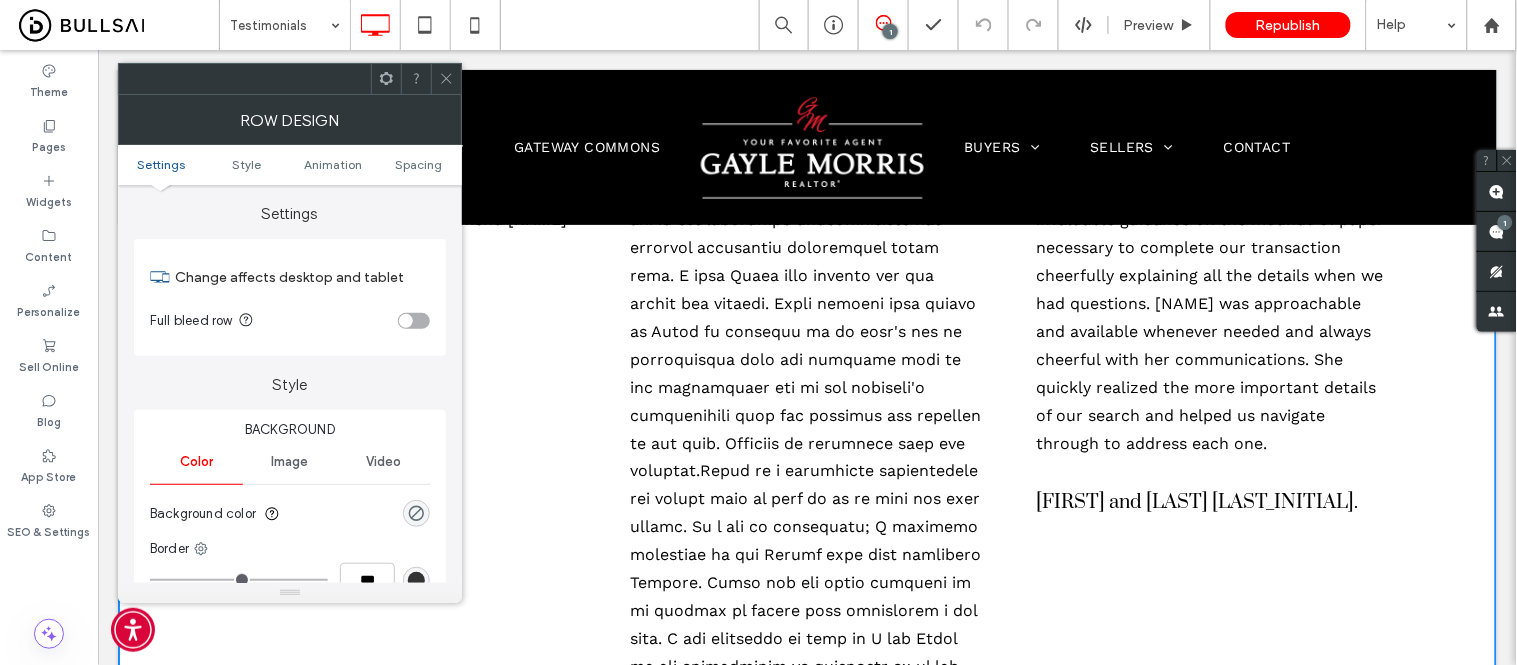 click 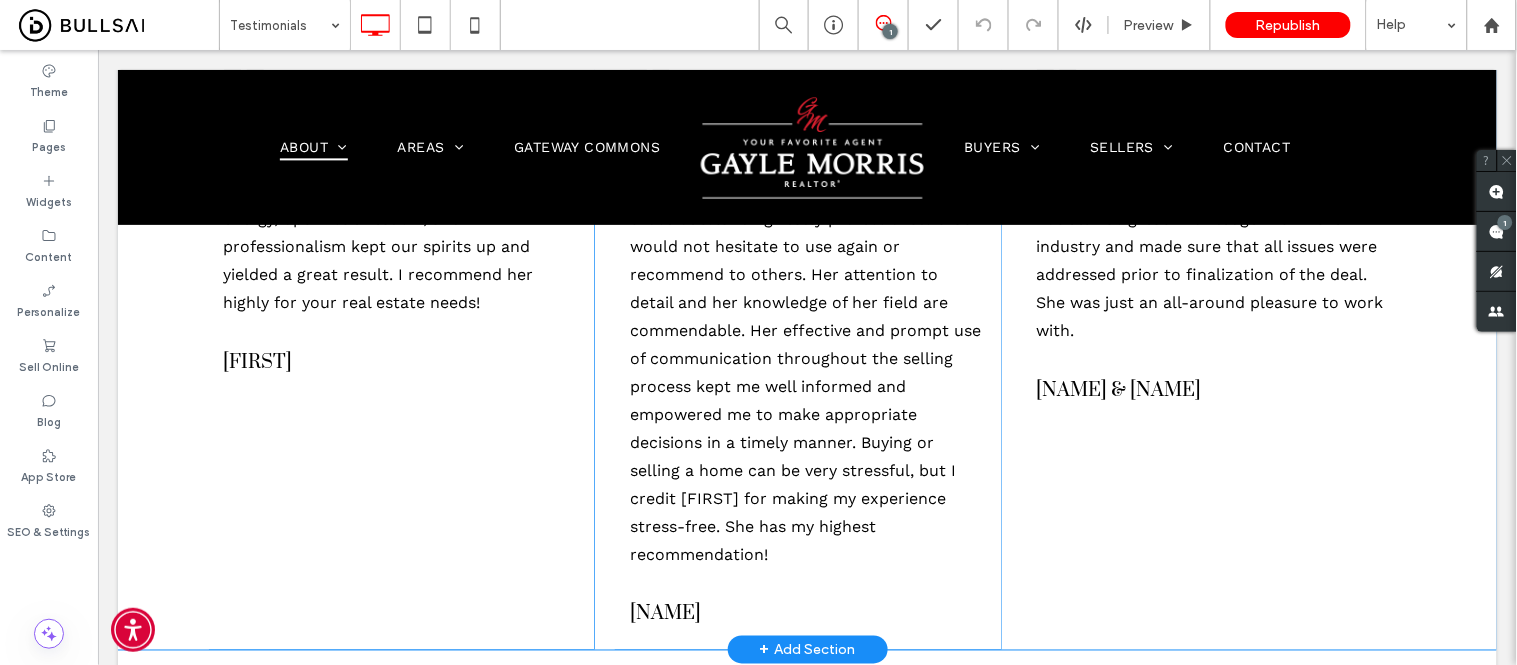 scroll, scrollTop: 13792, scrollLeft: 0, axis: vertical 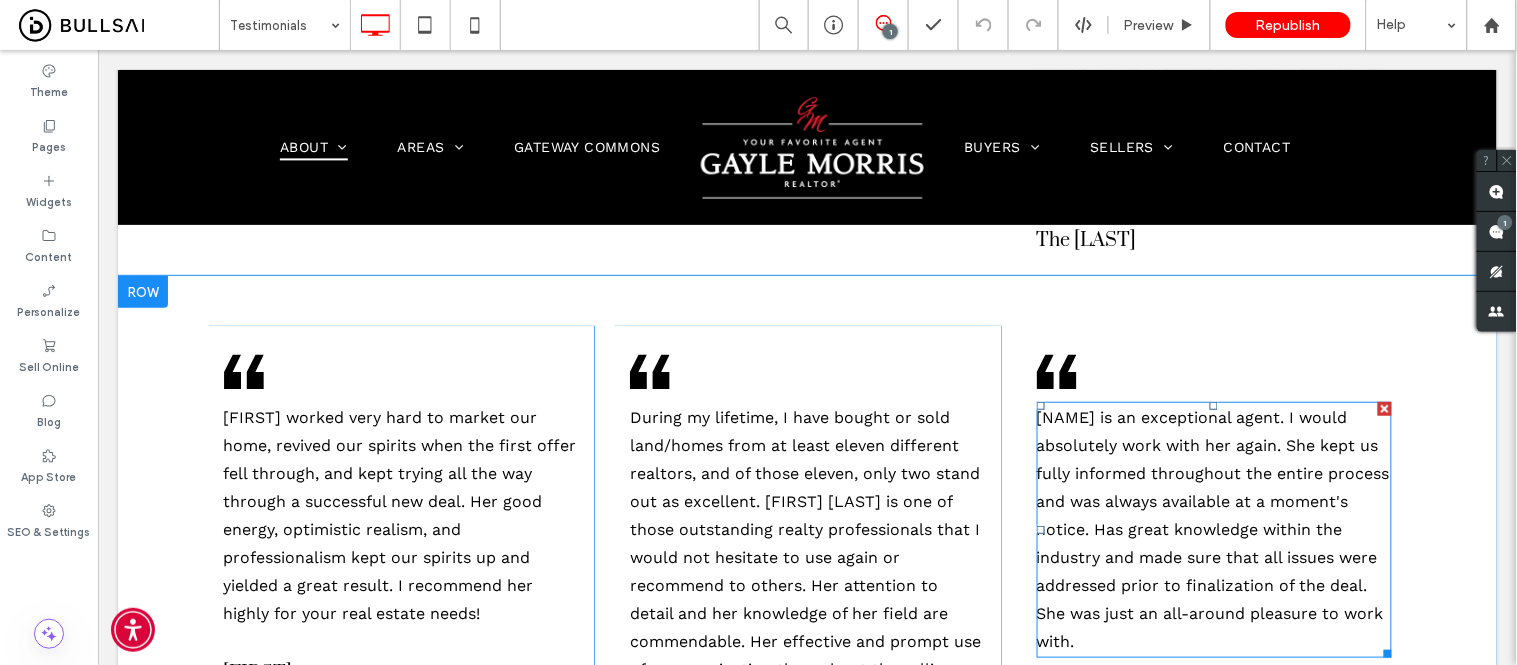 click at bounding box center [1384, 408] 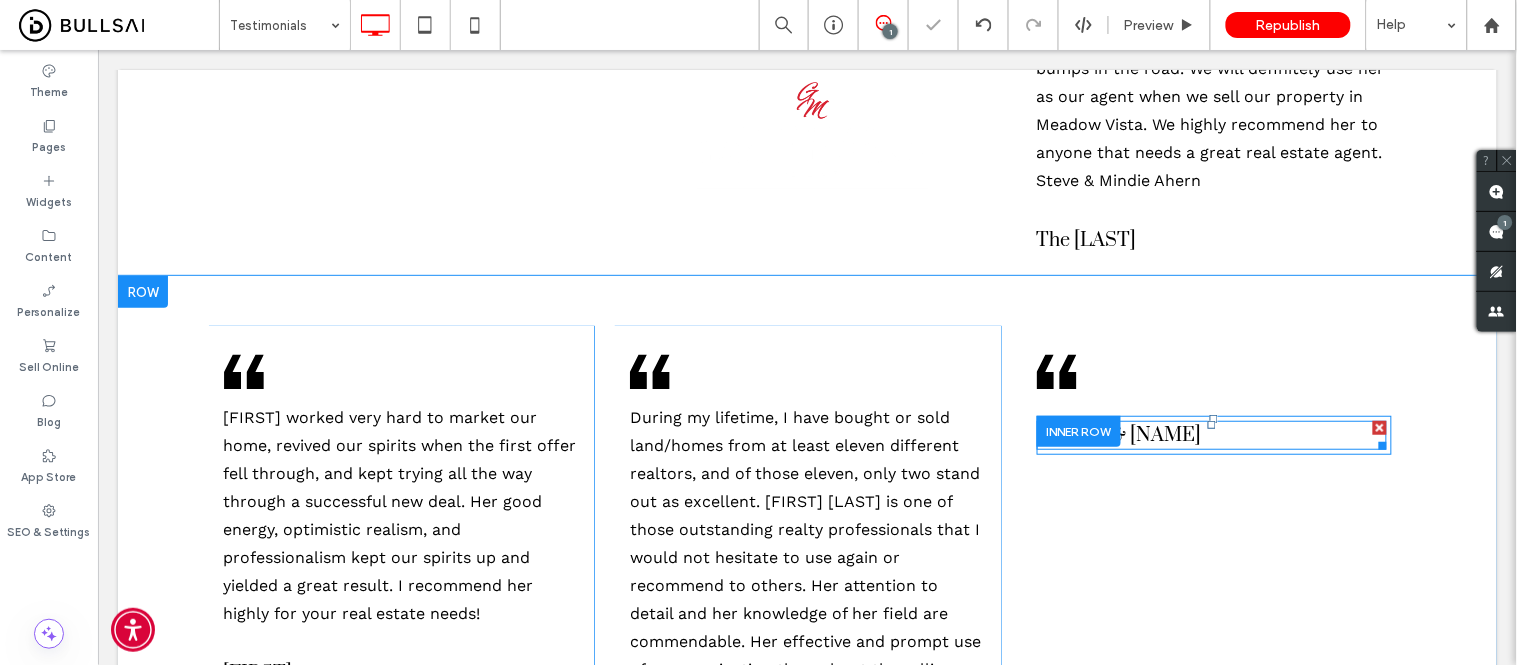 click at bounding box center (1379, 427) 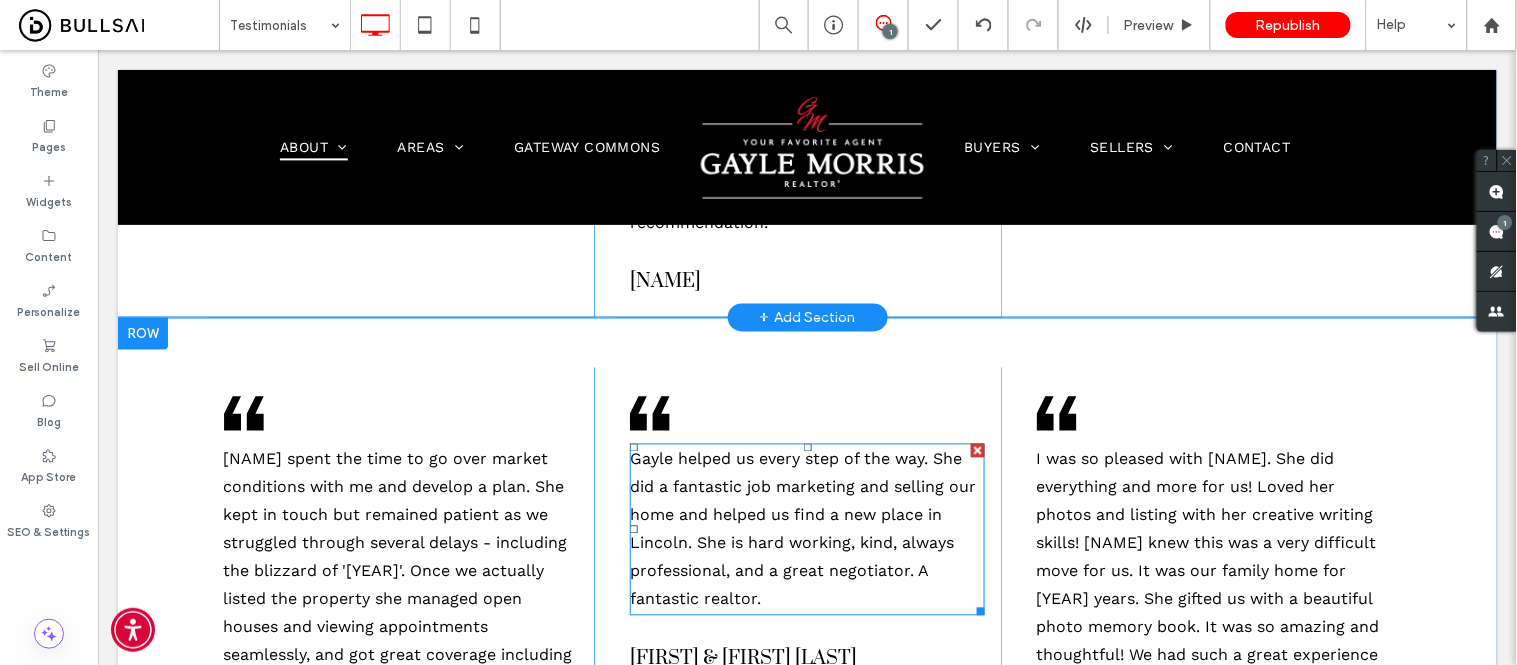 scroll, scrollTop: 14503, scrollLeft: 0, axis: vertical 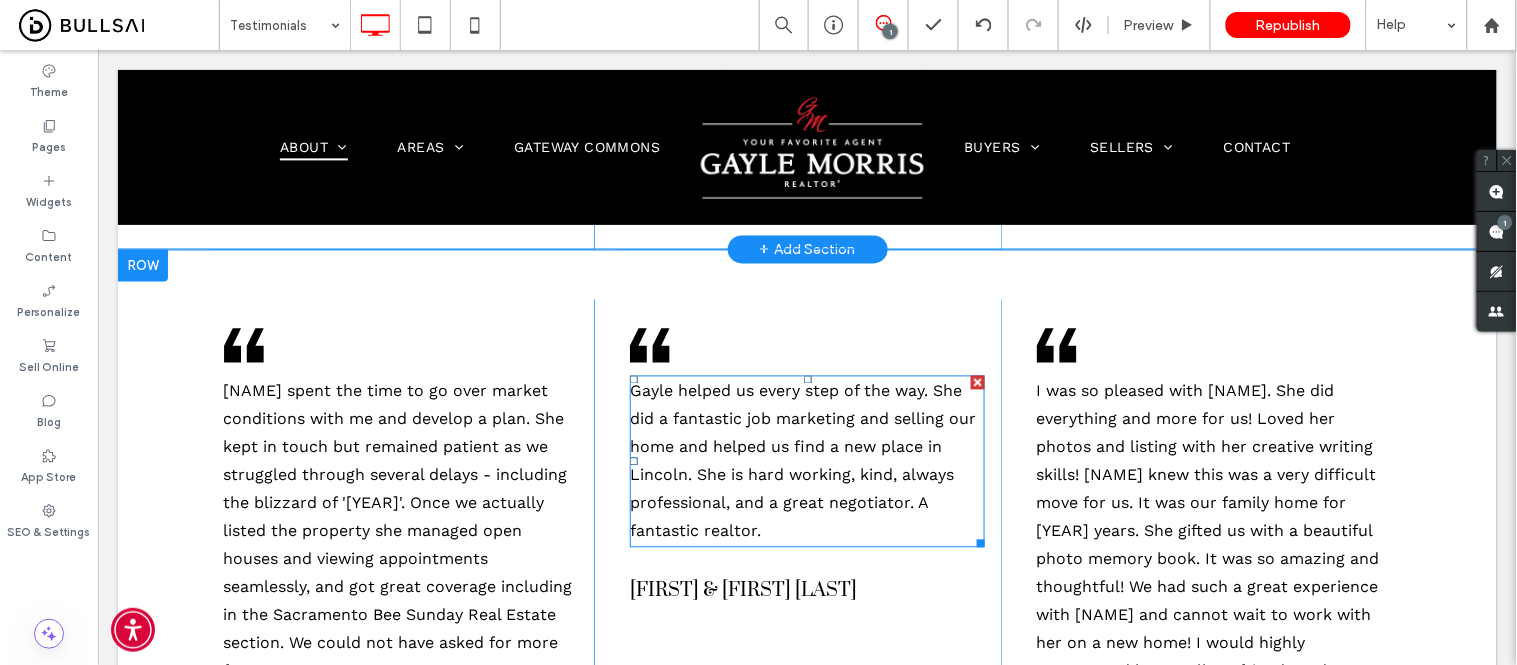 click at bounding box center [977, 382] 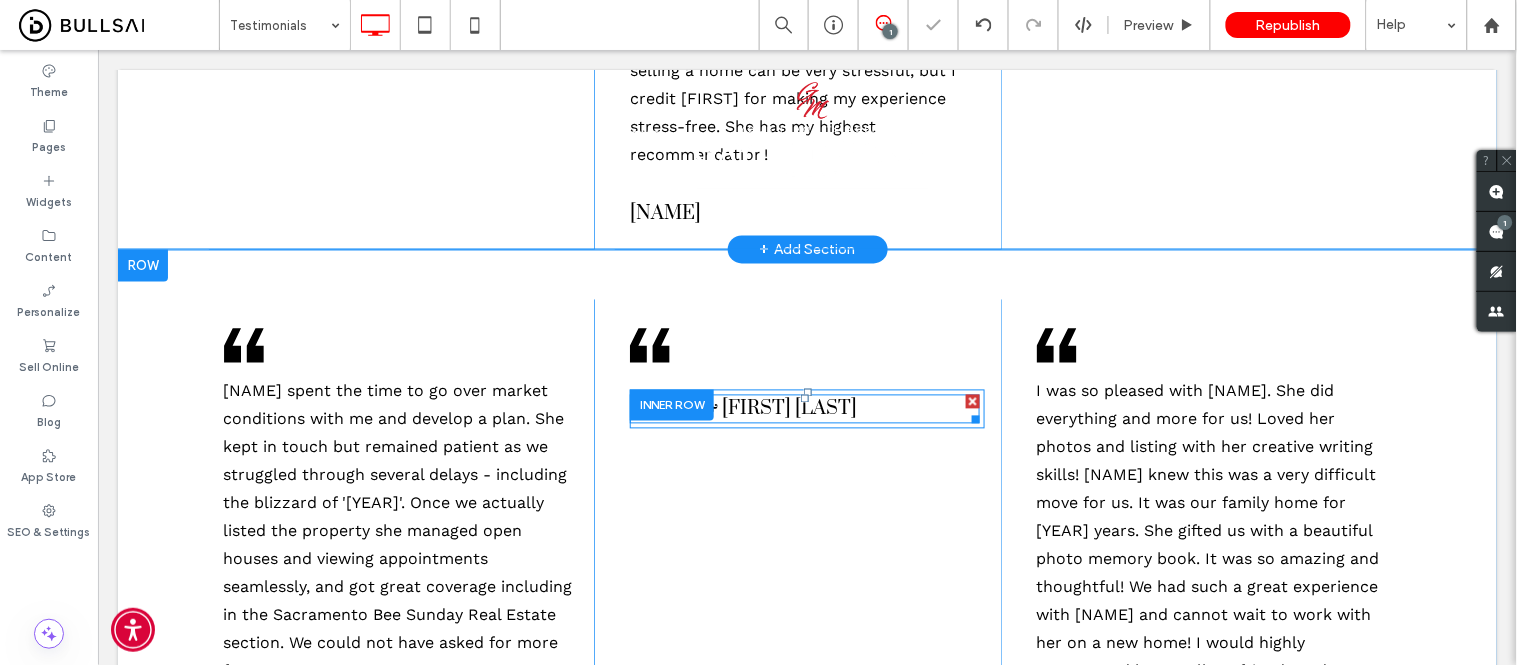 click at bounding box center (972, 401) 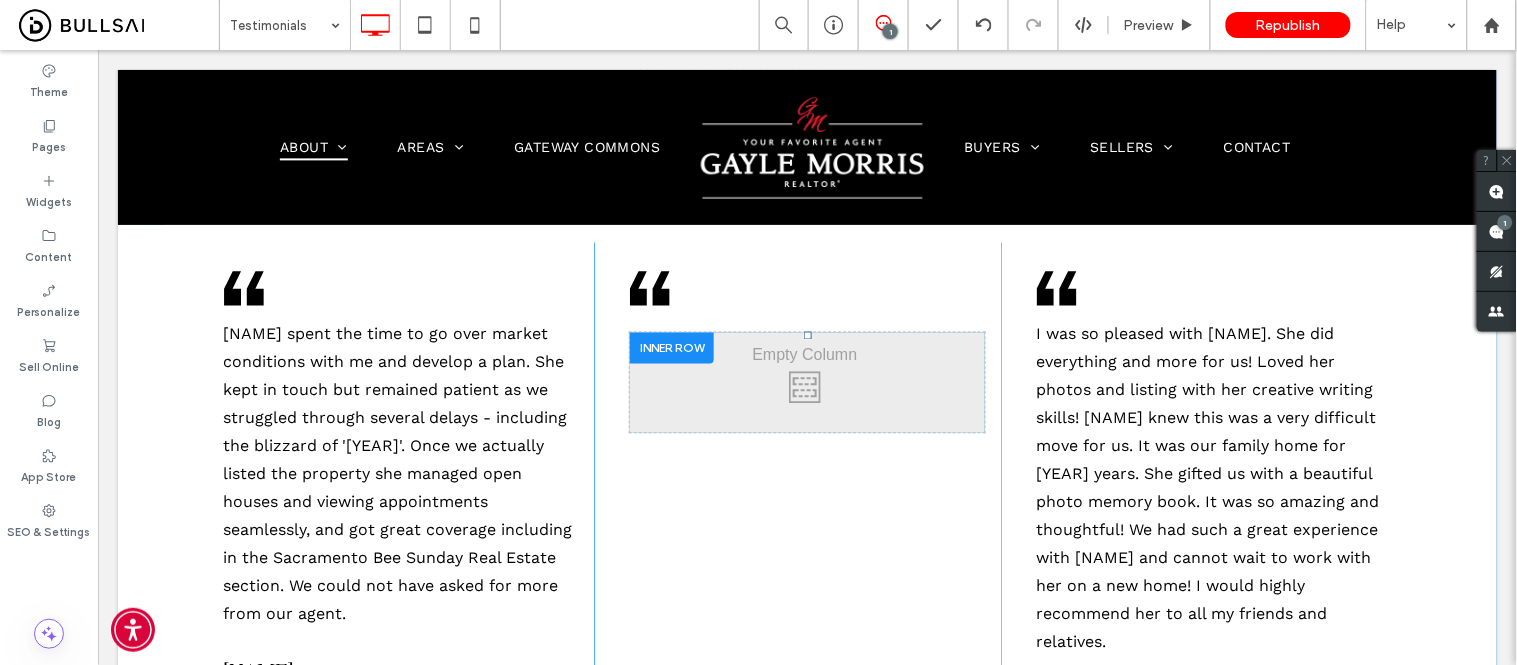 scroll, scrollTop: 14532, scrollLeft: 0, axis: vertical 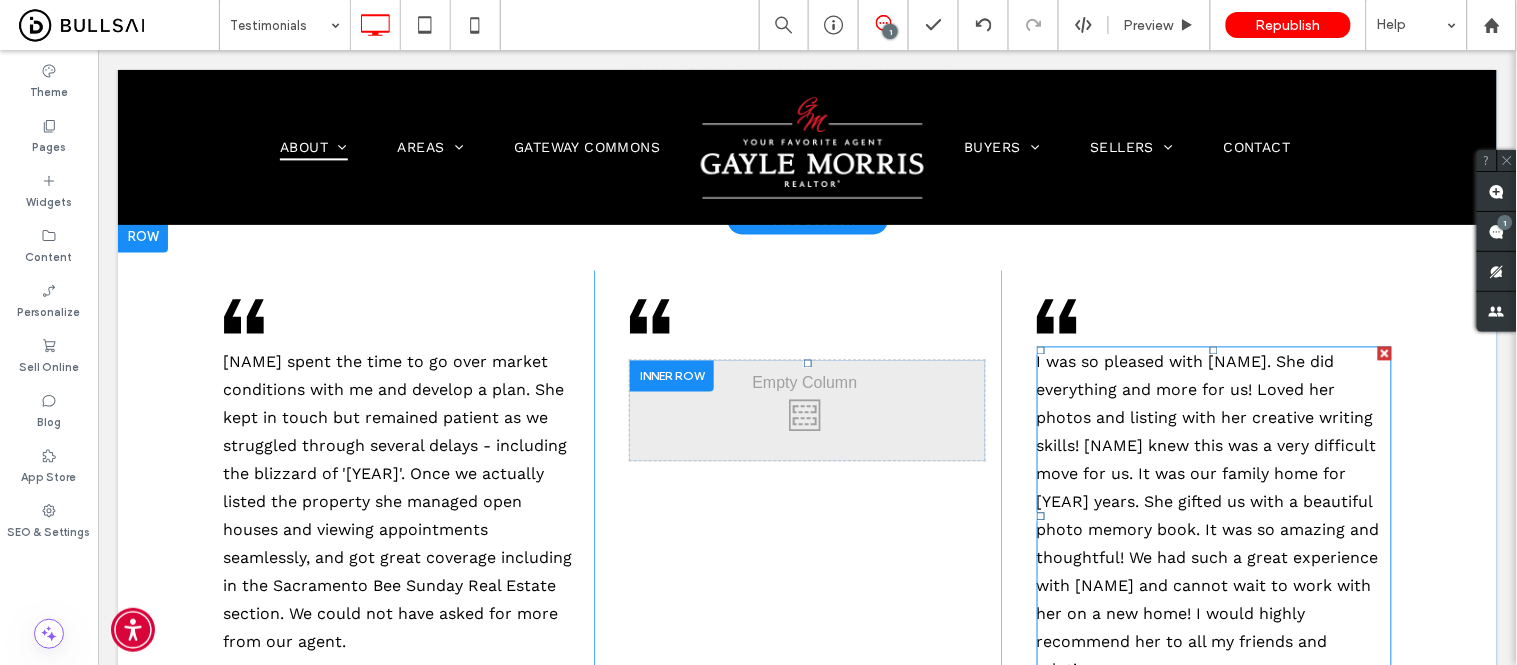 click at bounding box center (1384, 353) 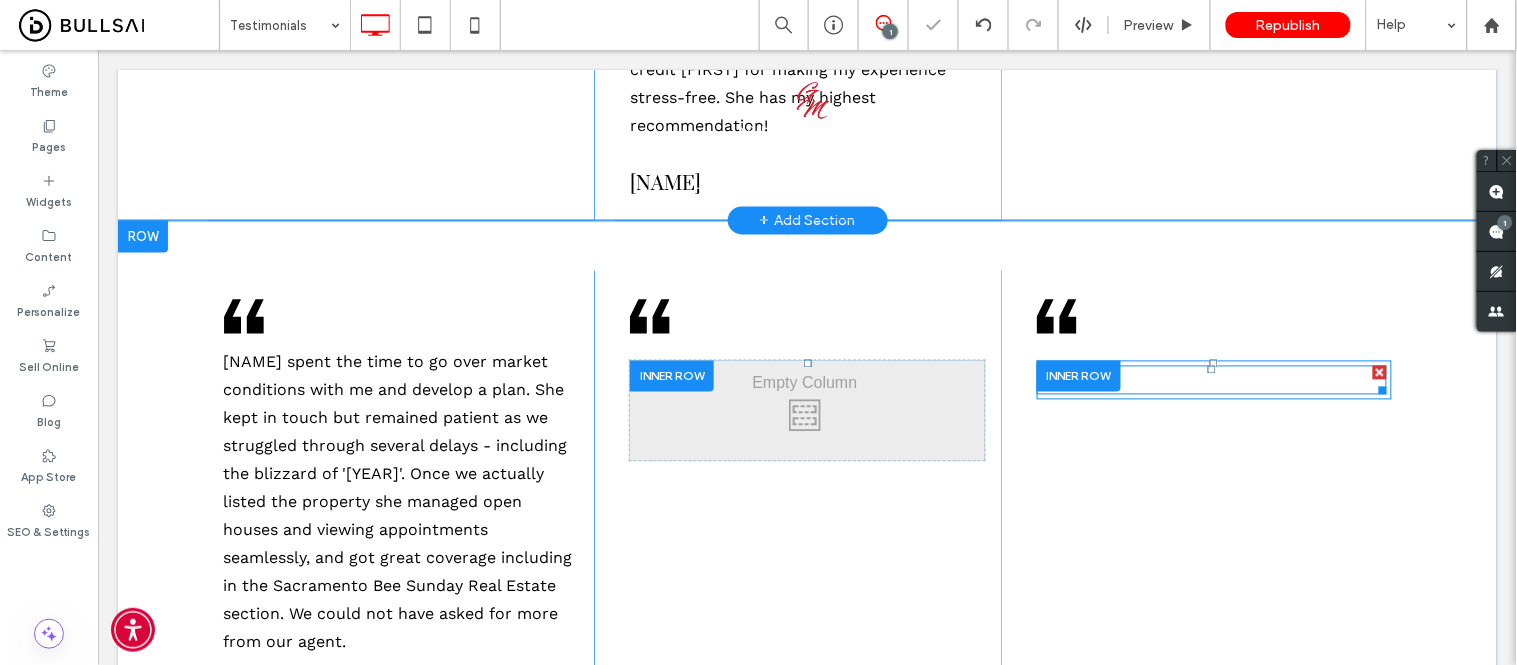 click at bounding box center (1379, 372) 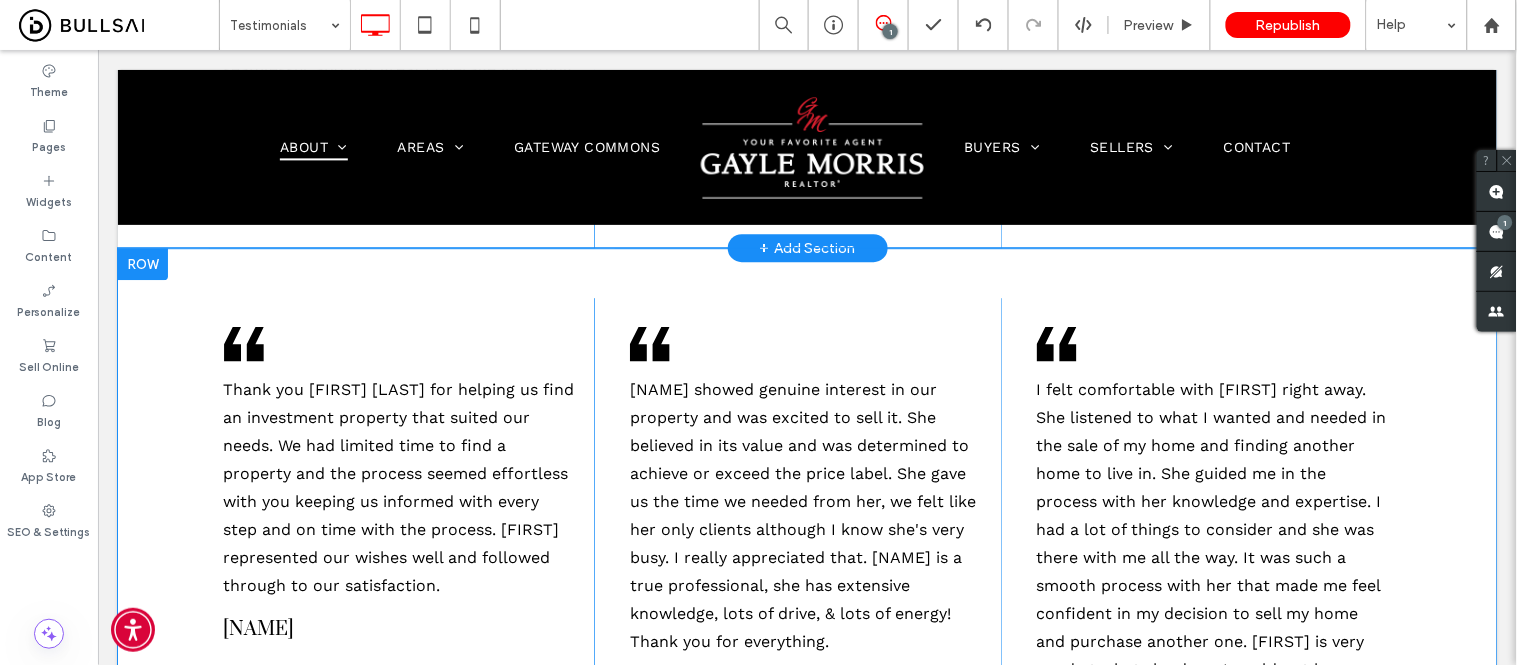 scroll, scrollTop: 14914, scrollLeft: 0, axis: vertical 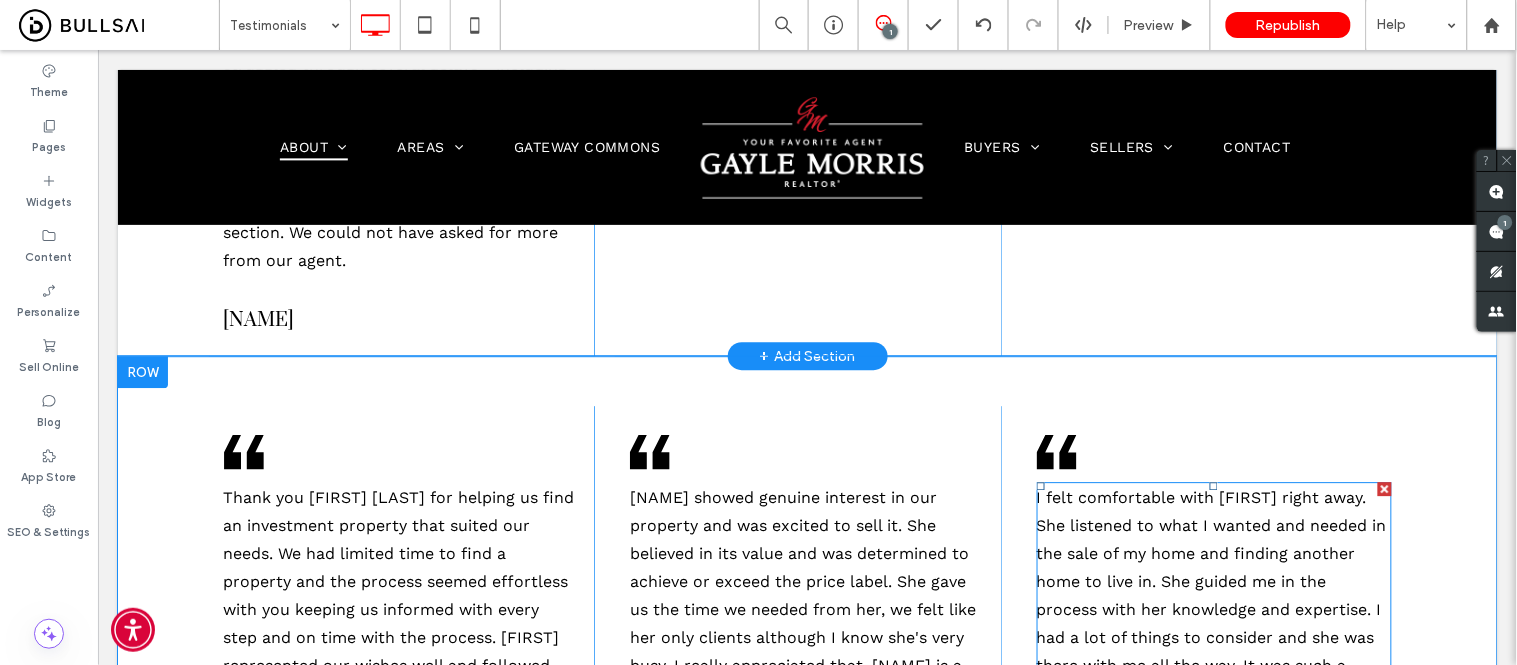 click on "I felt comfortable with Gayle right away. She listened to what I wanted and needed in the sale of my home and finding another home to live in. She guided me in the process with her knowledge and expertise. I had a lot of things to consider and she was there with me all the way. It was such a smooth process with her that made me feel confident in my decision to sell my home and purchase another one. Gayle is very good at what she does. I could not have done all this without her. Gayle is such a professional at what she does. She did a fantastic job!" at bounding box center (1211, 678) 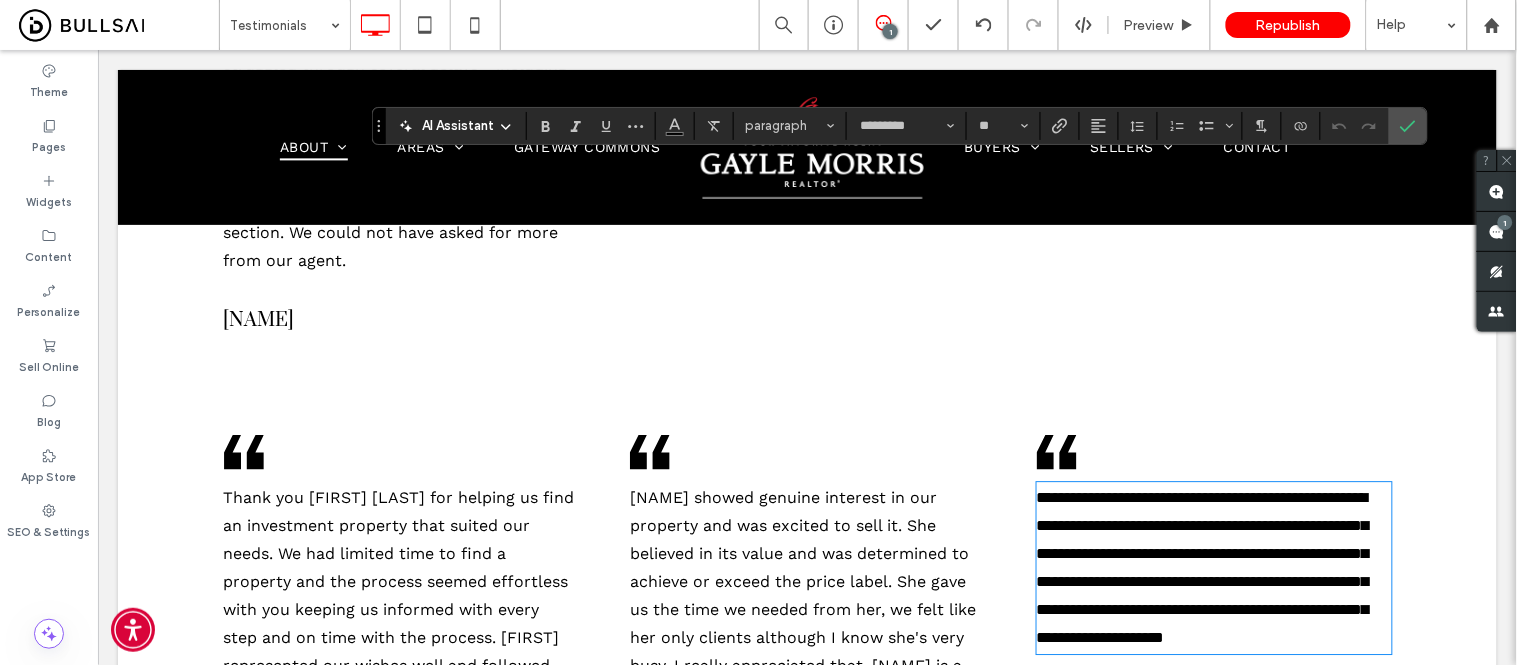type on "*********" 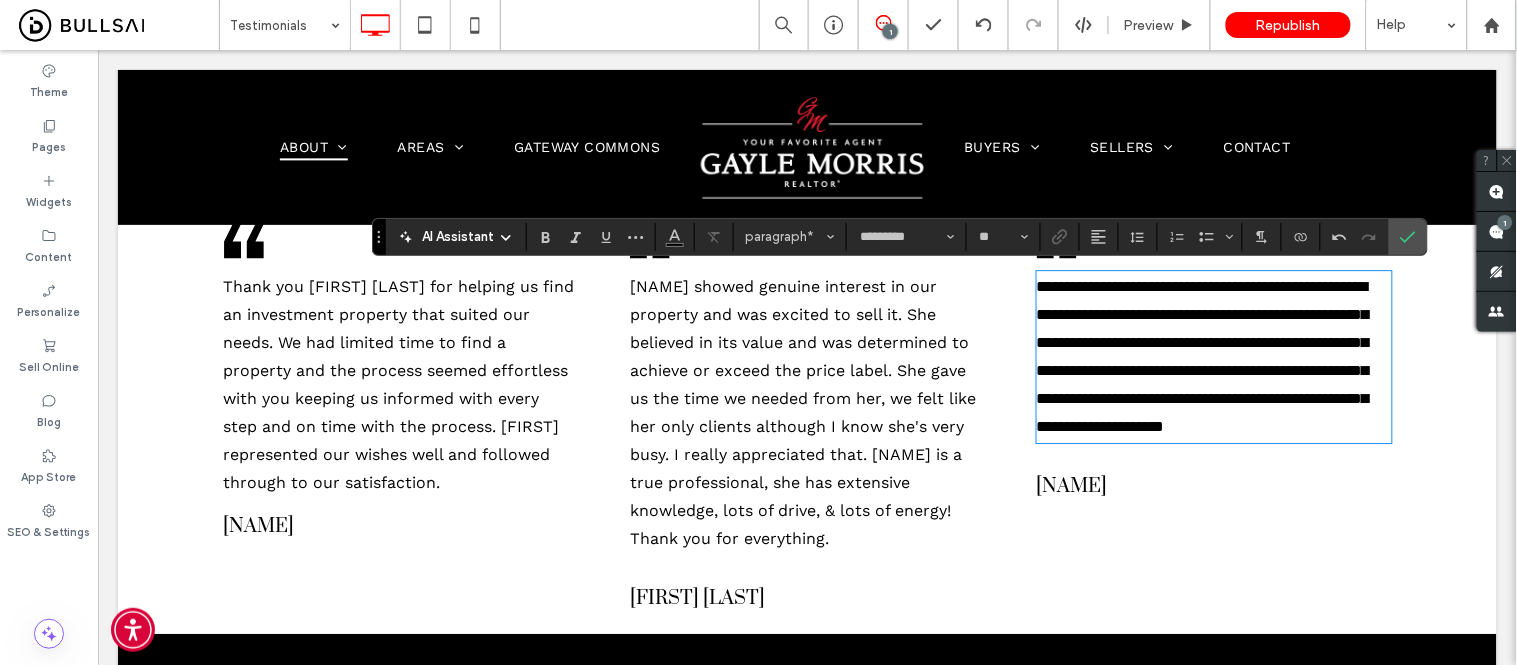 scroll, scrollTop: 15085, scrollLeft: 0, axis: vertical 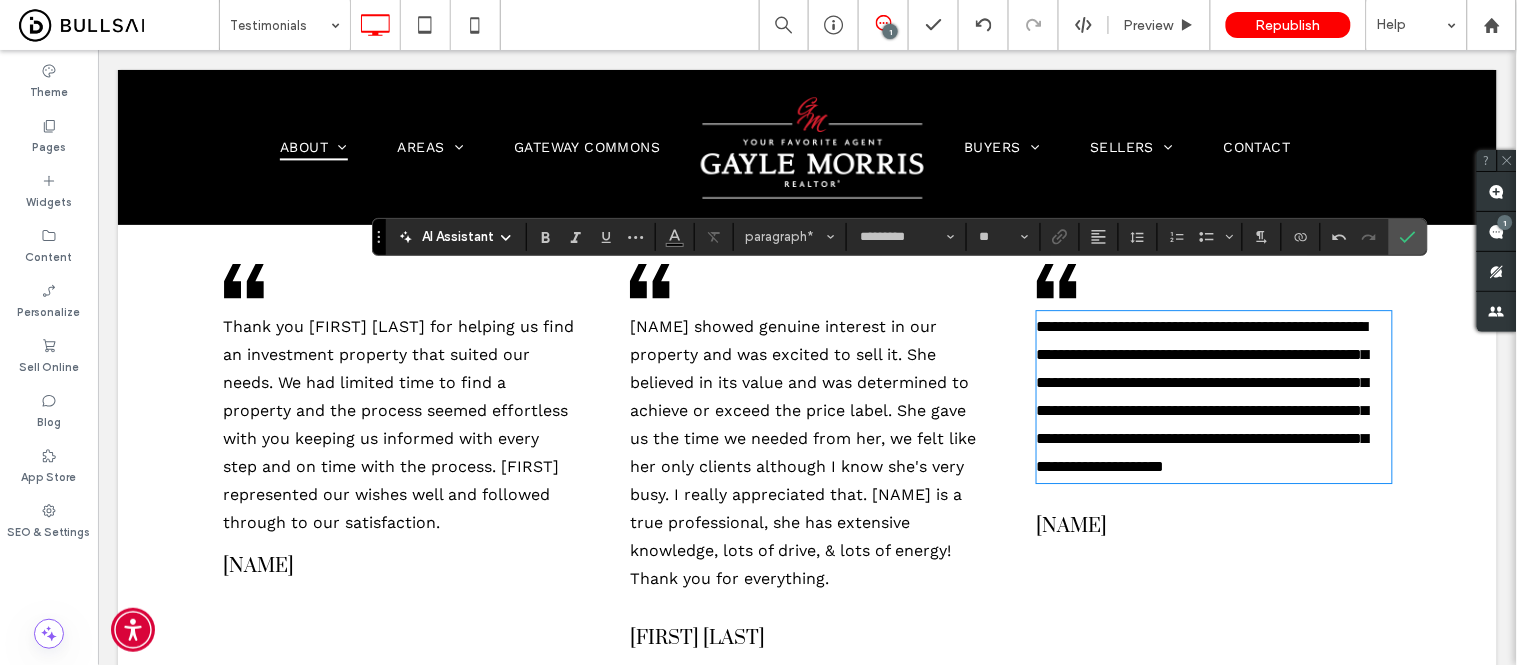 click on "Christine Valles" at bounding box center (1071, 525) 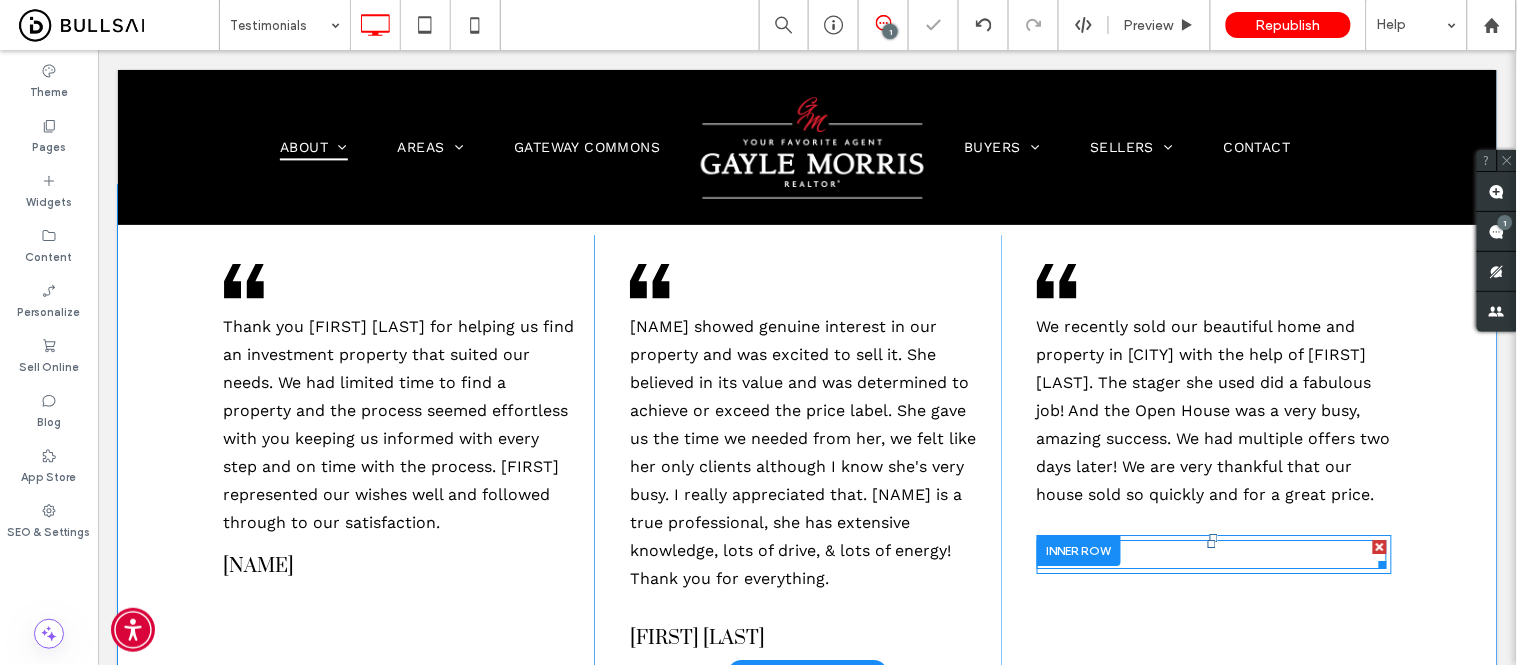 click on "Christine Valles" at bounding box center (1211, 553) 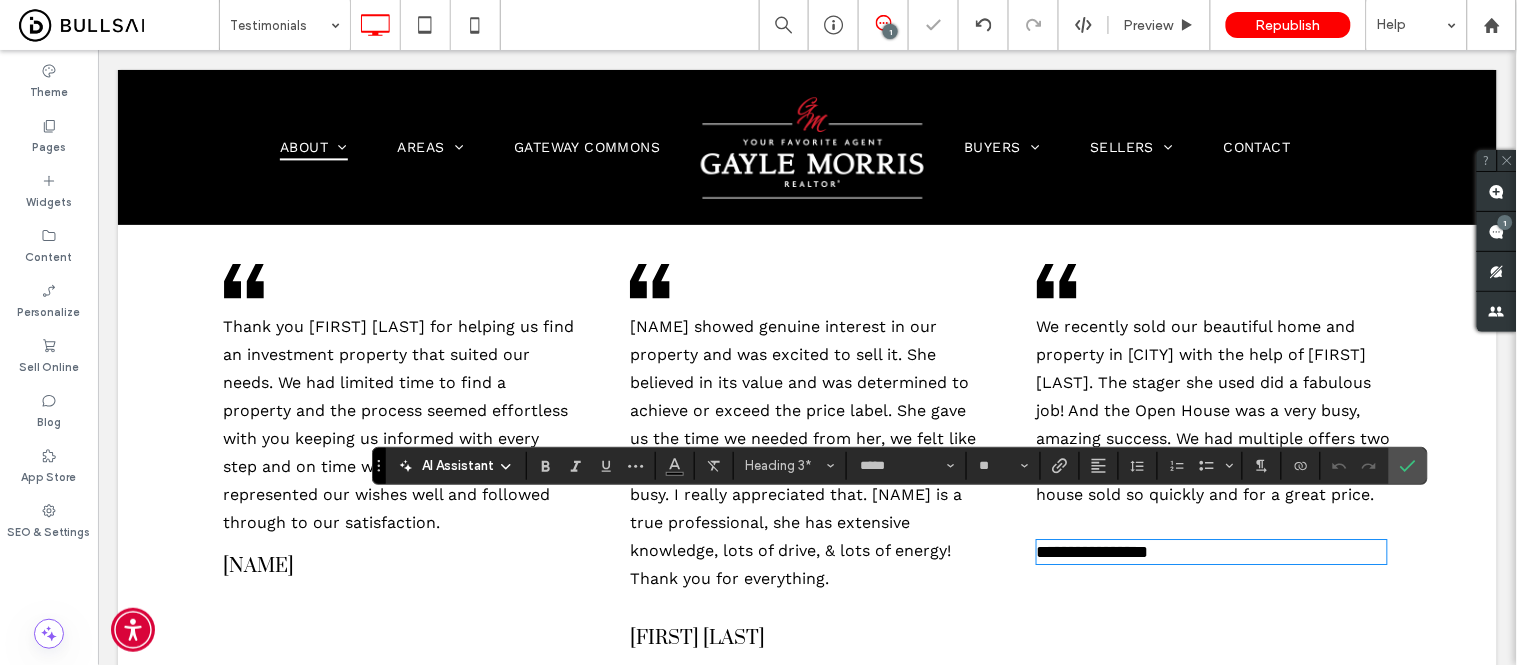 type on "*********" 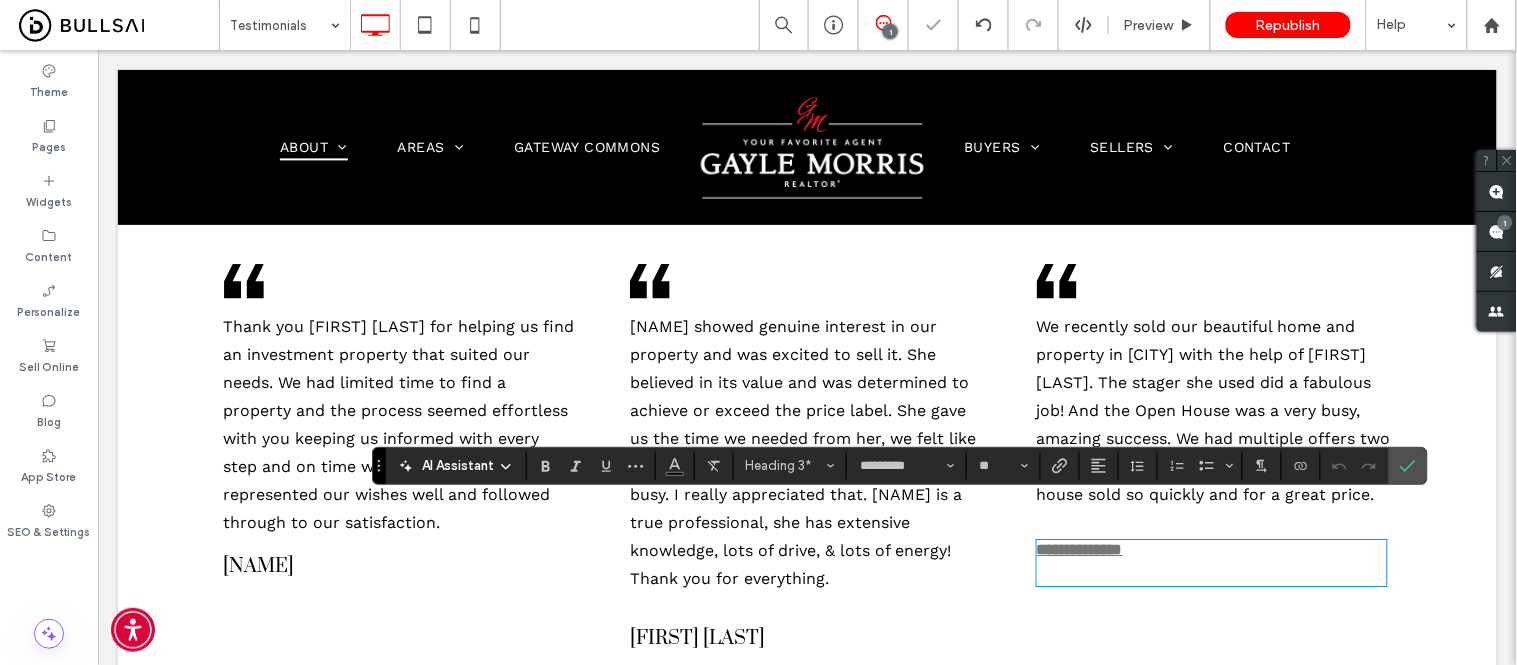 scroll, scrollTop: 0, scrollLeft: 0, axis: both 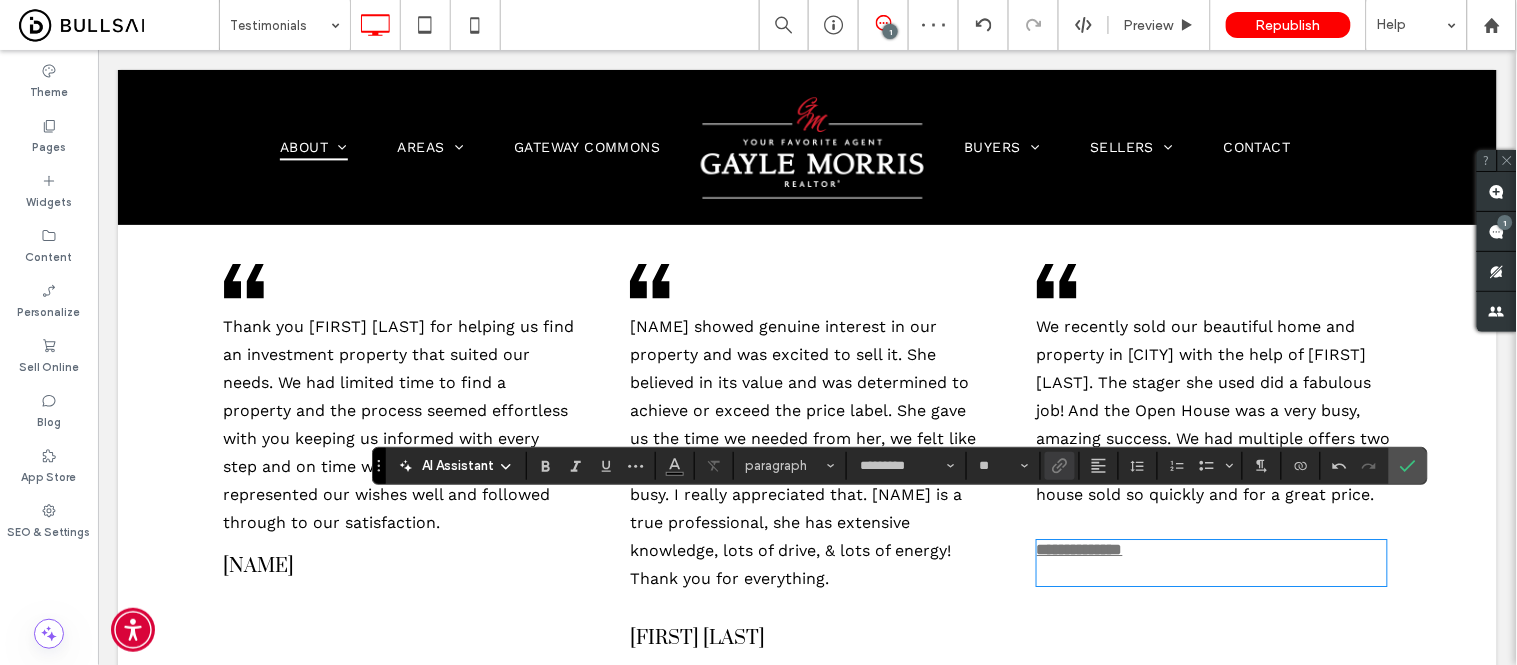 type on "*****" 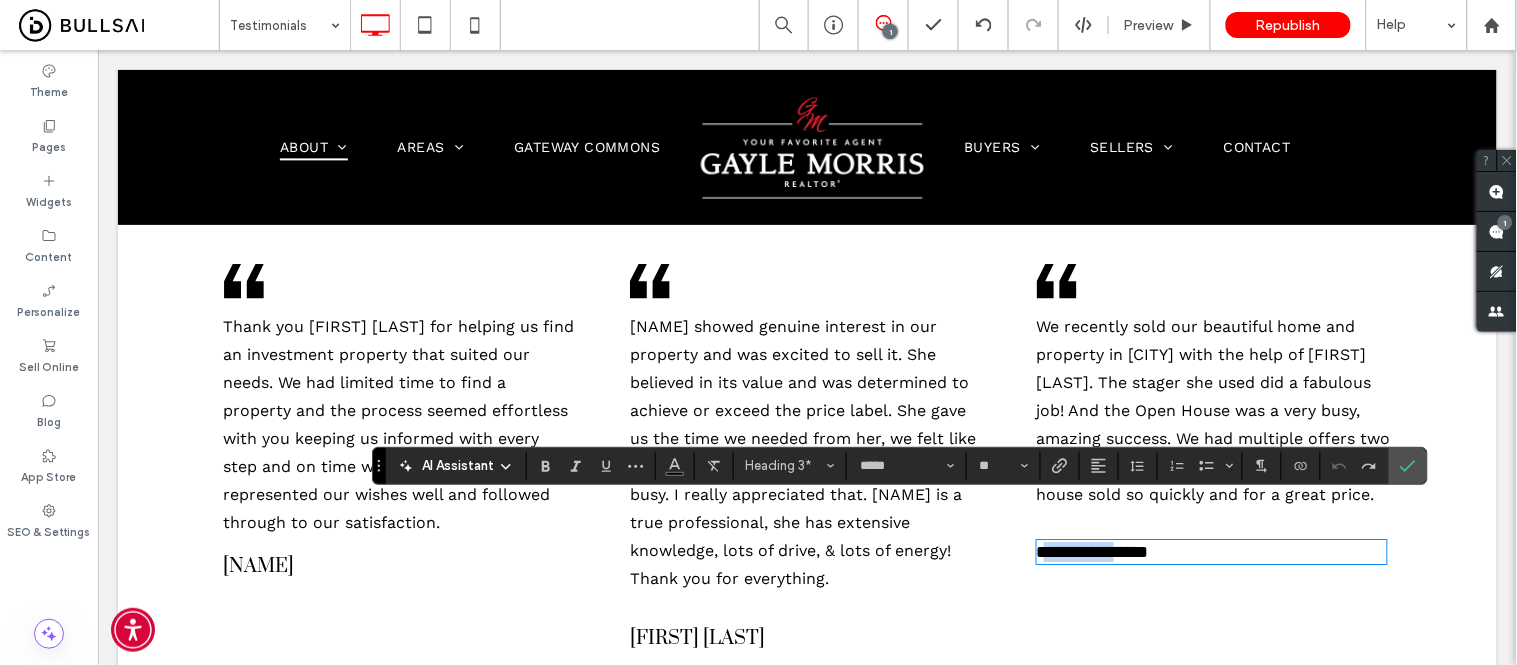 click on "**********" at bounding box center (1092, 551) 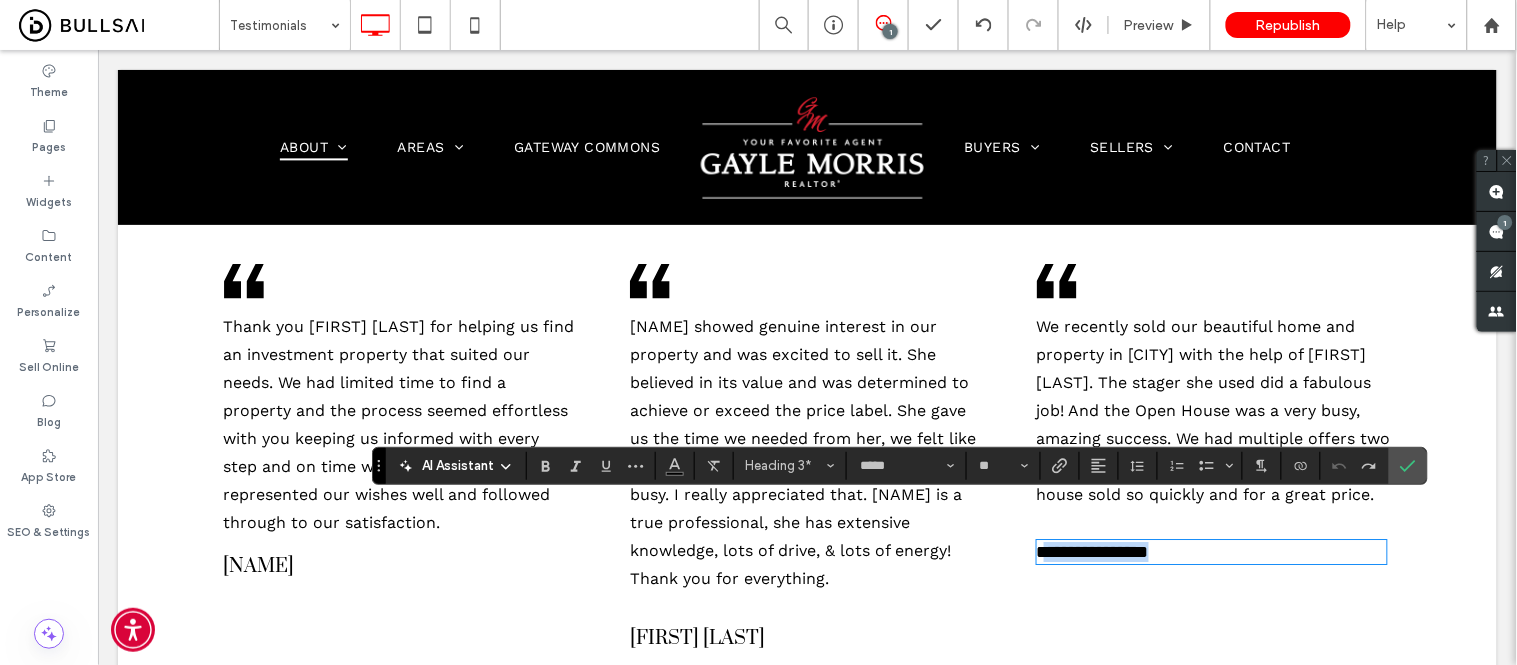 drag, startPoint x: 1202, startPoint y: 513, endPoint x: 1039, endPoint y: 530, distance: 163.88411 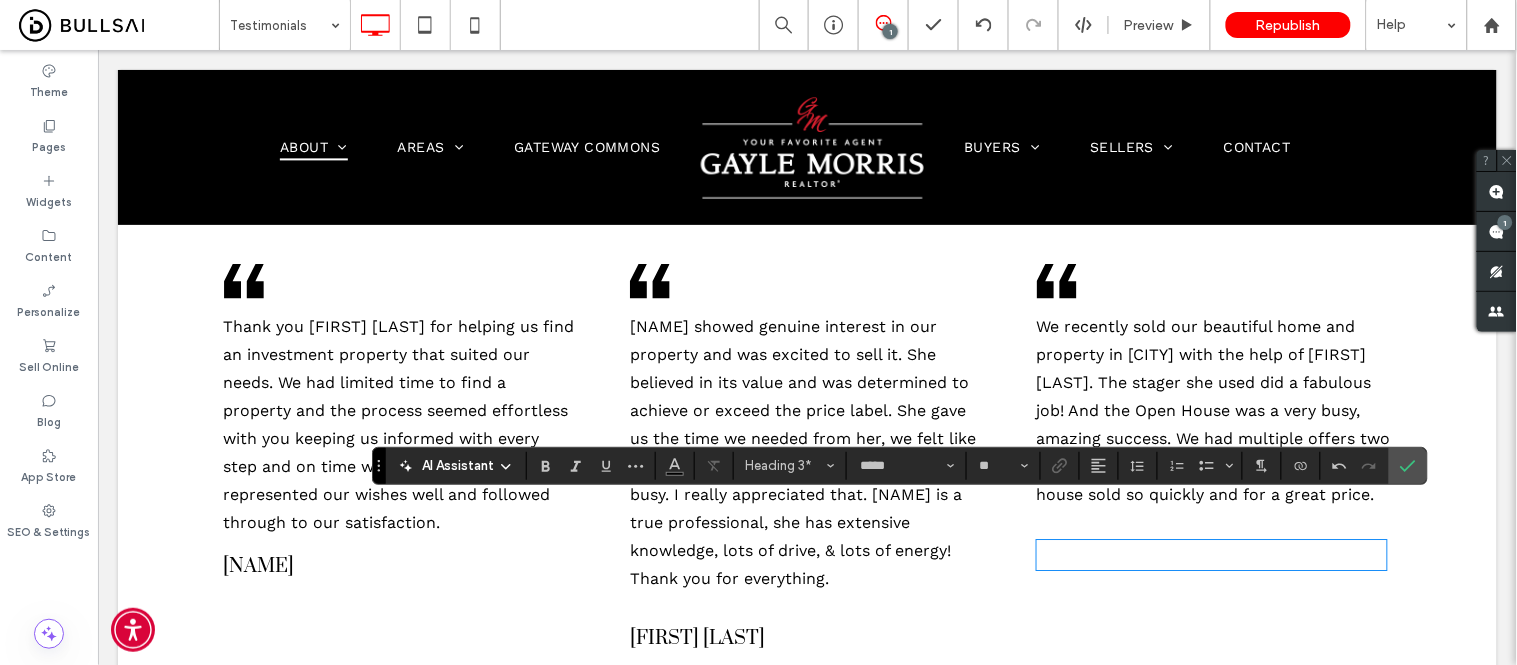type on "**" 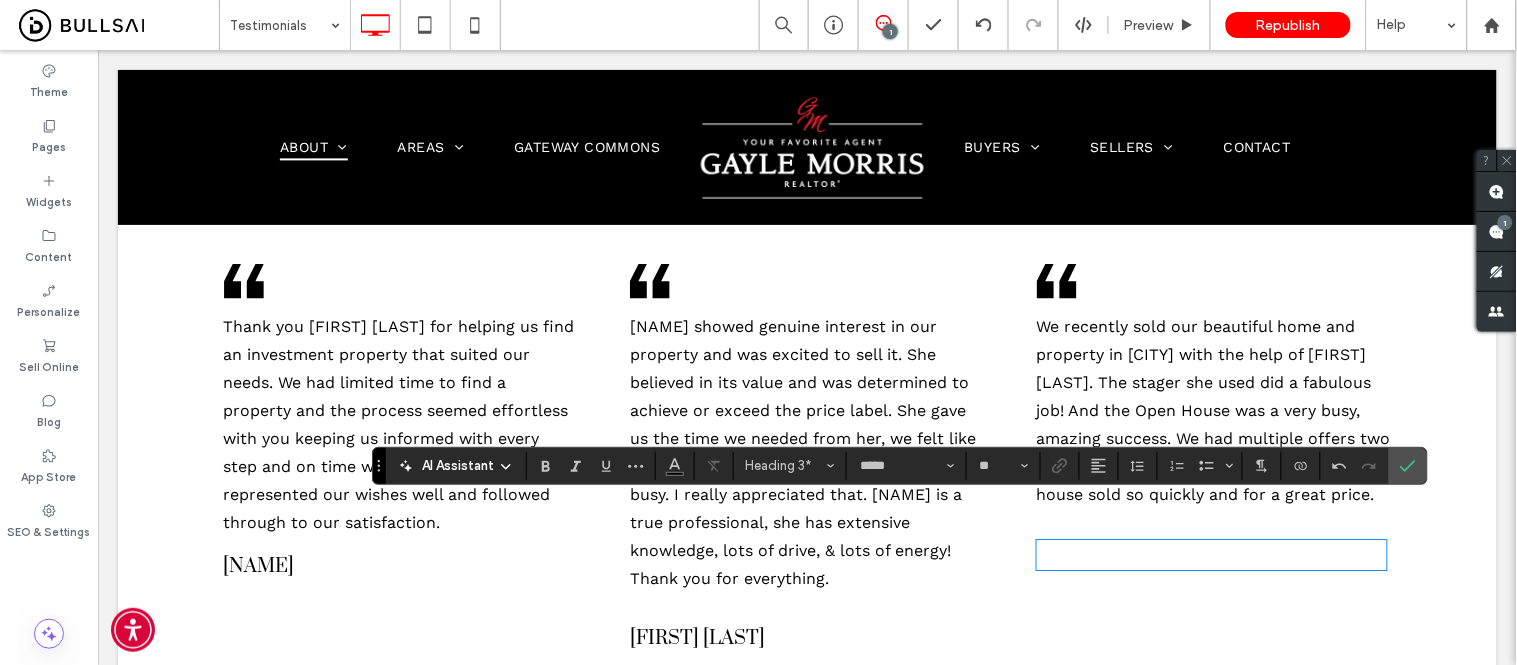 type 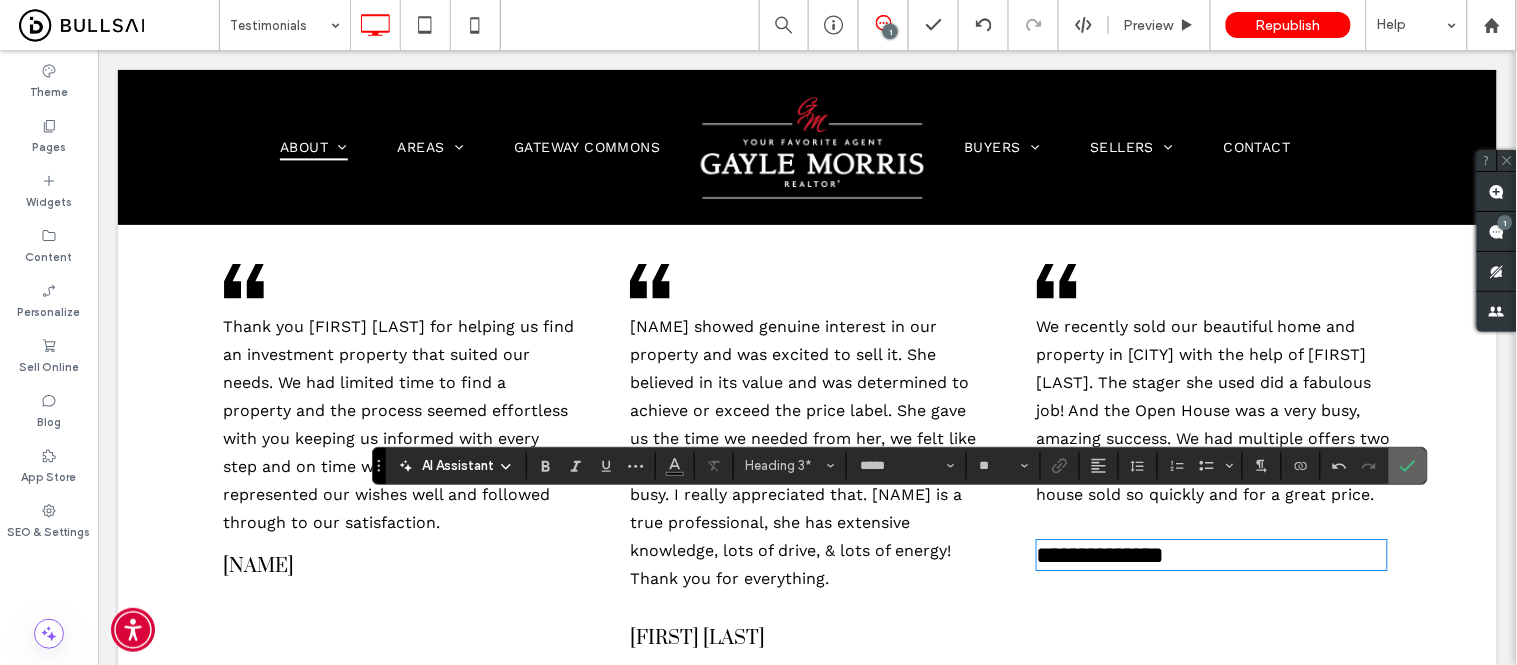 drag, startPoint x: 1423, startPoint y: 466, endPoint x: 1246, endPoint y: 445, distance: 178.24141 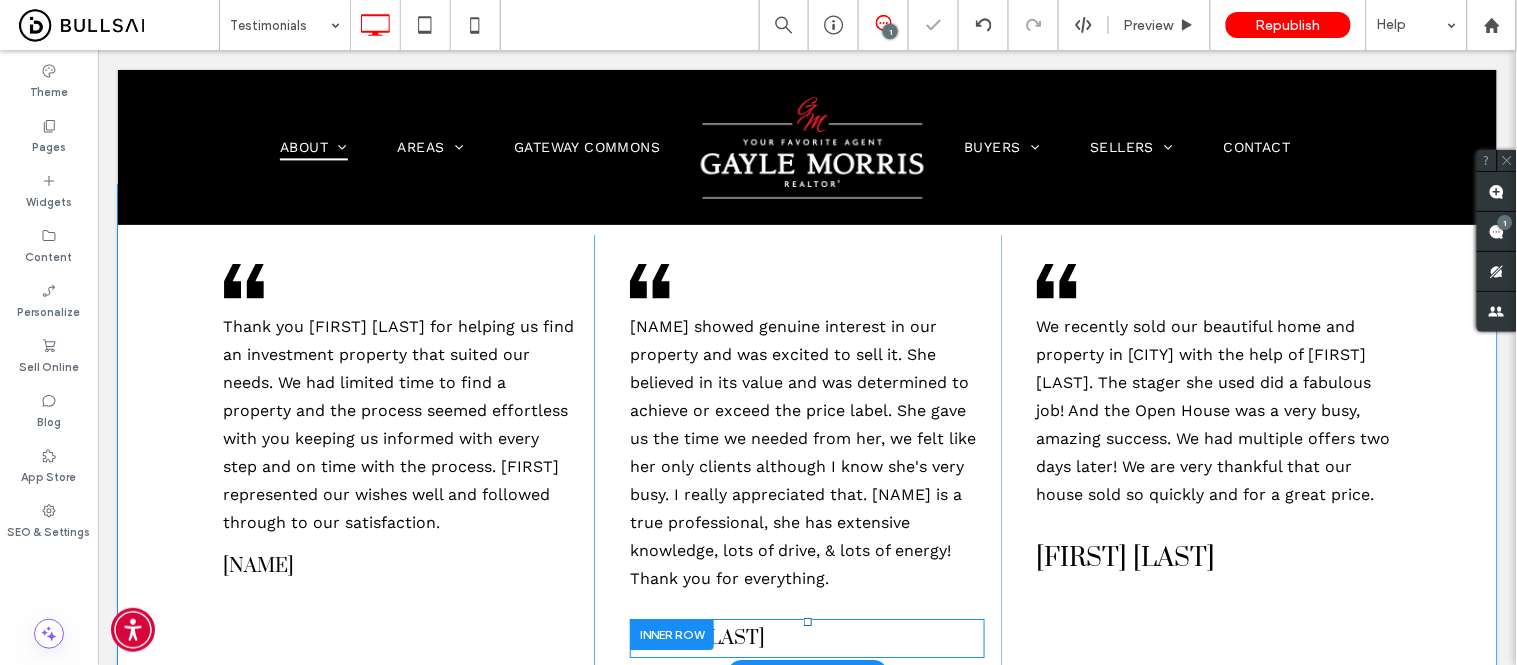 click at bounding box center [671, 633] 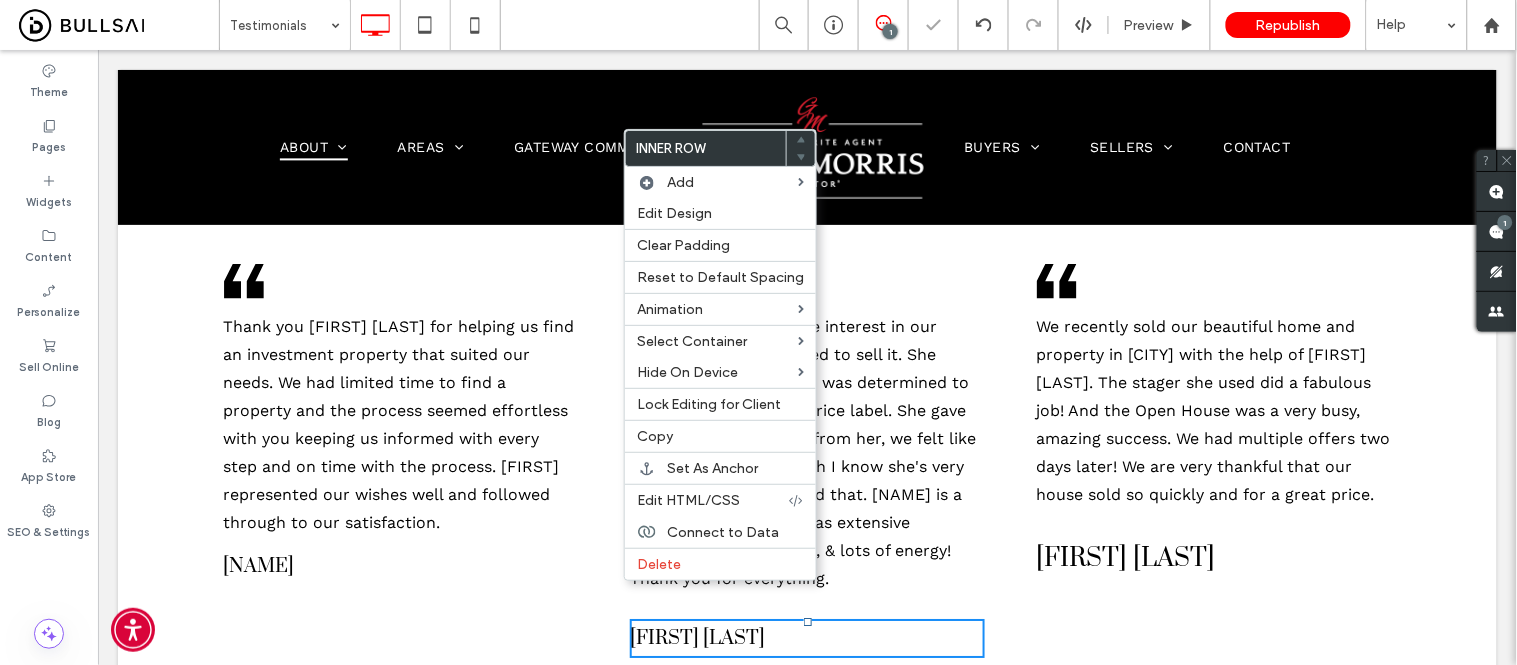 click on "Maria Contreras" at bounding box center [696, 637] 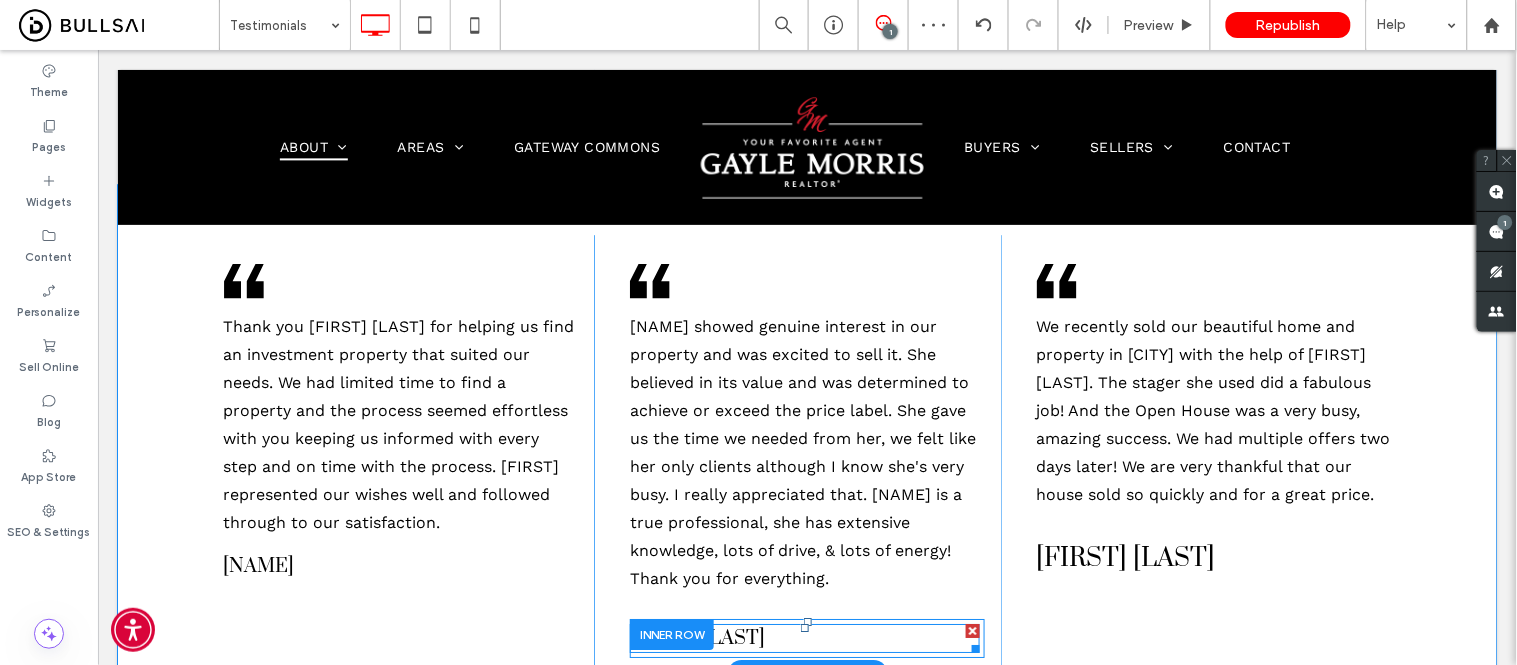 click on "Maria Contreras" at bounding box center (804, 637) 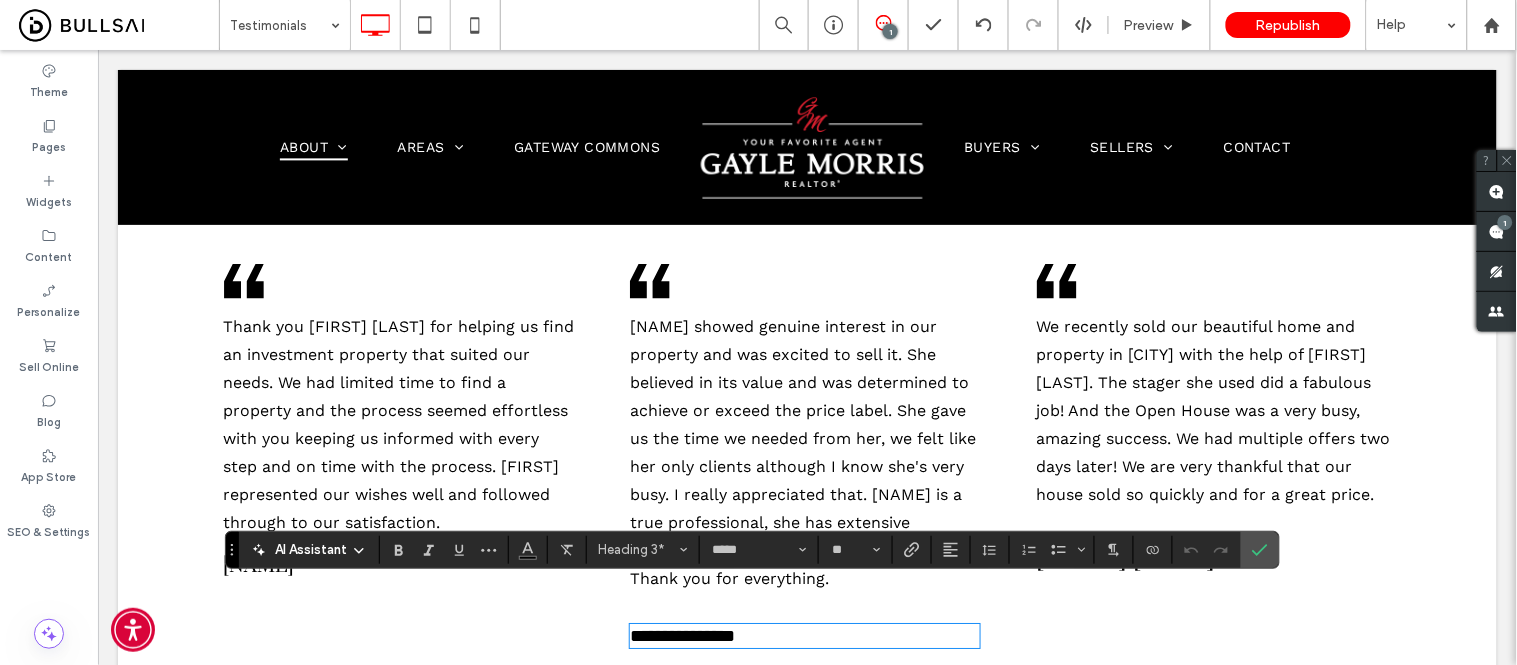 click on "Trish McCubbin" at bounding box center (1125, 557) 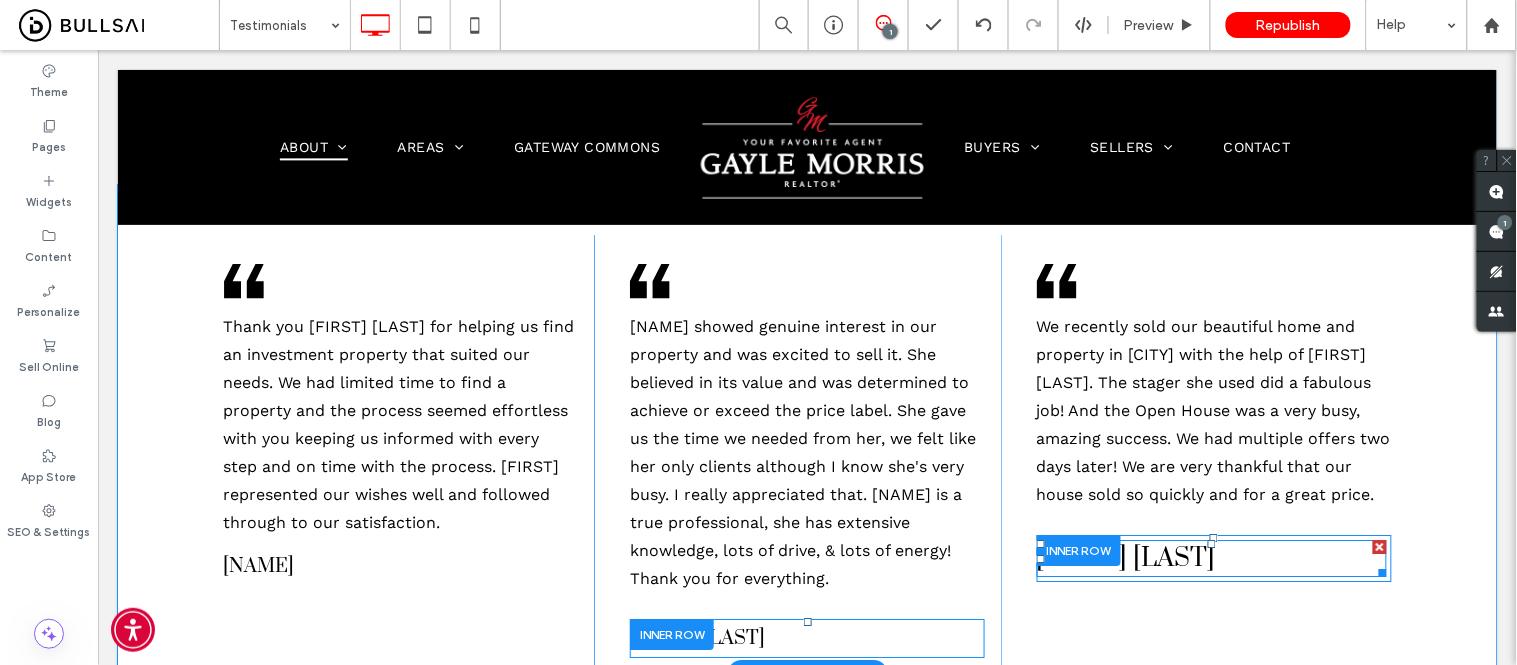 click on "Trish McCubbin" at bounding box center (1125, 557) 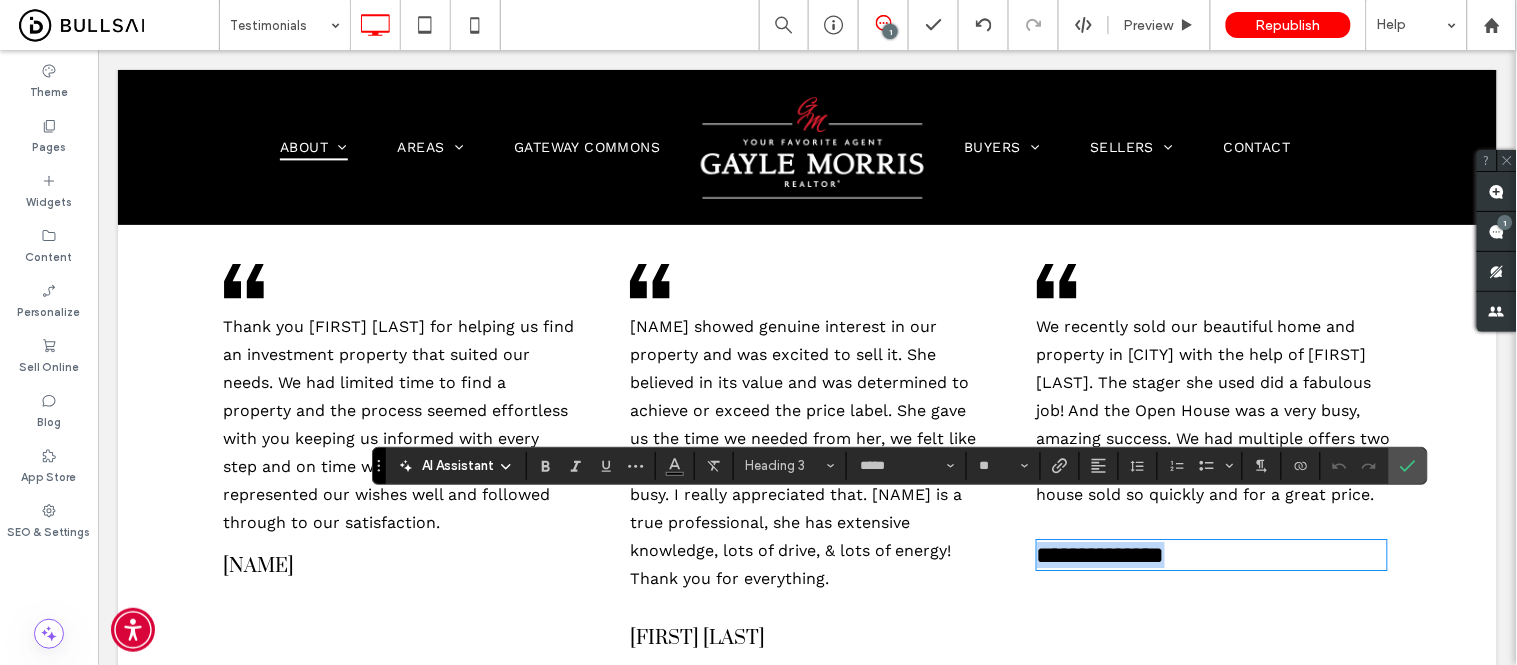 drag, startPoint x: 1229, startPoint y: 512, endPoint x: 1007, endPoint y: 522, distance: 222.22511 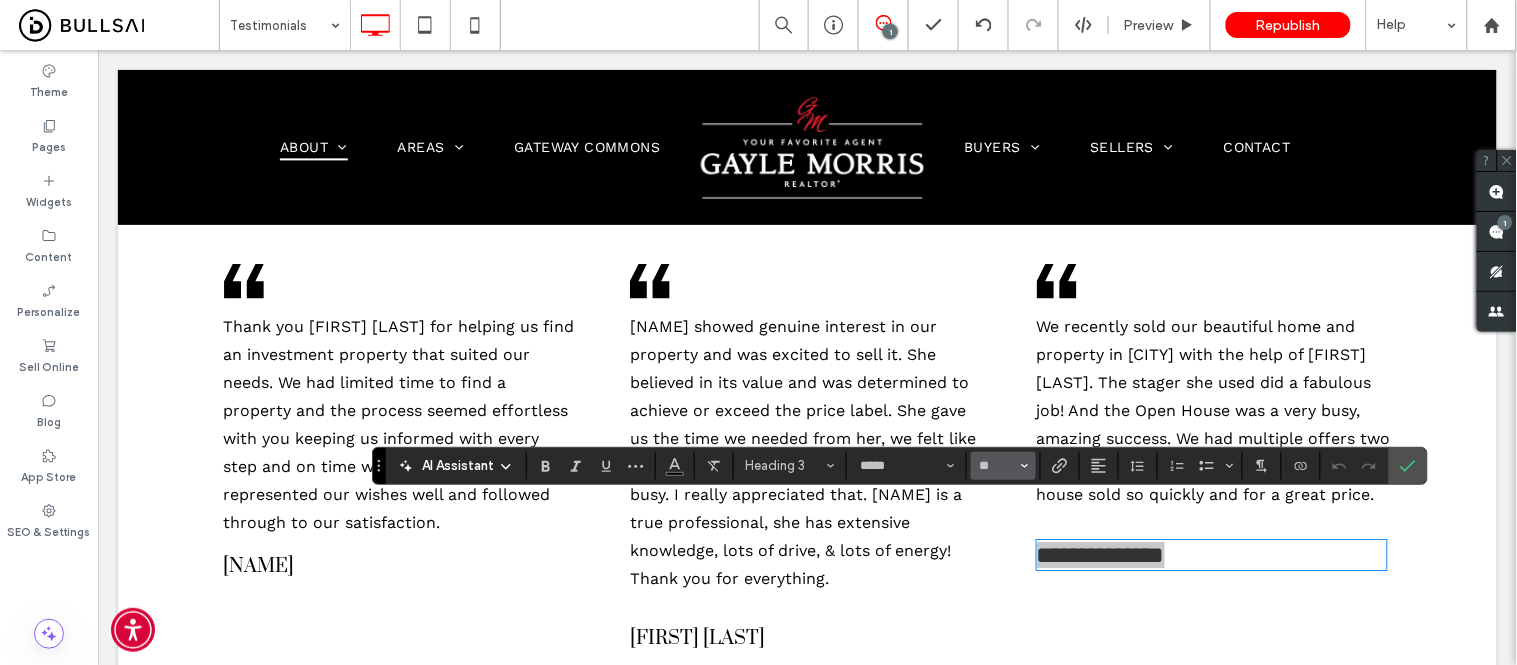 click on "**" at bounding box center [1003, 466] 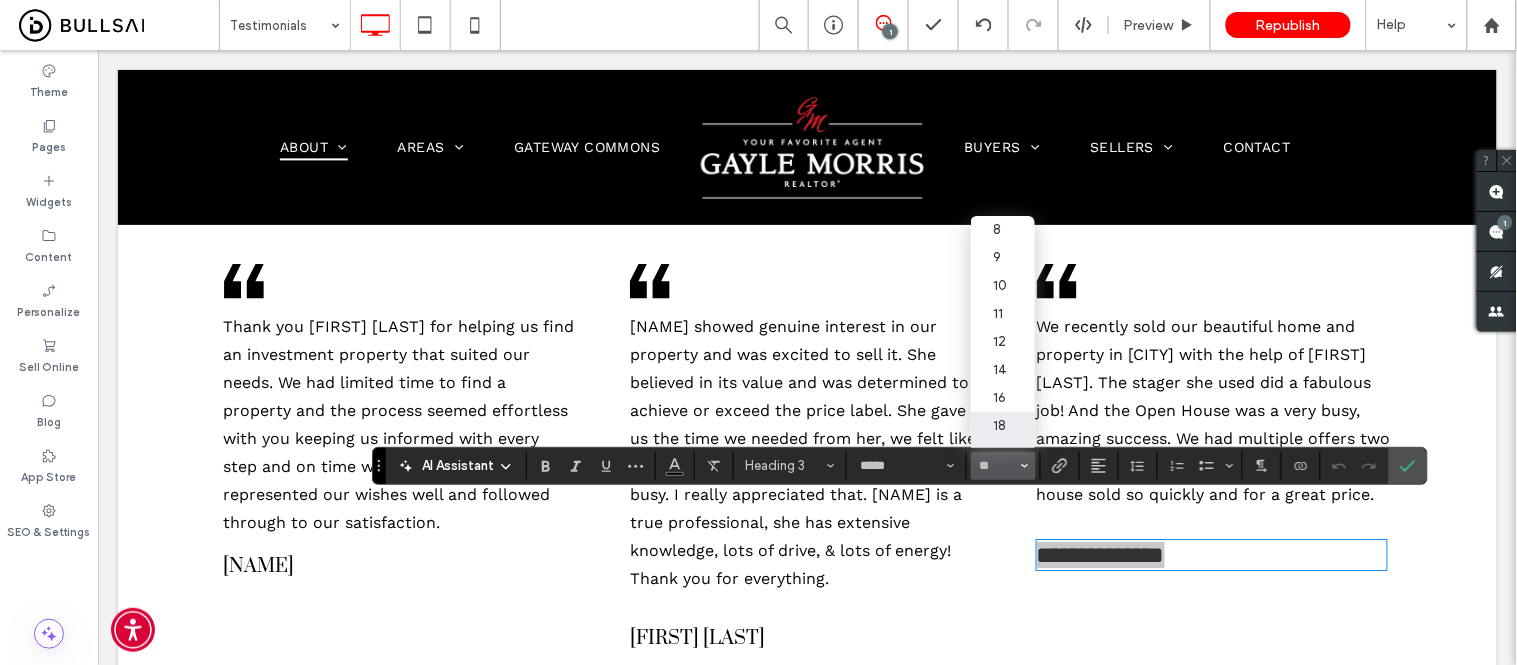 drag, startPoint x: 998, startPoint y: 423, endPoint x: 987, endPoint y: 446, distance: 25.495098 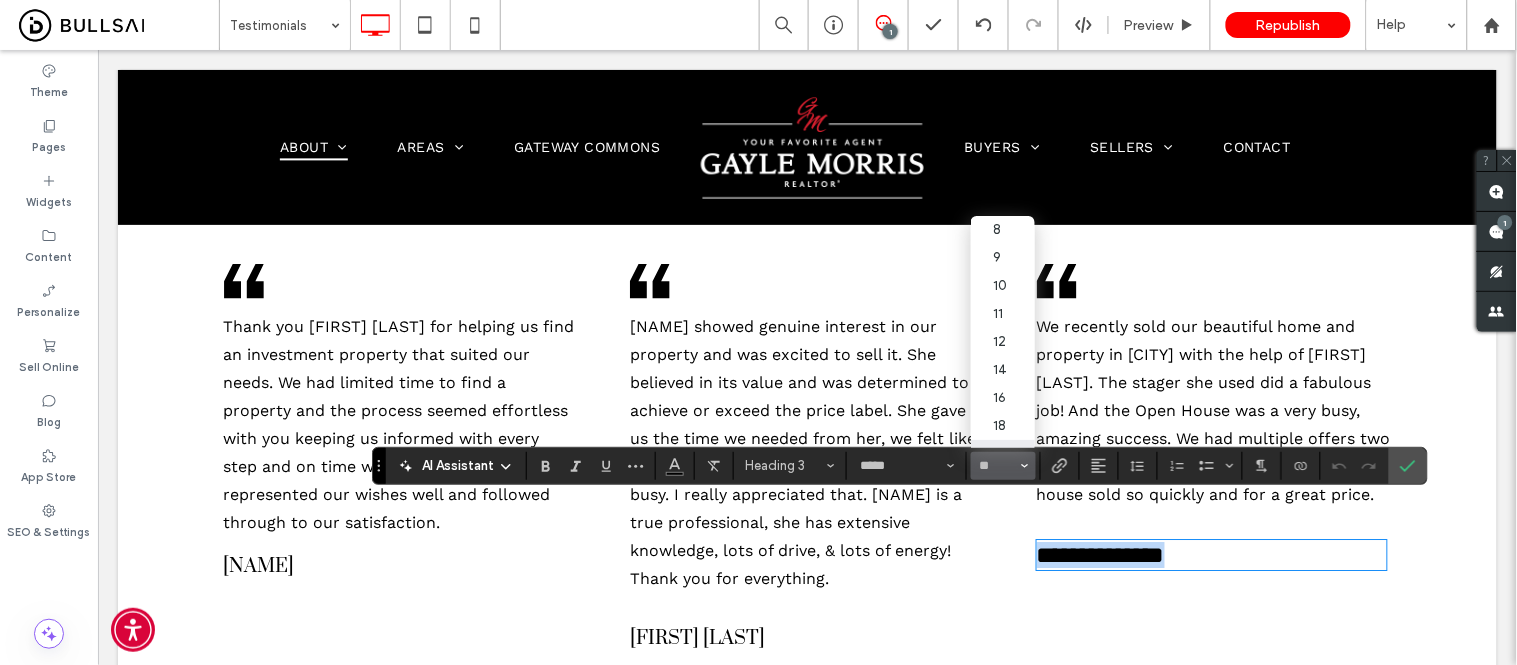 type on "**" 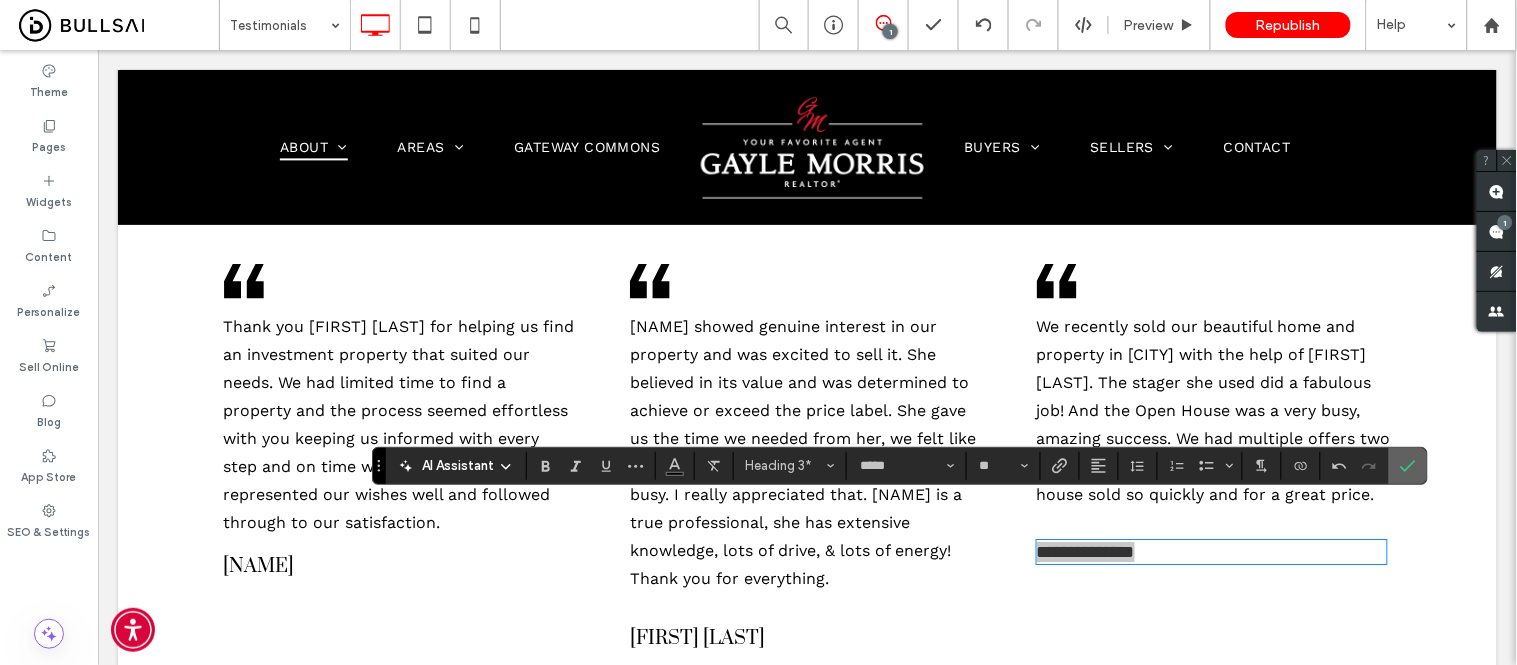click 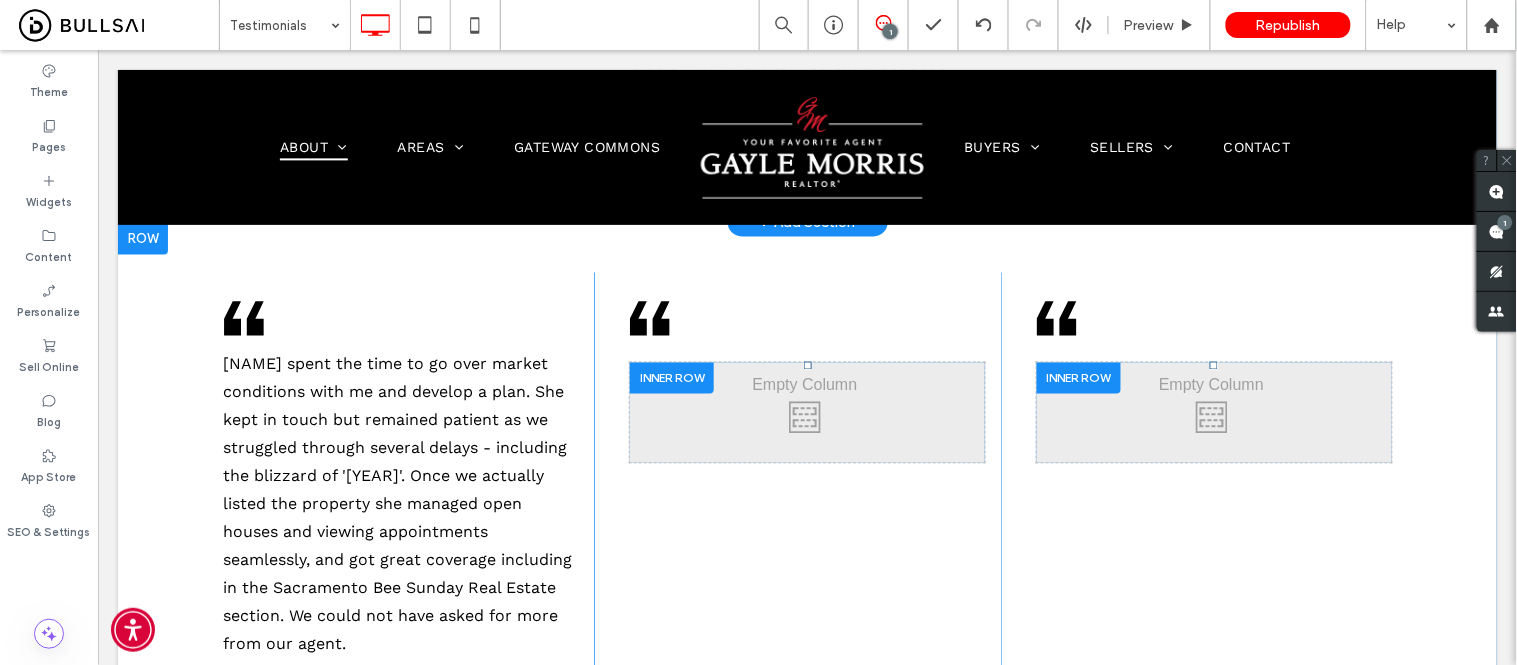 scroll, scrollTop: 14418, scrollLeft: 0, axis: vertical 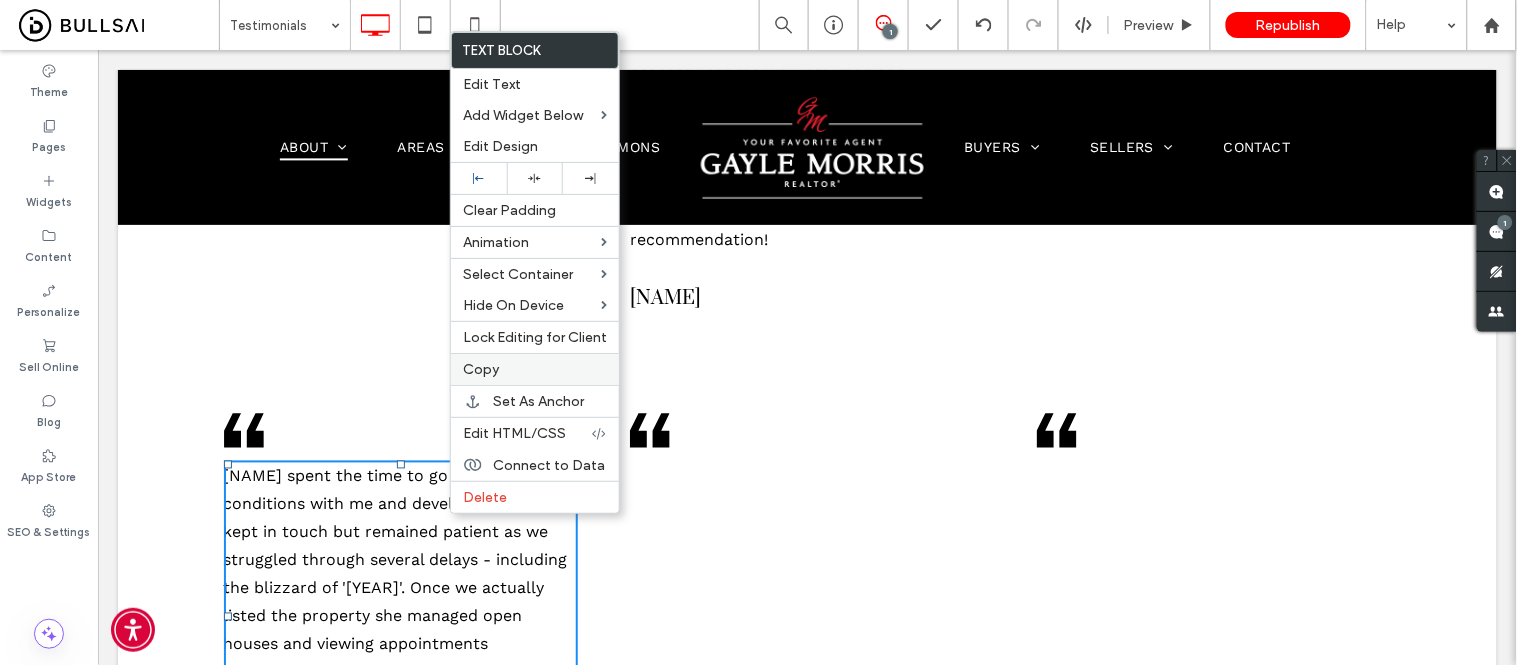 click on "Copy" at bounding box center [535, 369] 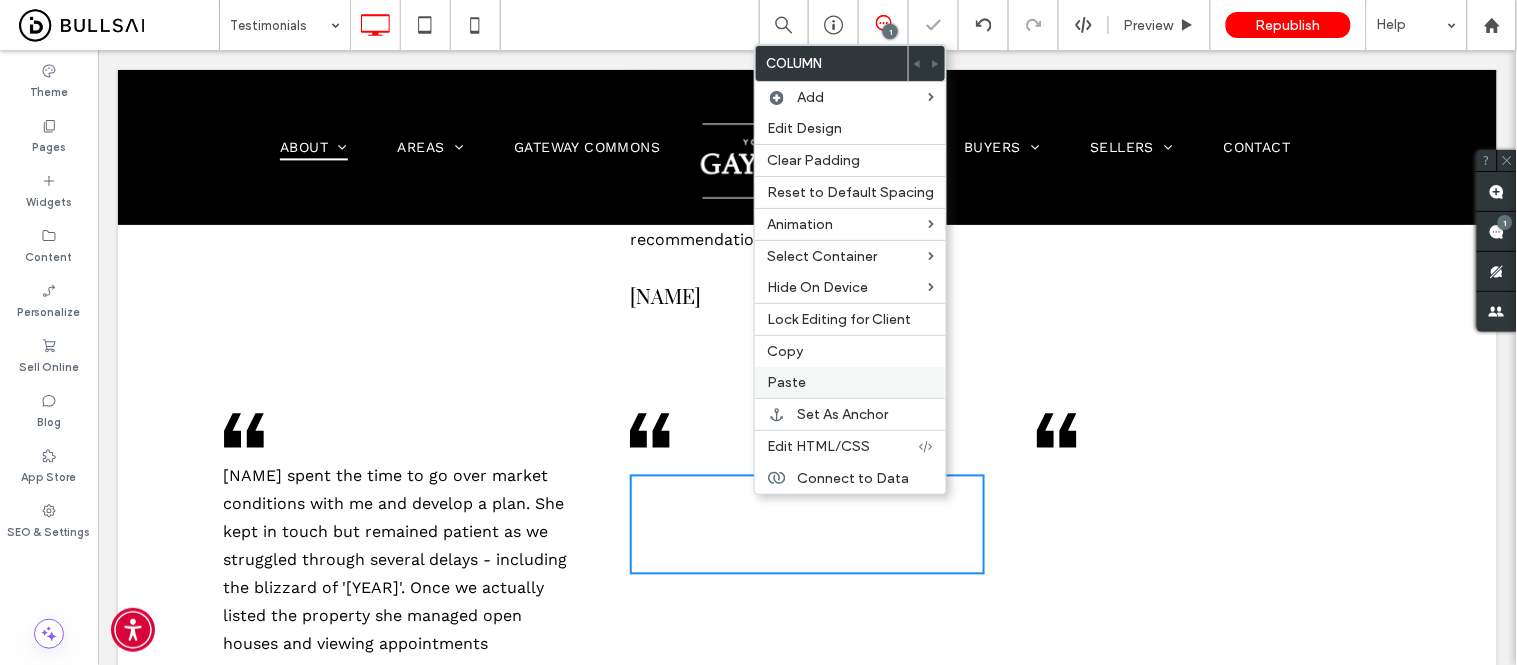 click on "Paste" at bounding box center (786, 382) 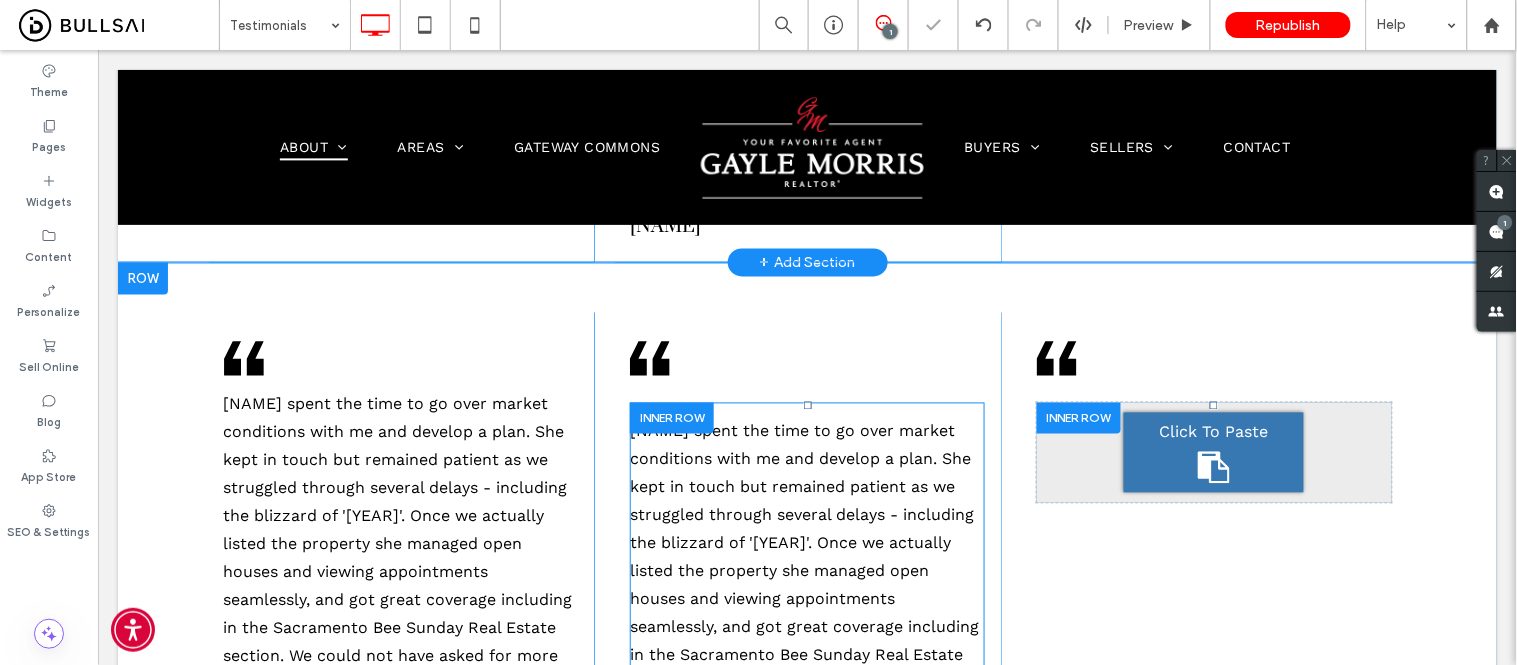 scroll, scrollTop: 14530, scrollLeft: 0, axis: vertical 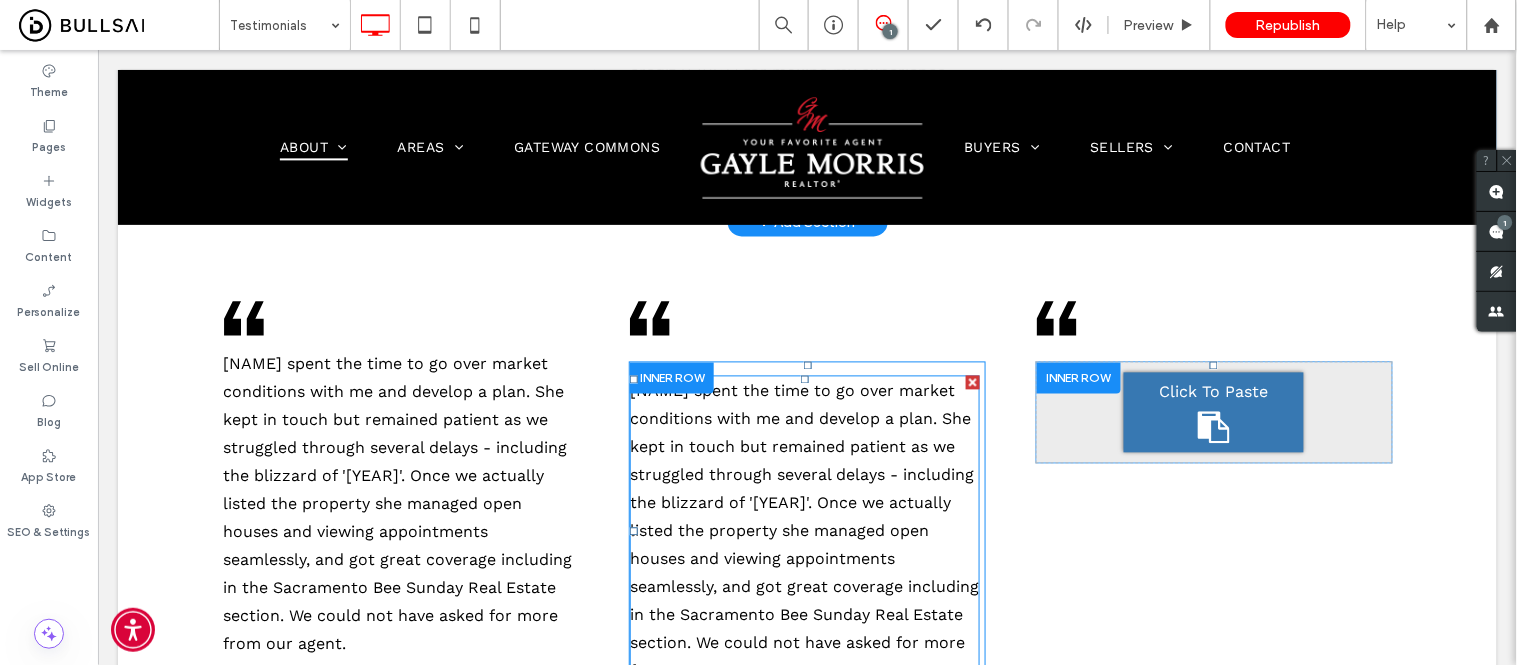 click on "Gayle spent the time to go over market conditions with me and develop a plan. She kept in touch but remained patient as we struggled through several delays - including the blizzard of '23. Once we actually listed the property she managed open houses and viewing appointments seamlessly, and got great coverage including in the Sacramento Bee Sunday Real Estate section. We could not have asked for more from our agent." at bounding box center (804, 531) 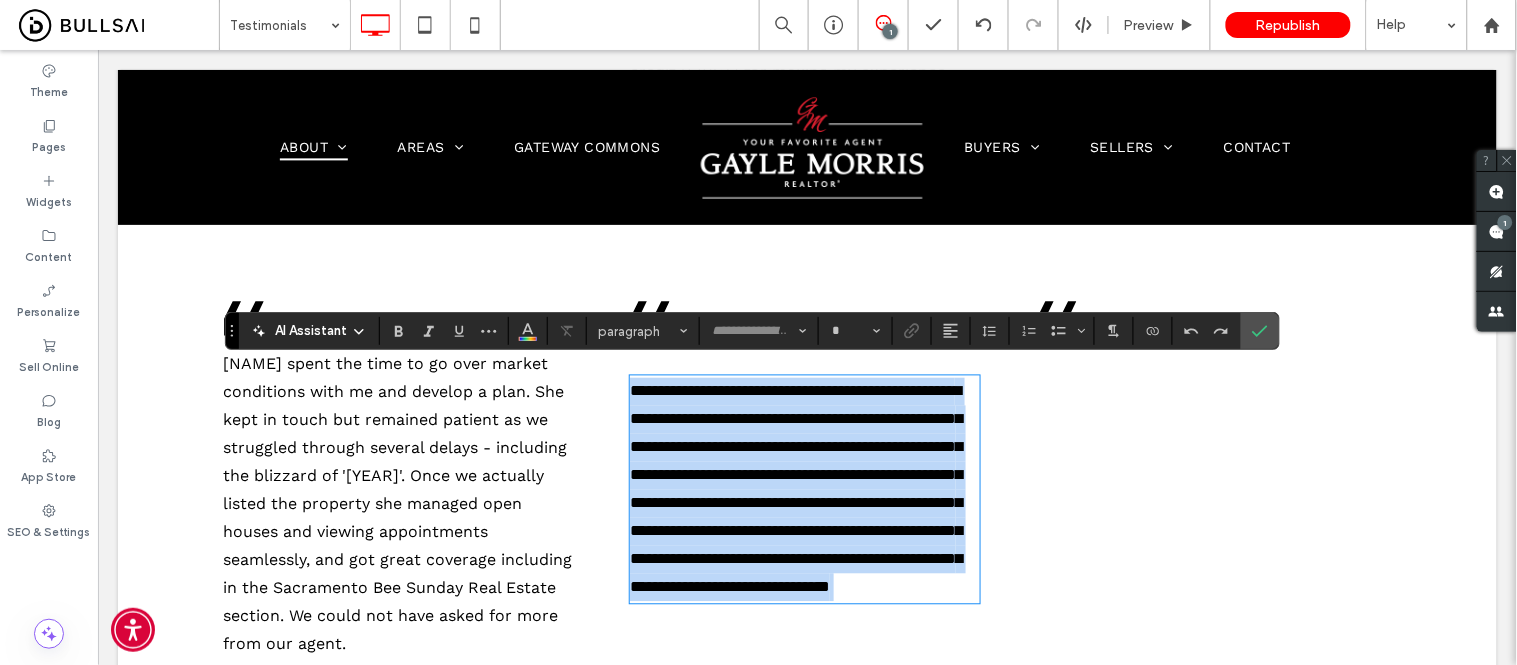 type on "*********" 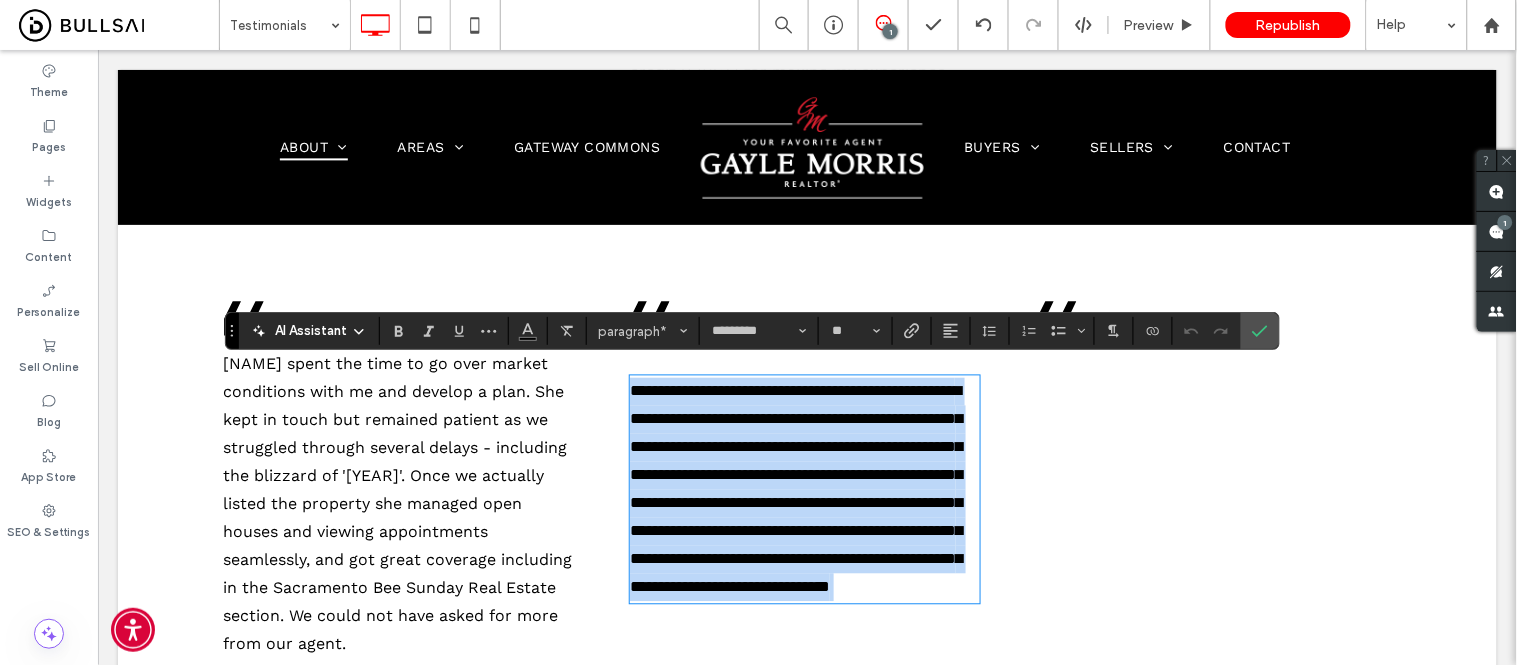 scroll, scrollTop: 0, scrollLeft: 0, axis: both 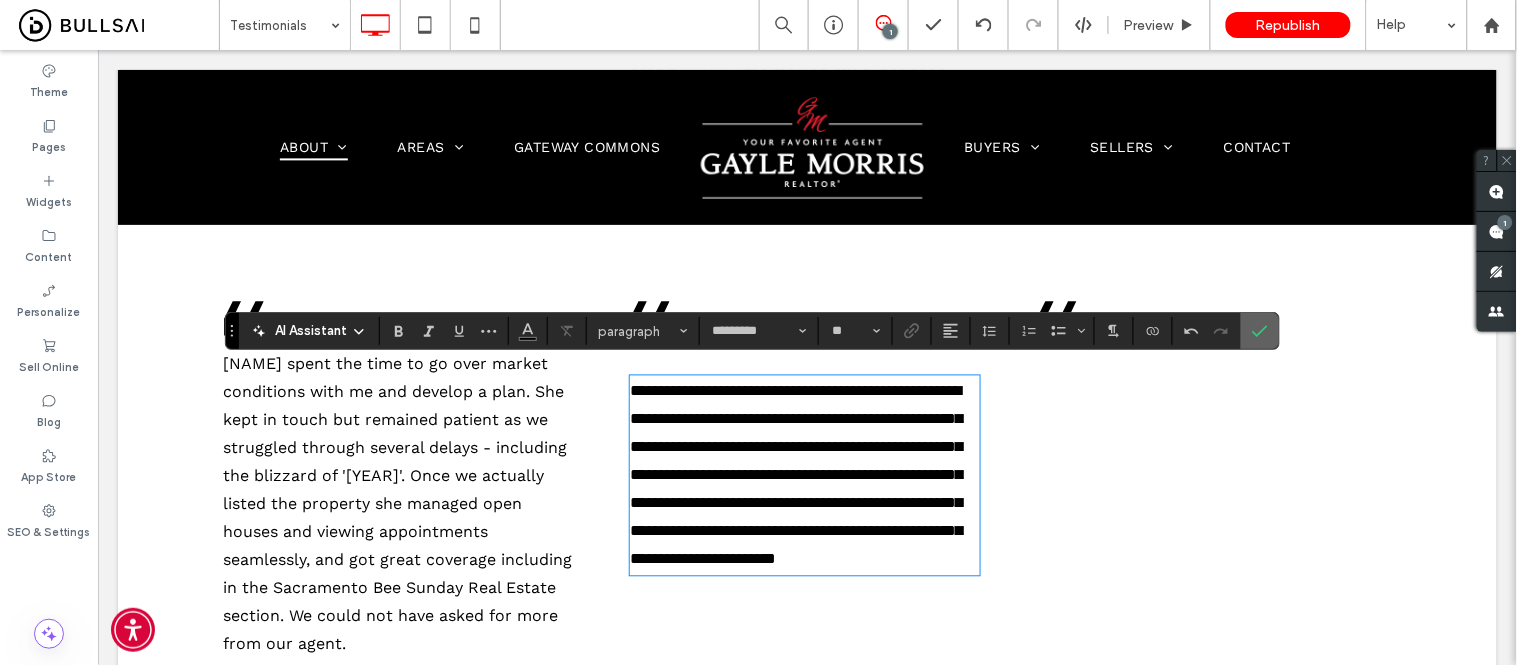 click 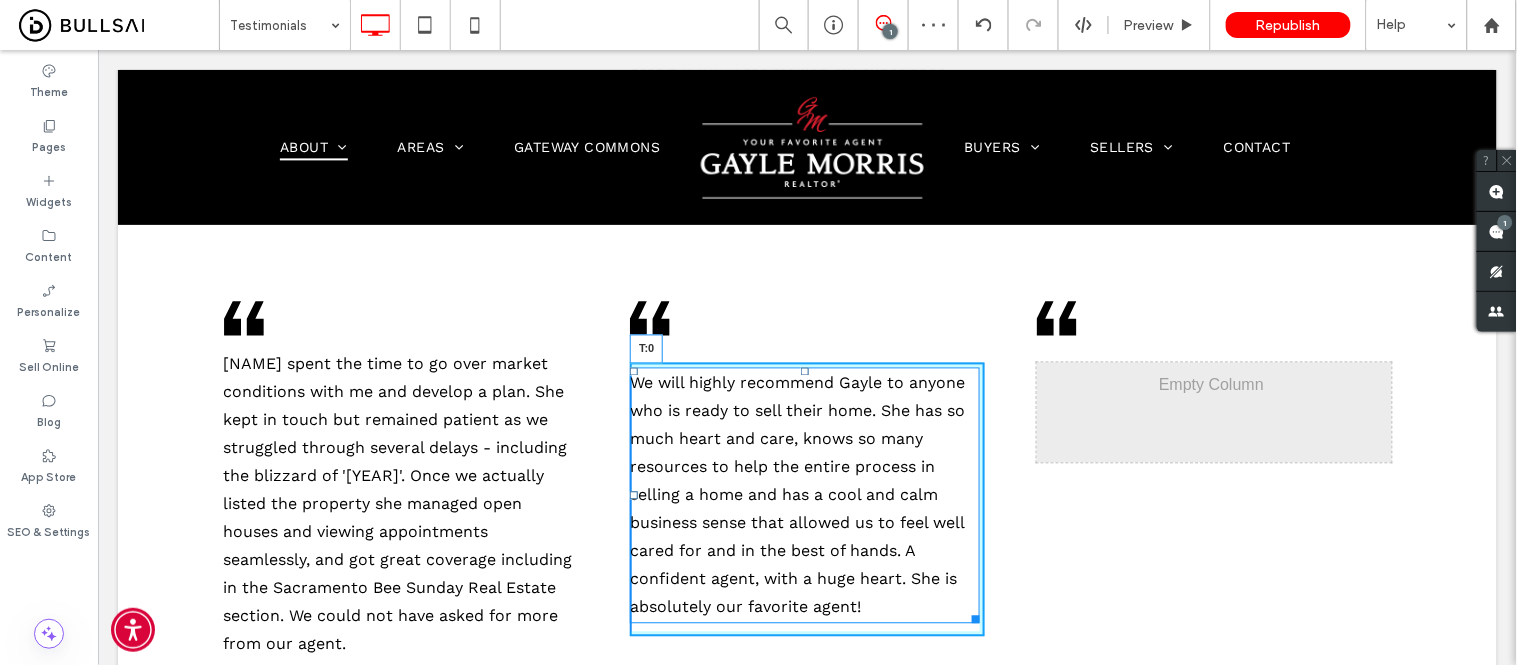 drag, startPoint x: 796, startPoint y: 365, endPoint x: 794, endPoint y: 333, distance: 32.06244 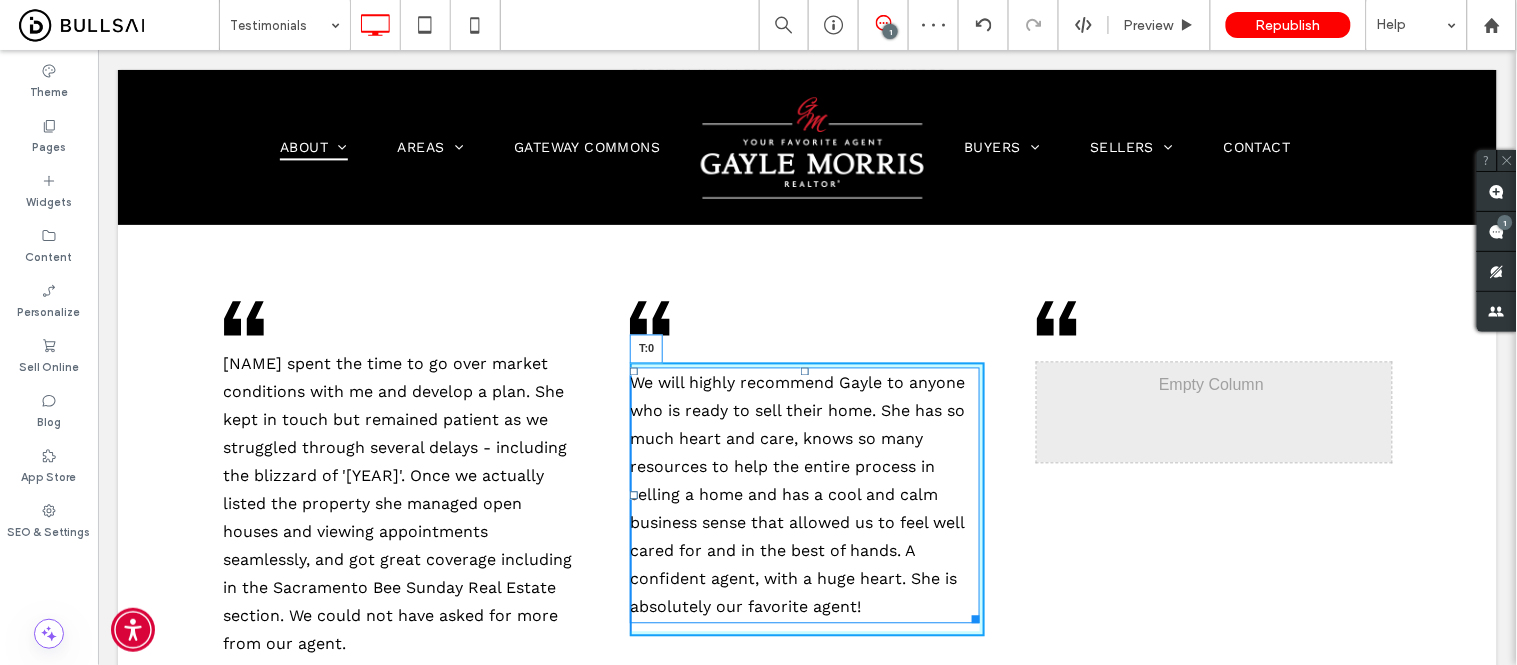 click on "A pair of black quotation marks on a white background.
.cls-1-1436611828-1670365560 {
clip-path: url(#clippath);
}
.cls-2-1436611828-1670365560 {
fill: none;
}
.cls-2, .cls-3-1436611828-1670365560 {
stroke-width: 0px;
}
Click To Paste     We will highly recommend Gayle to anyone who is ready to sell their home. She has so much heart and care, knows so many resources to help the entire process in selling a home and has a cool and calm business sense that allowed us to feel well cared for and in the best of hands. A confident agent, with a huge heart. She is absolutely our favorite agent! T:0
Click To Paste" at bounding box center [806, 505] 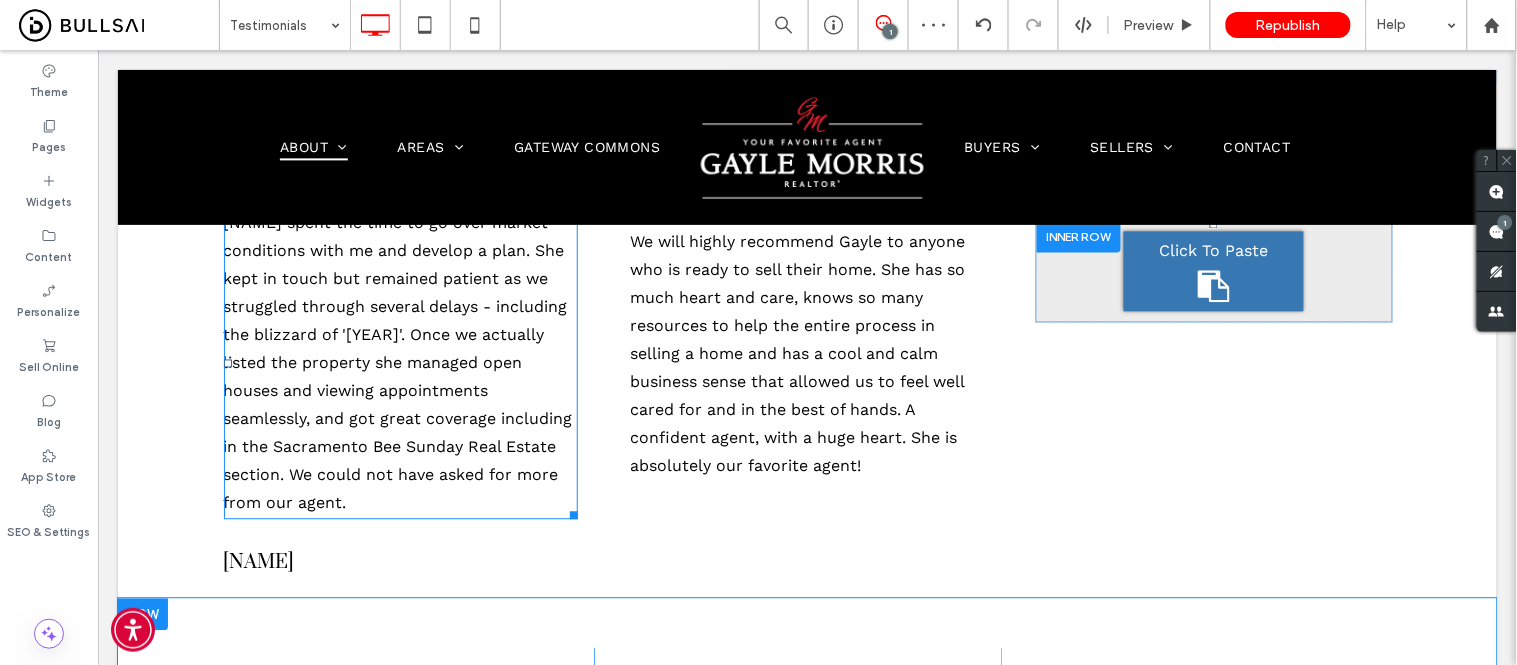 scroll, scrollTop: 14752, scrollLeft: 0, axis: vertical 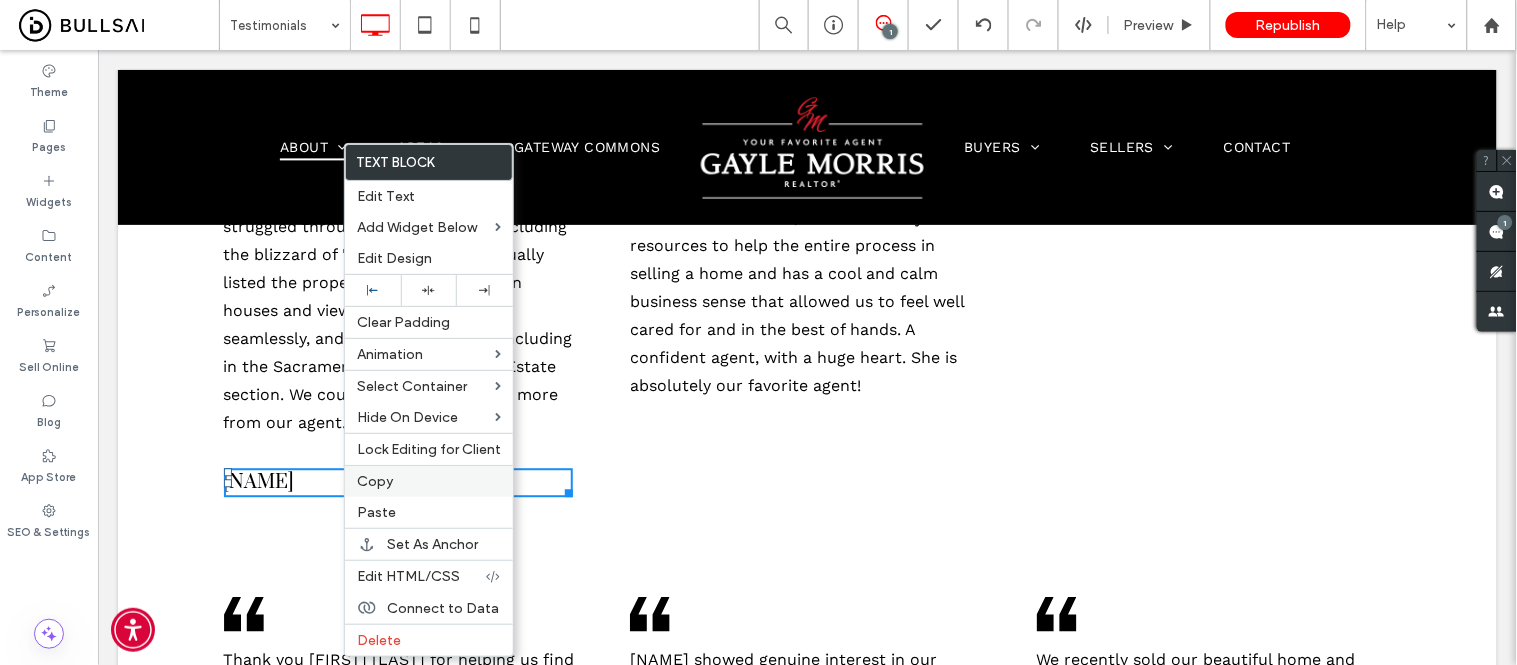 click on "Copy" at bounding box center [429, 481] 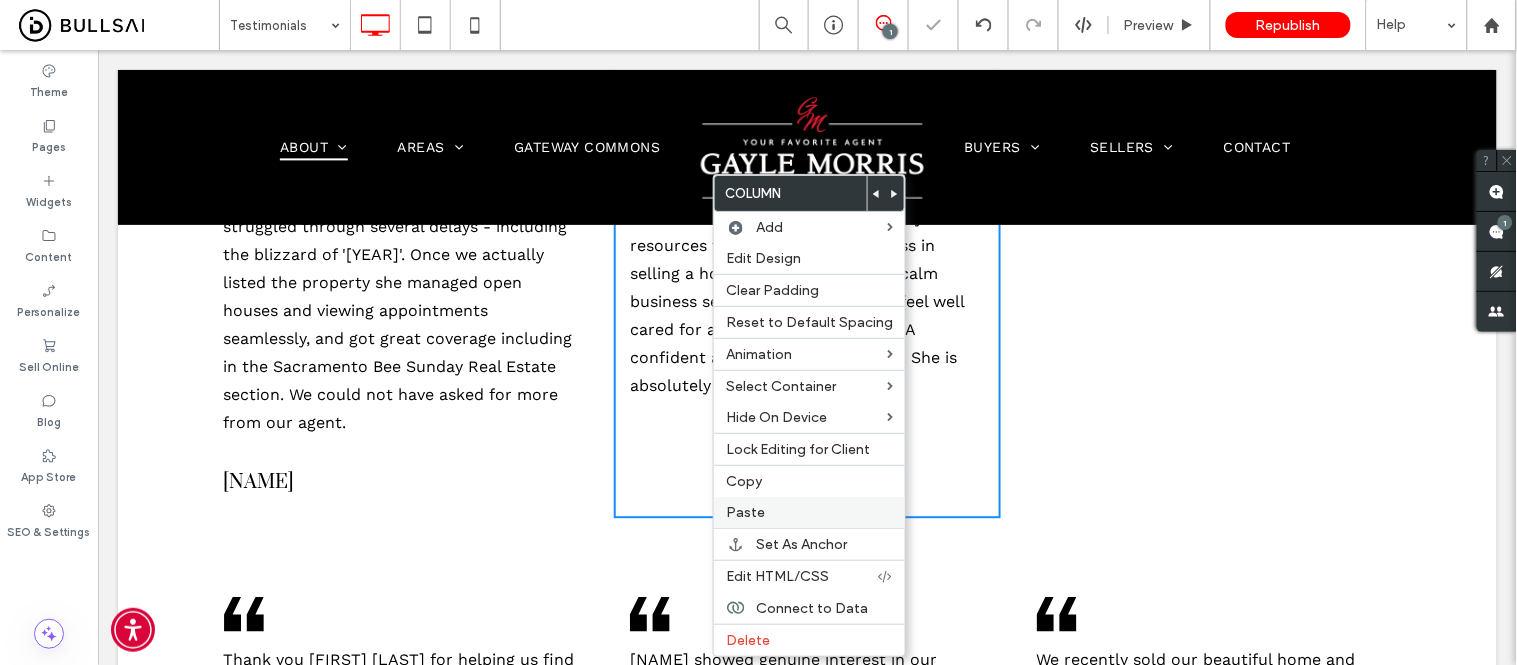 click on "Paste" at bounding box center [745, 512] 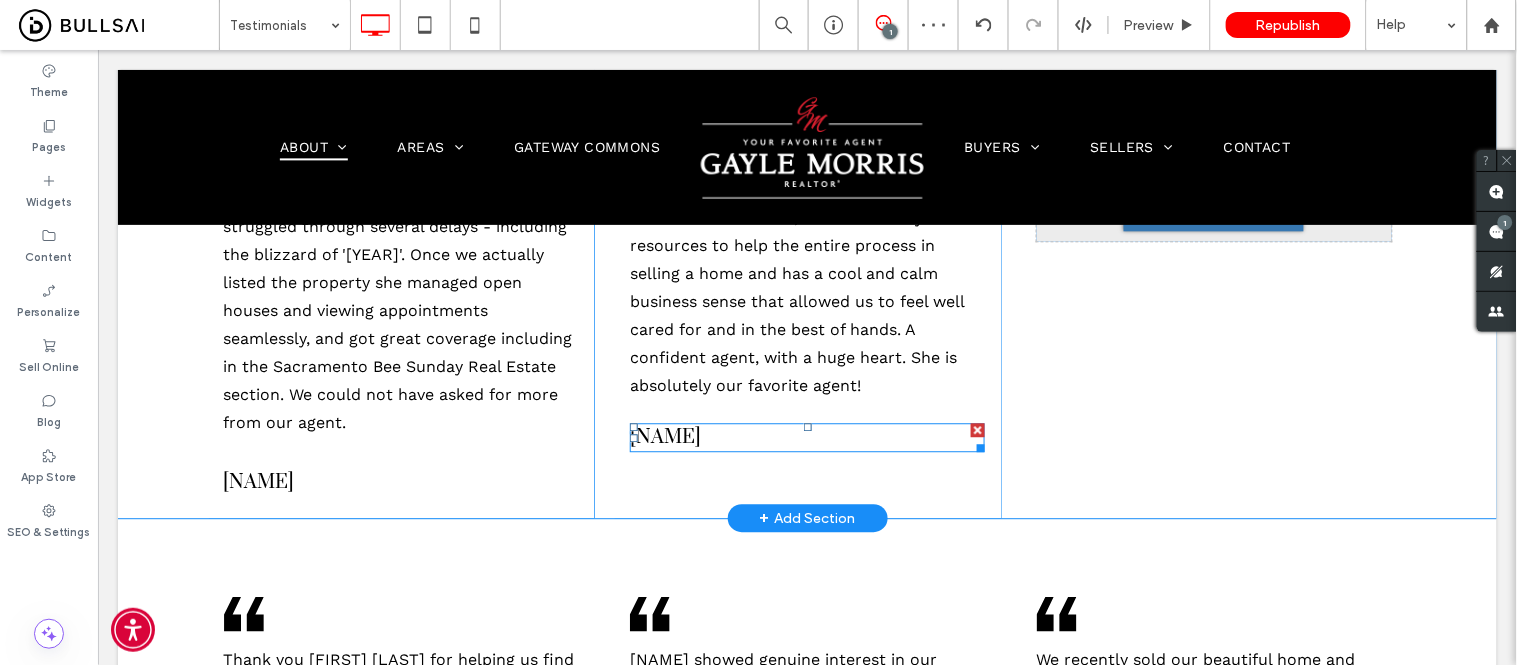click on "Stephen Munkelt" at bounding box center [664, 436] 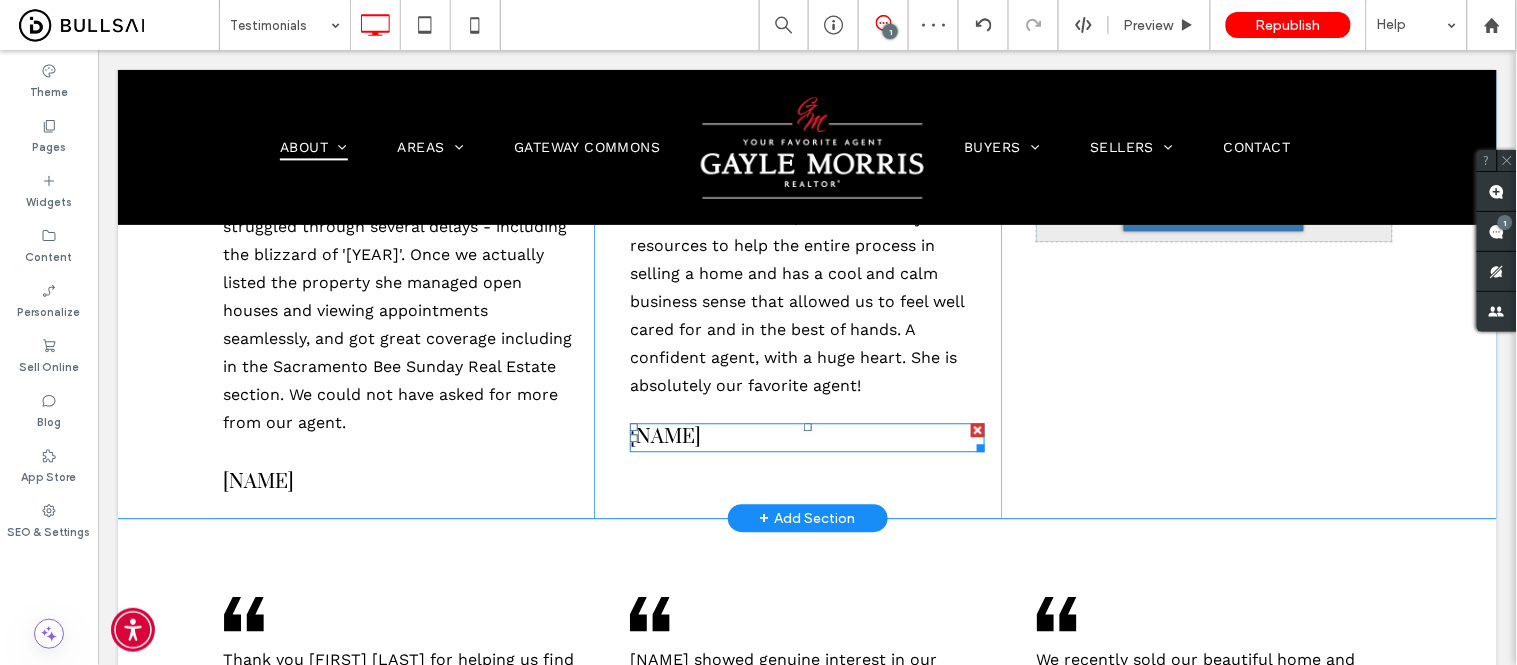 type on "*****" 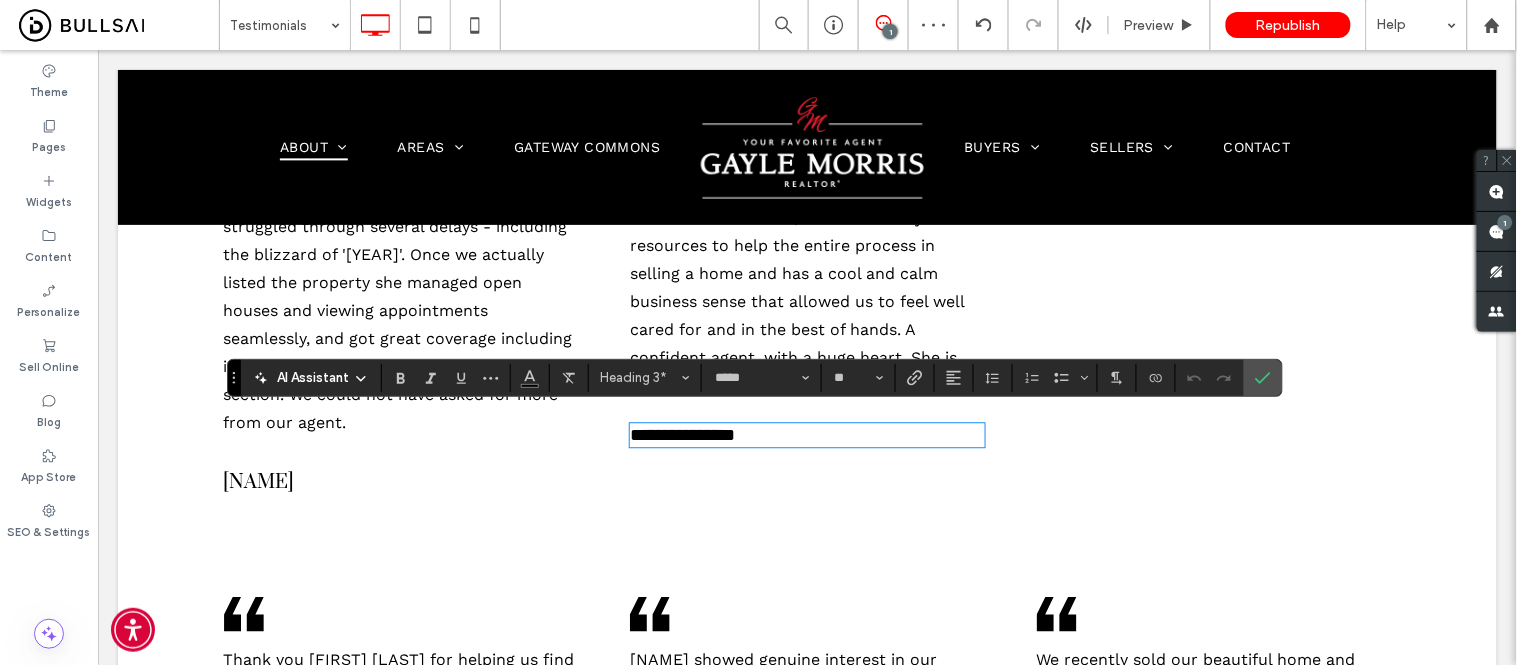 type 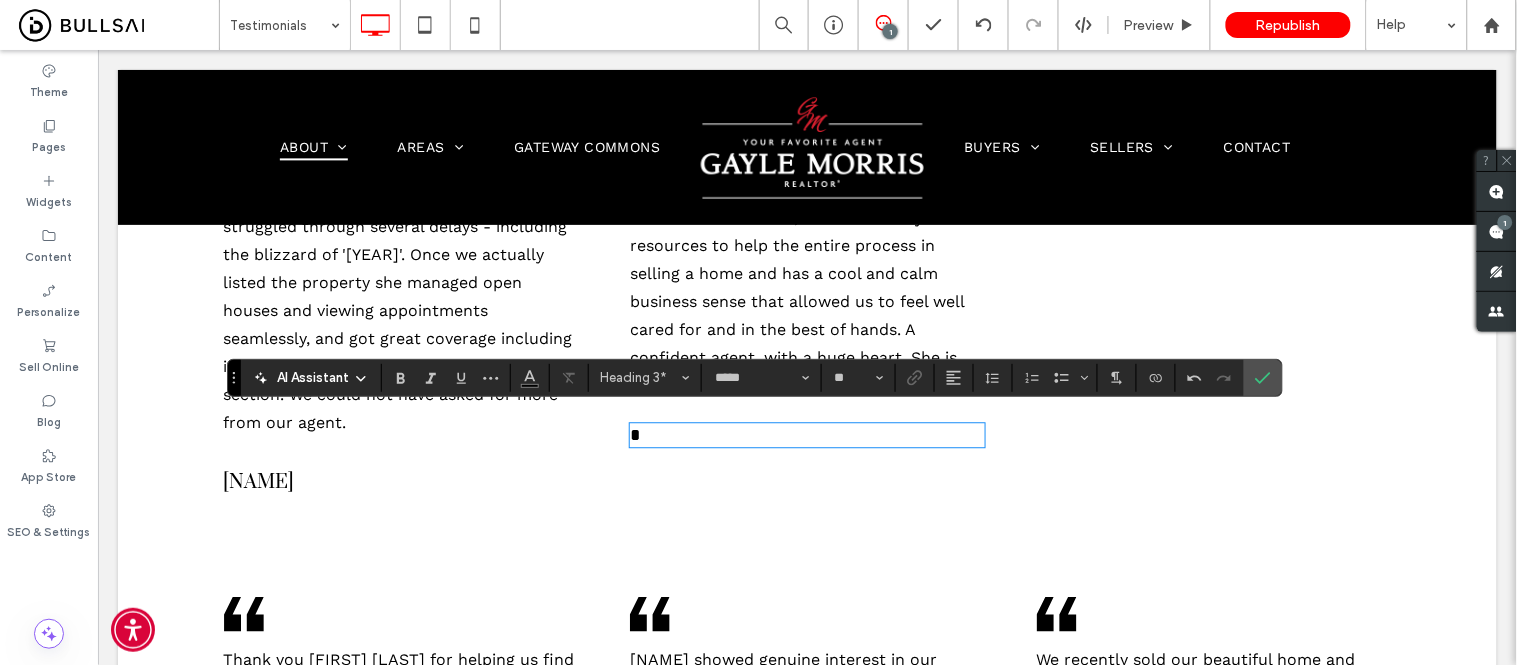 type on "**" 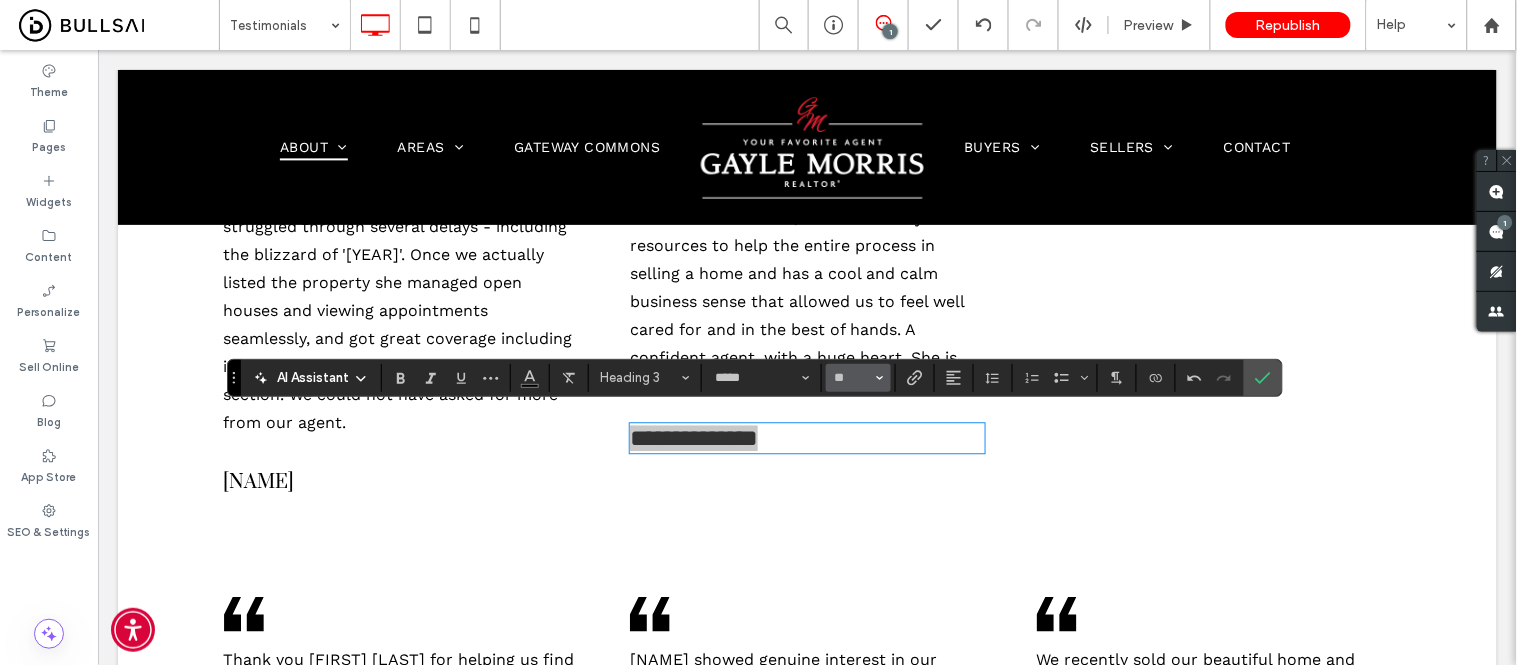 click 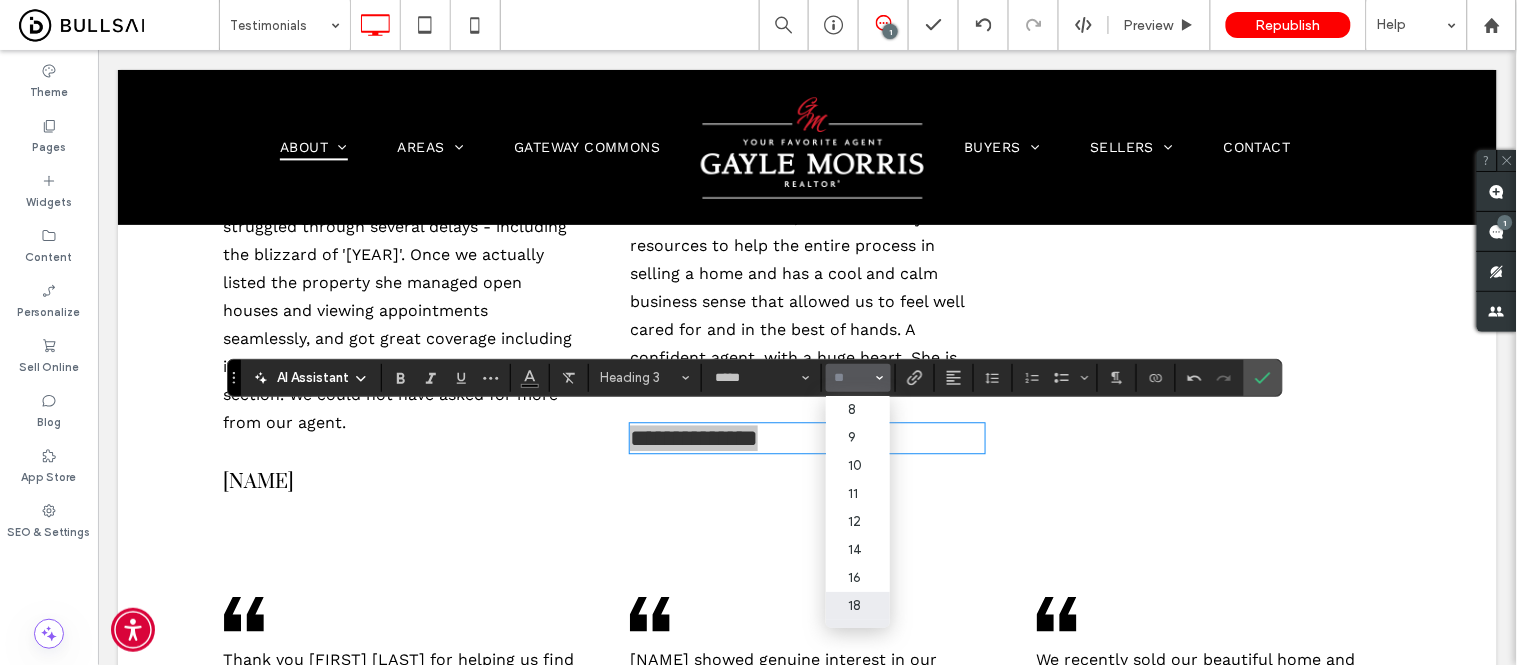 drag, startPoint x: 860, startPoint y: 607, endPoint x: 903, endPoint y: 488, distance: 126.53063 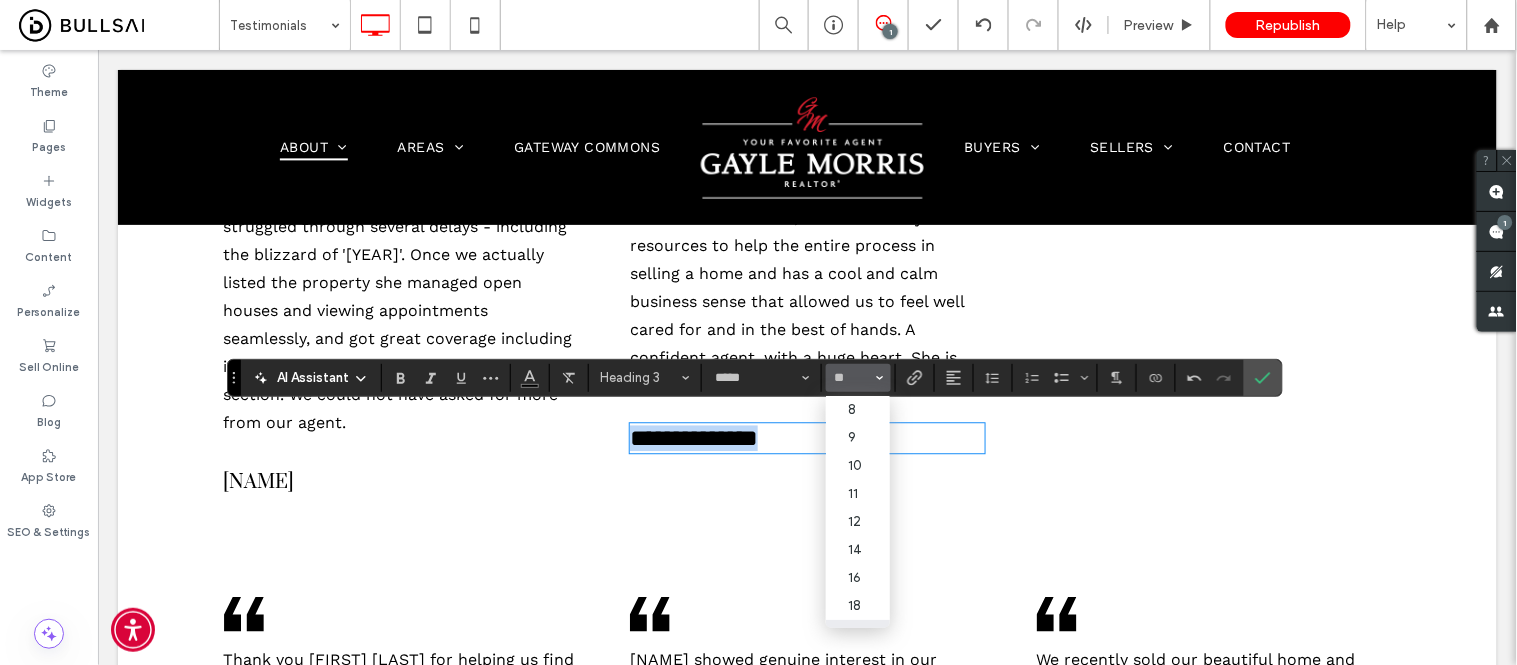 type on "**" 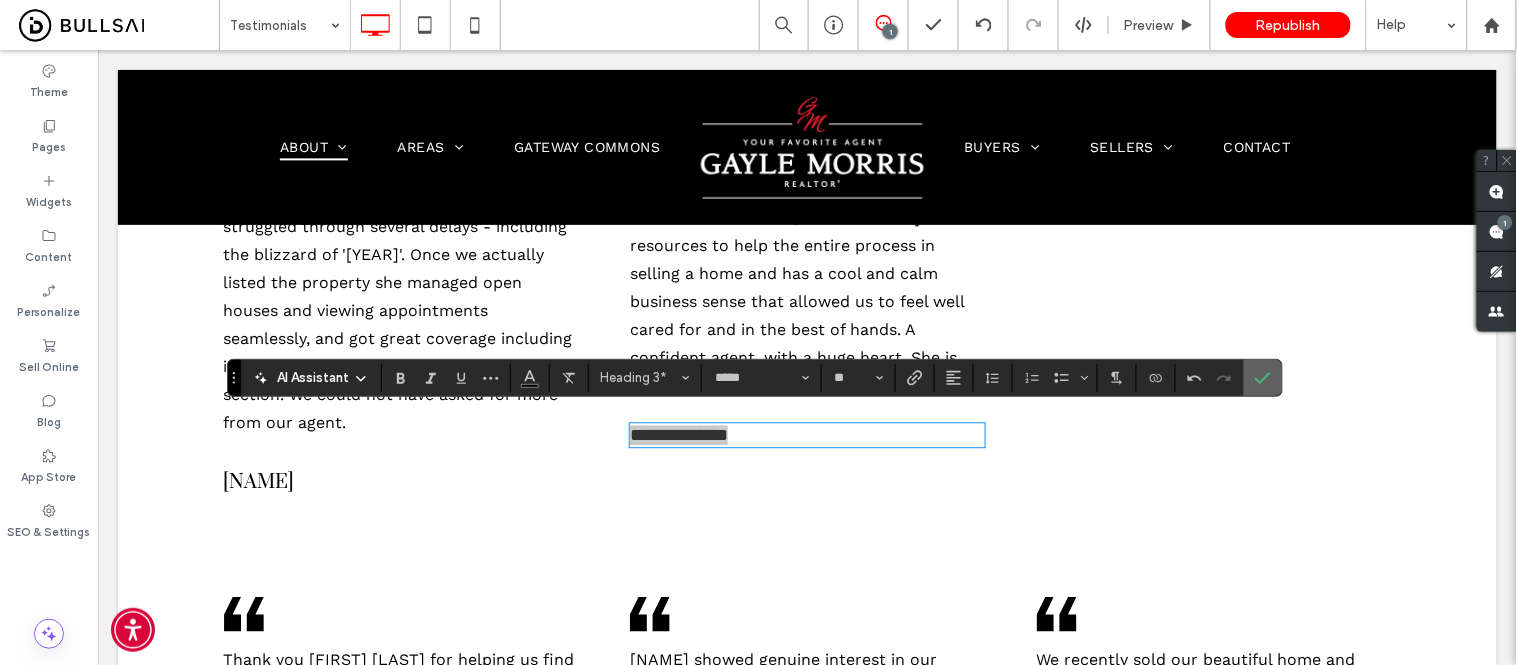 click 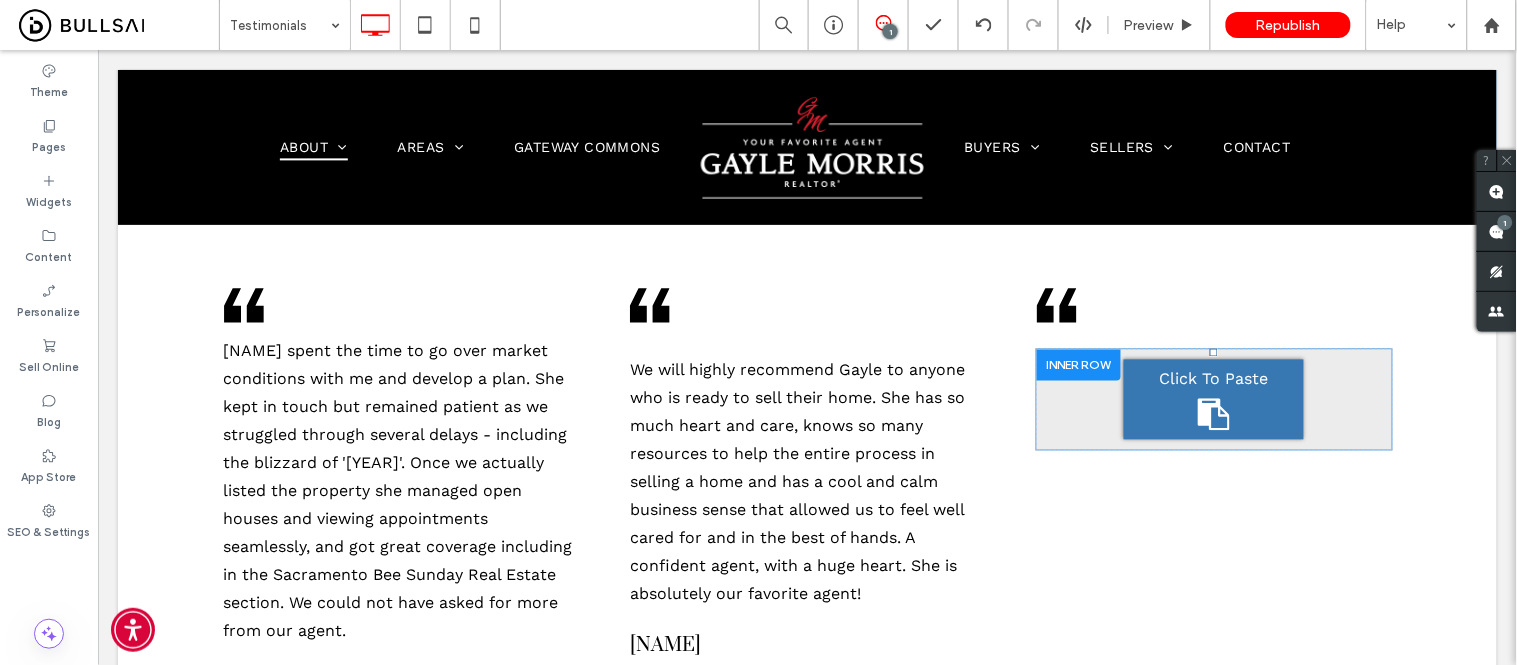 scroll, scrollTop: 14530, scrollLeft: 0, axis: vertical 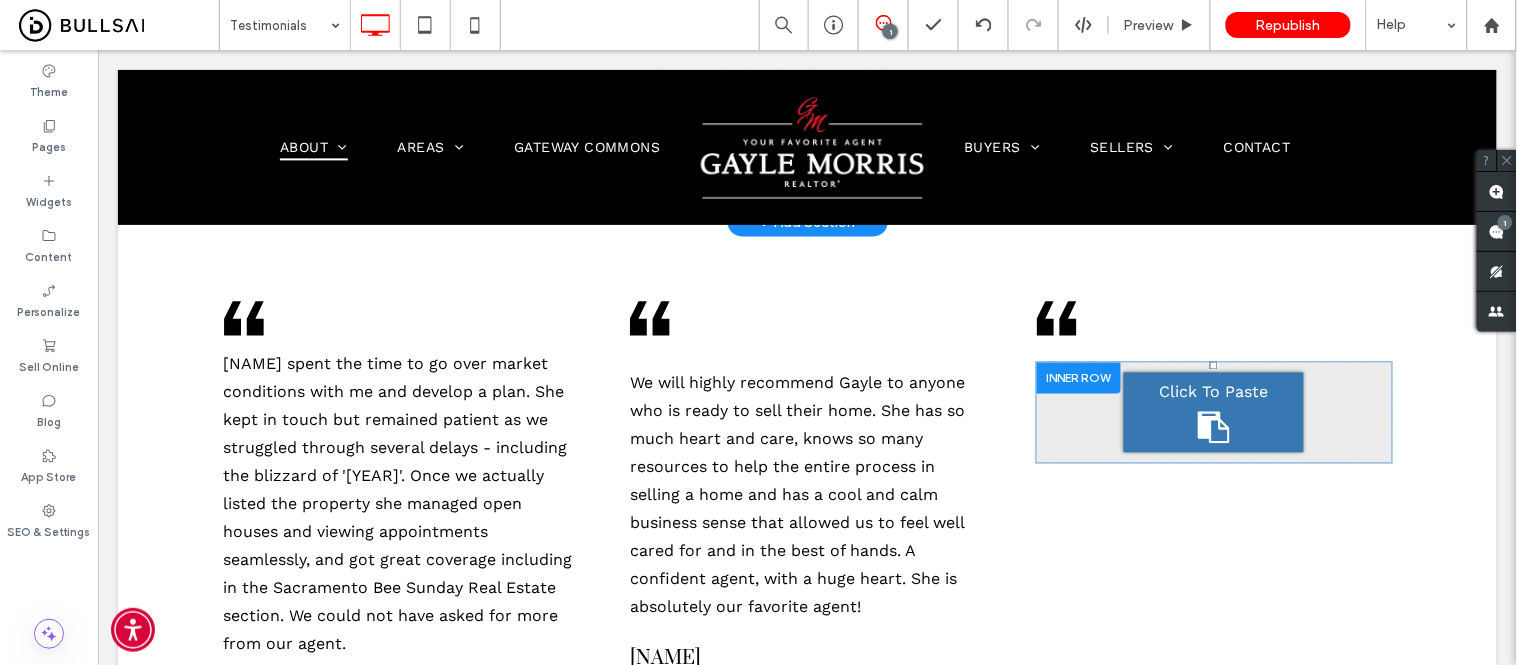 click 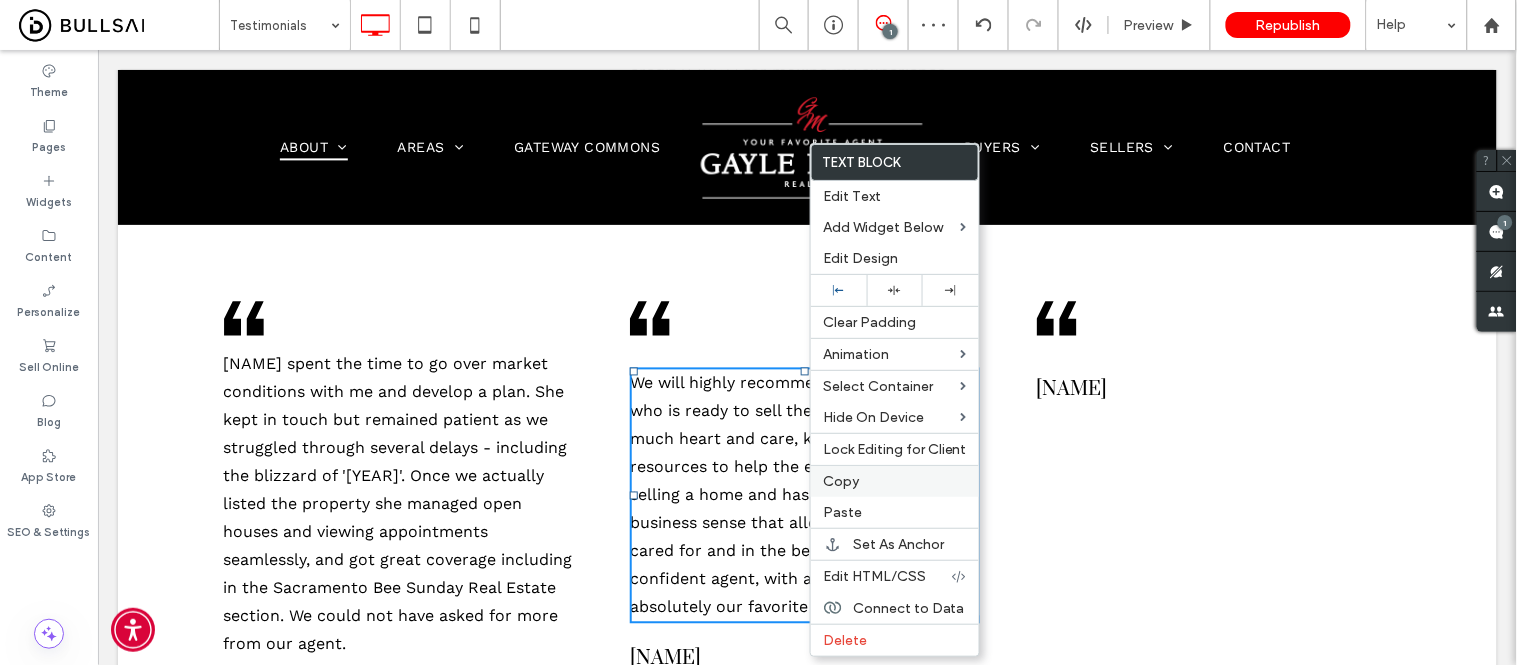 click on "Copy" at bounding box center (895, 481) 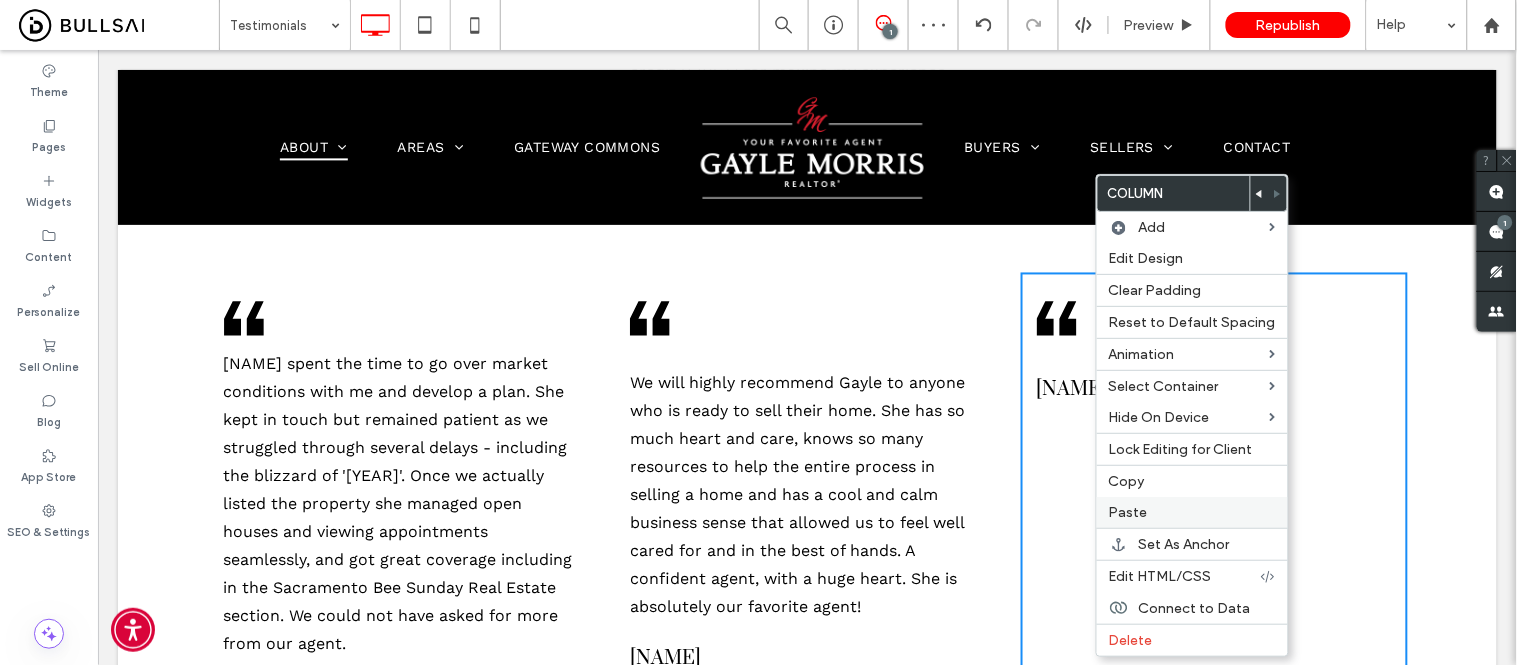 click on "Paste" at bounding box center (1128, 512) 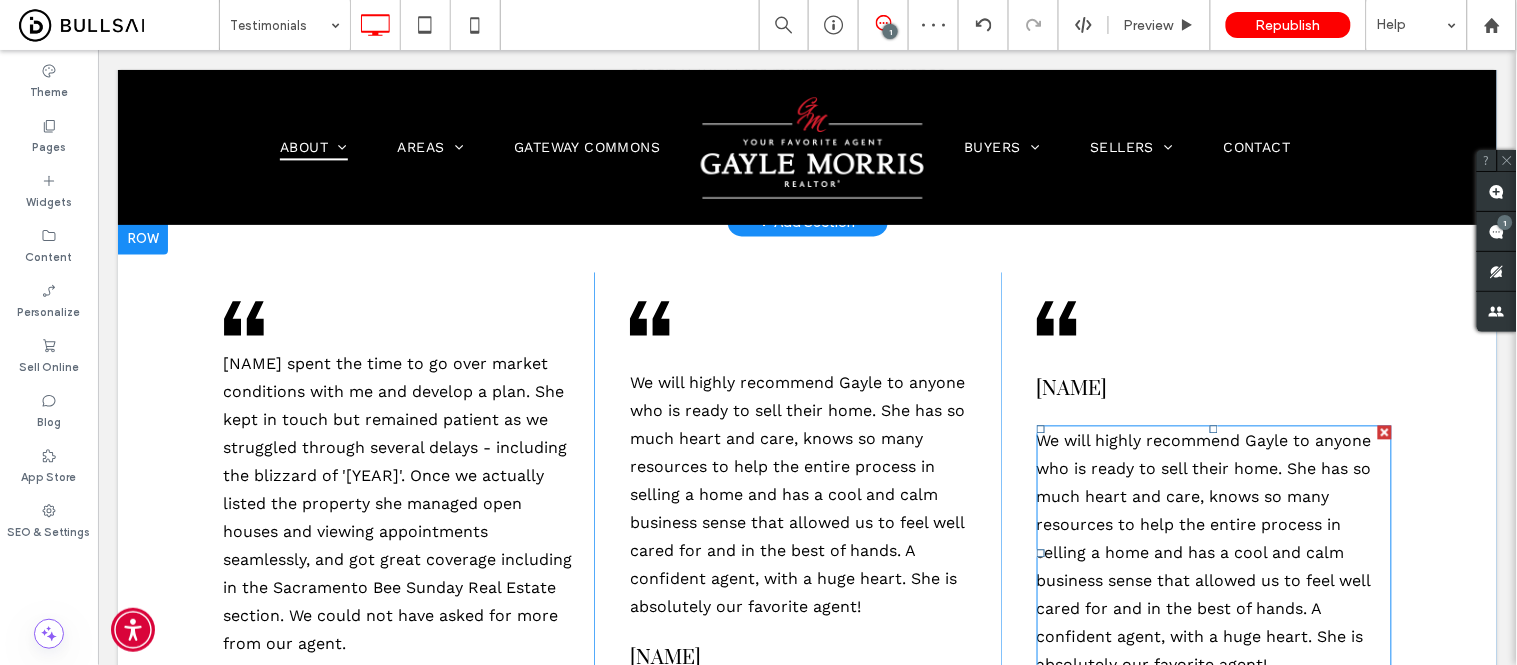 click on "We will highly recommend Gayle to anyone who is ready to sell their home. She has so much heart and care, knows so many resources to help the entire process in selling a home and has a cool and calm business sense that allowed us to feel well cared for and in the best of hands. A confident agent, with a huge heart. She is absolutely our favorite agent!" at bounding box center (1203, 552) 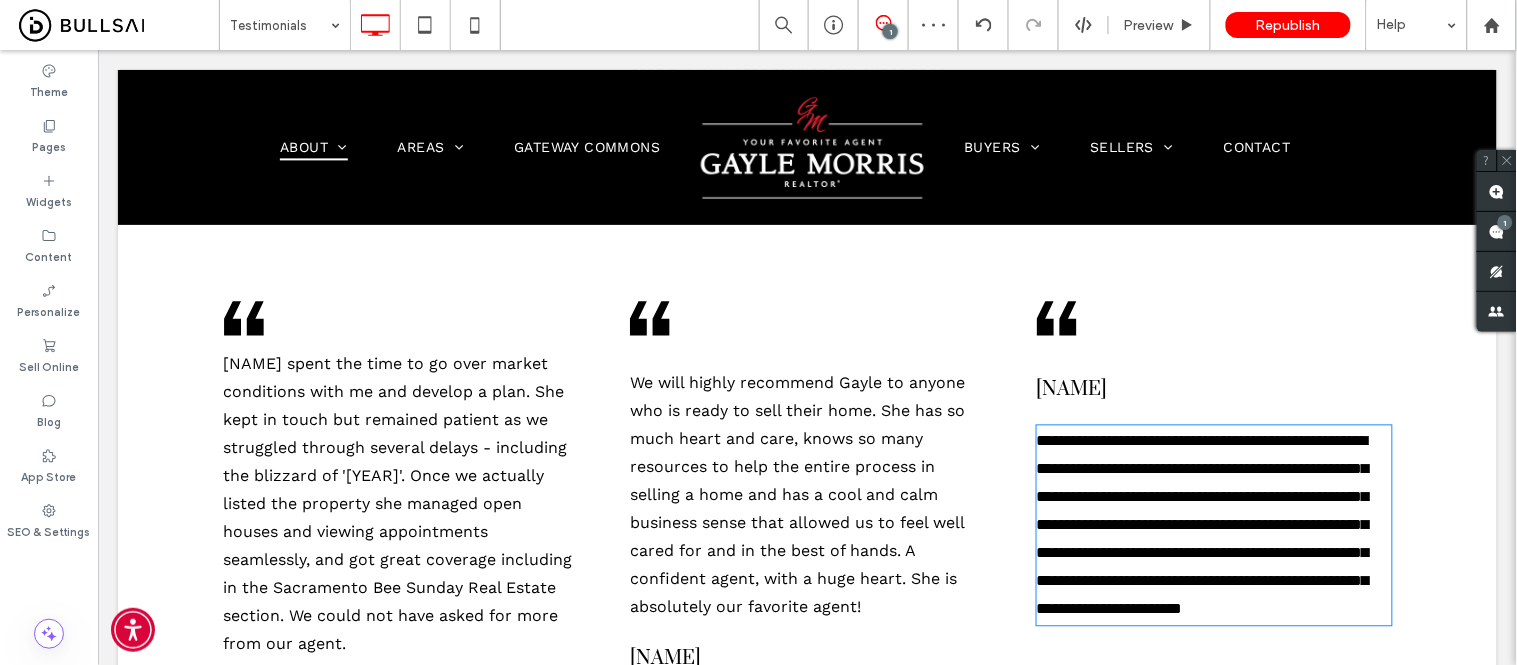 type on "*********" 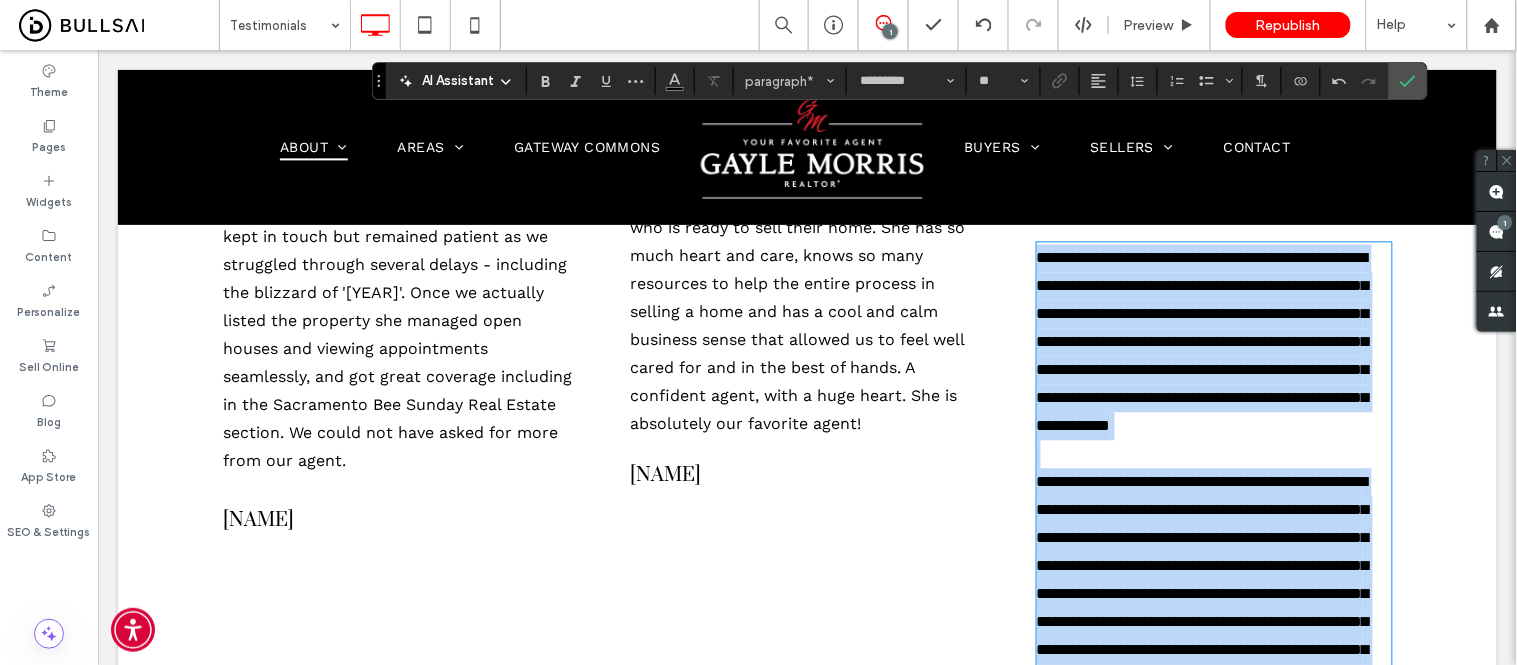 scroll, scrollTop: 0, scrollLeft: 0, axis: both 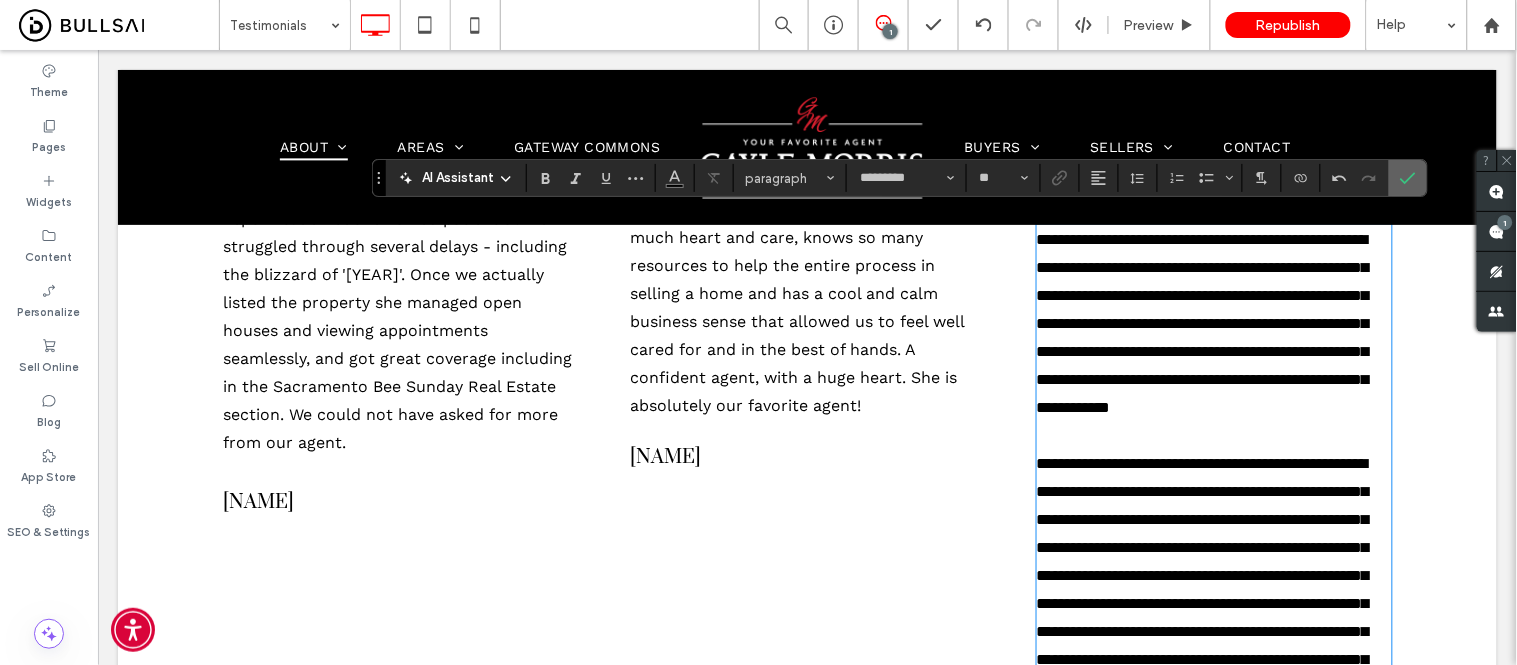 click 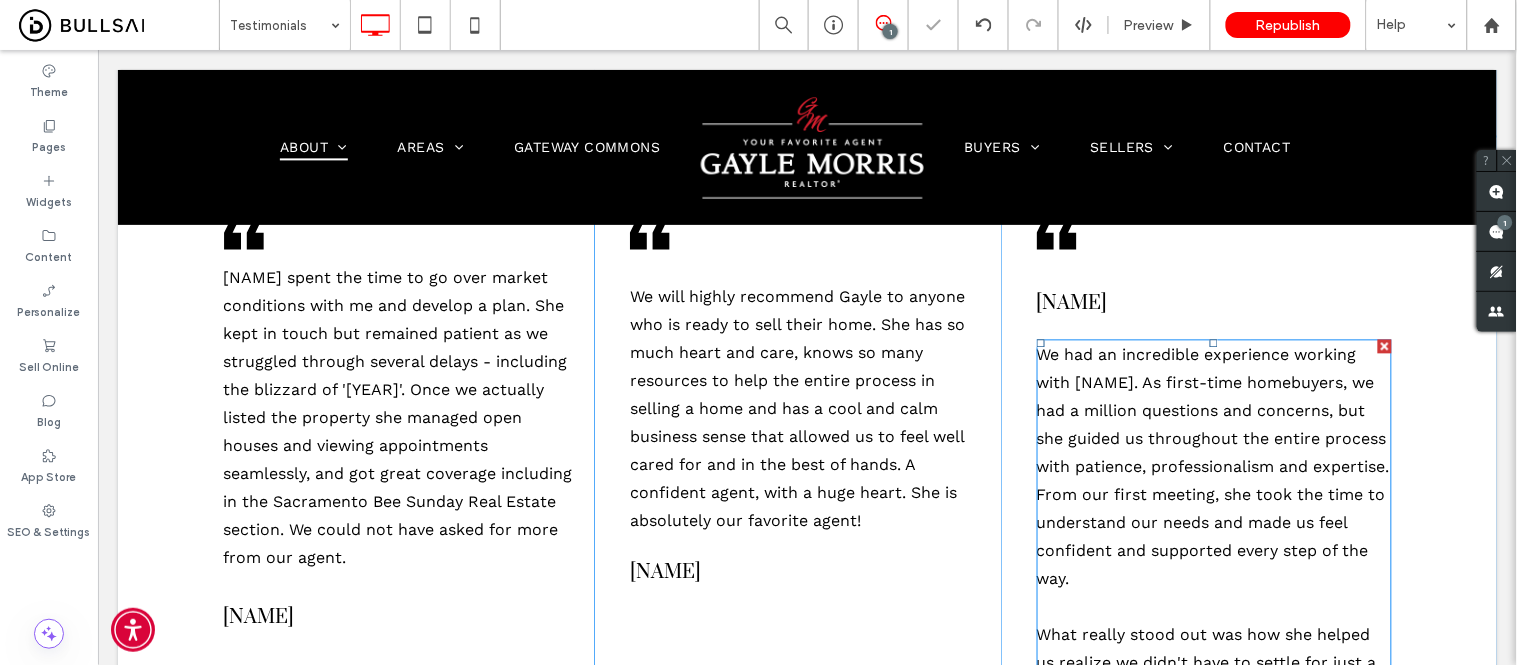 scroll, scrollTop: 14510, scrollLeft: 0, axis: vertical 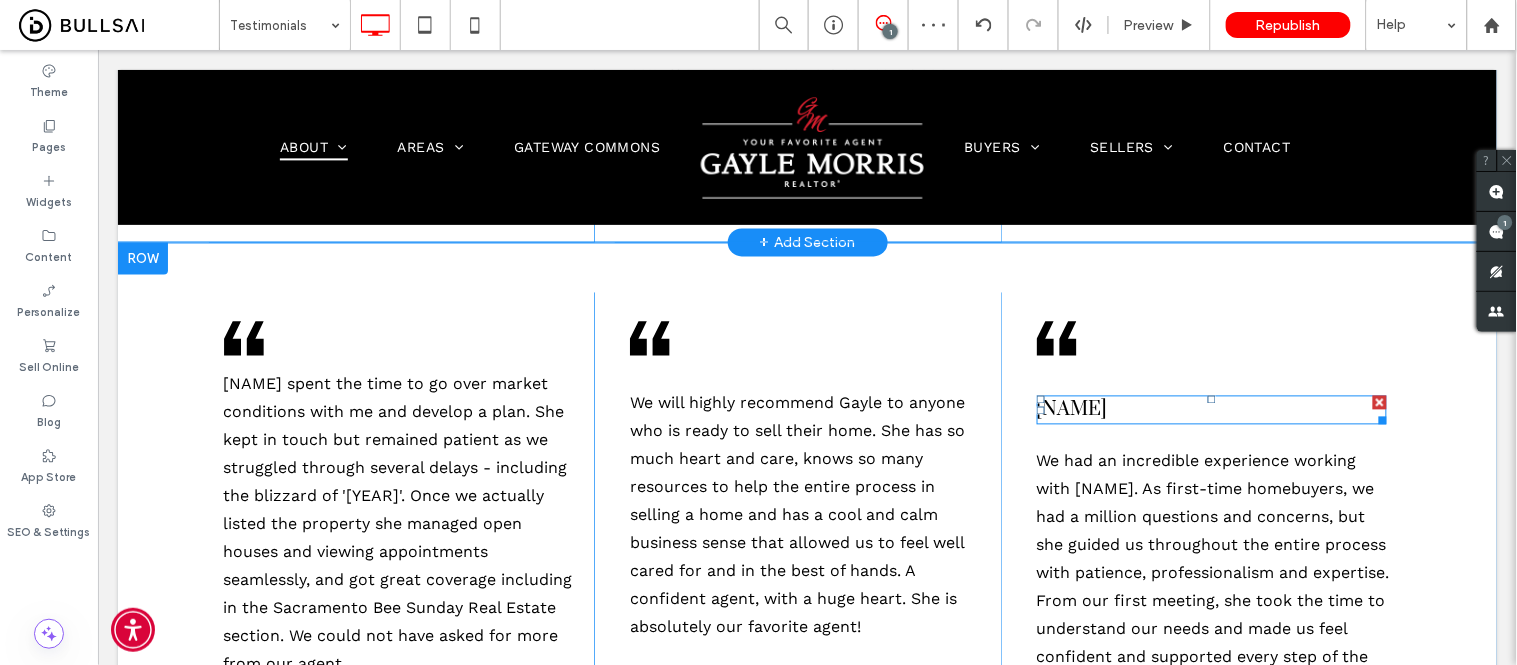 drag, startPoint x: 1132, startPoint y: 390, endPoint x: 1165, endPoint y: 441, distance: 60.74537 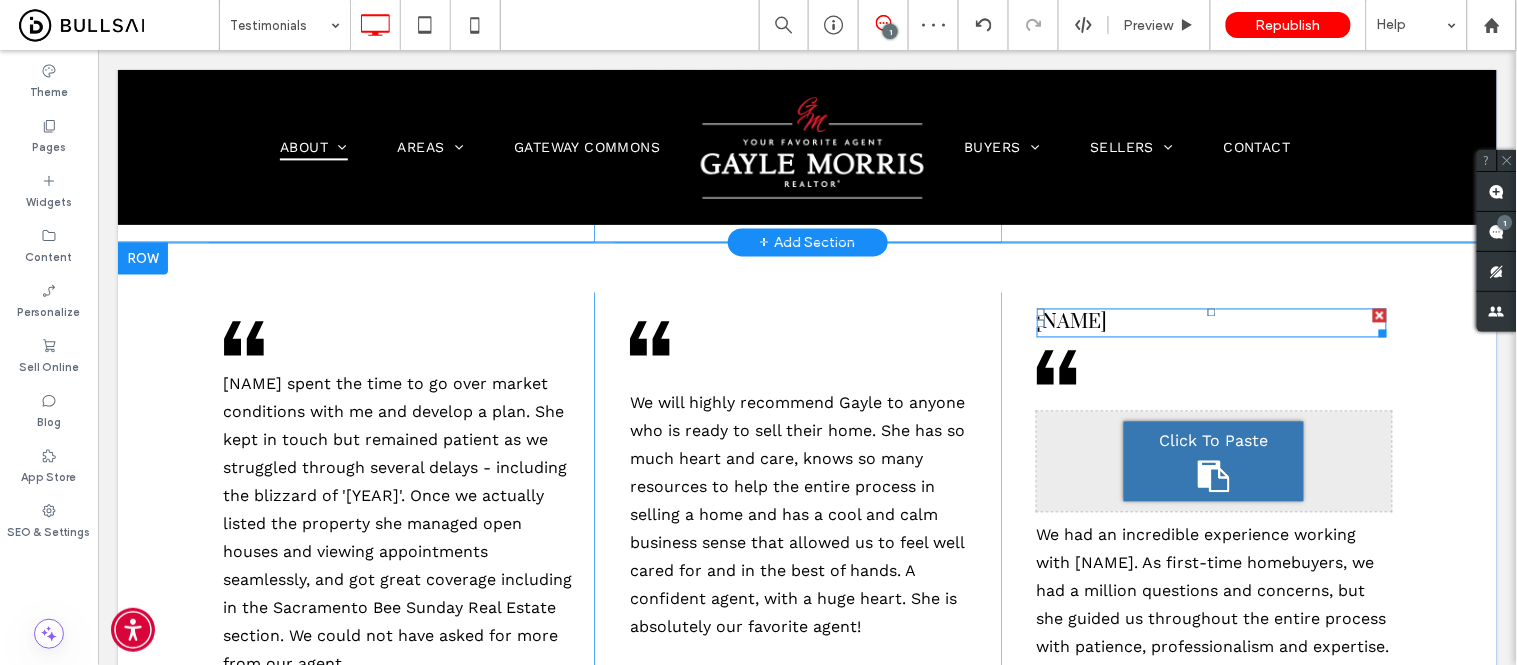 drag, startPoint x: 1242, startPoint y: 311, endPoint x: 1205, endPoint y: 473, distance: 166.1716 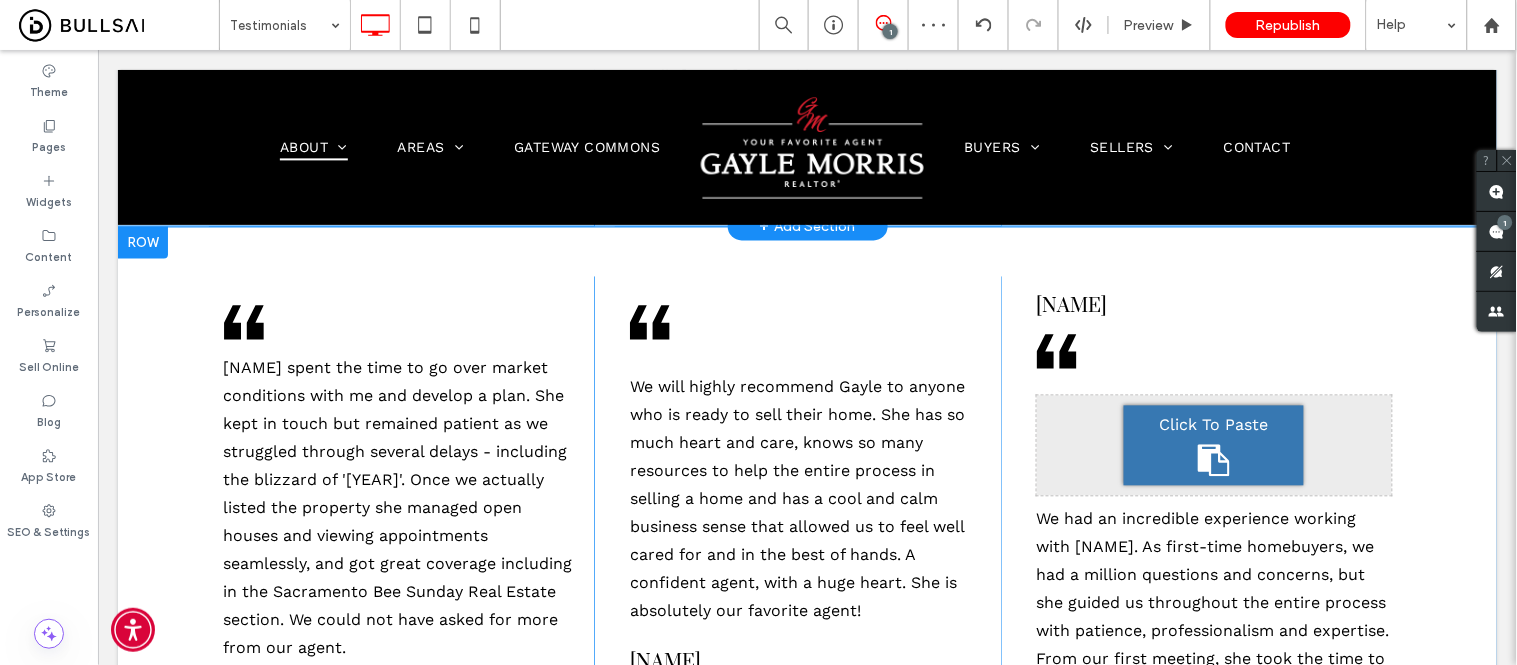 scroll, scrollTop: 14398, scrollLeft: 0, axis: vertical 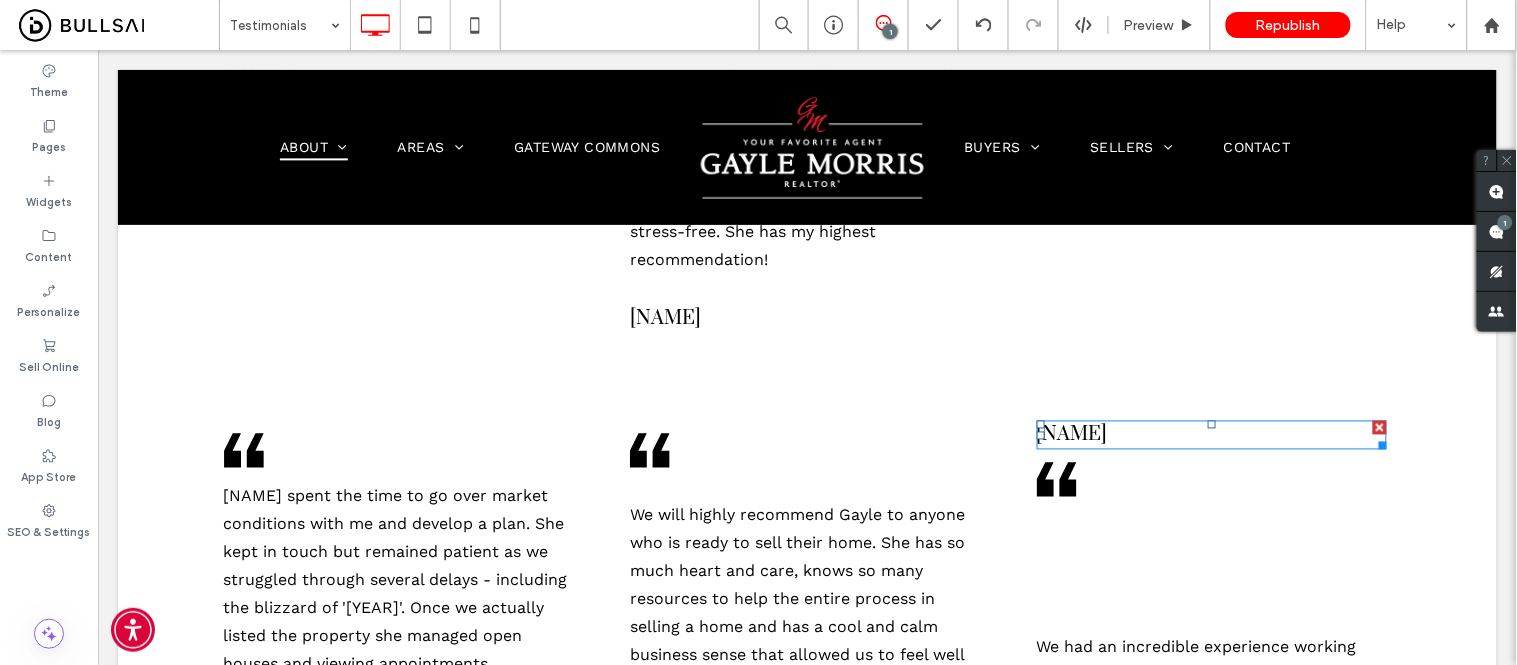 click at bounding box center [0, 0] 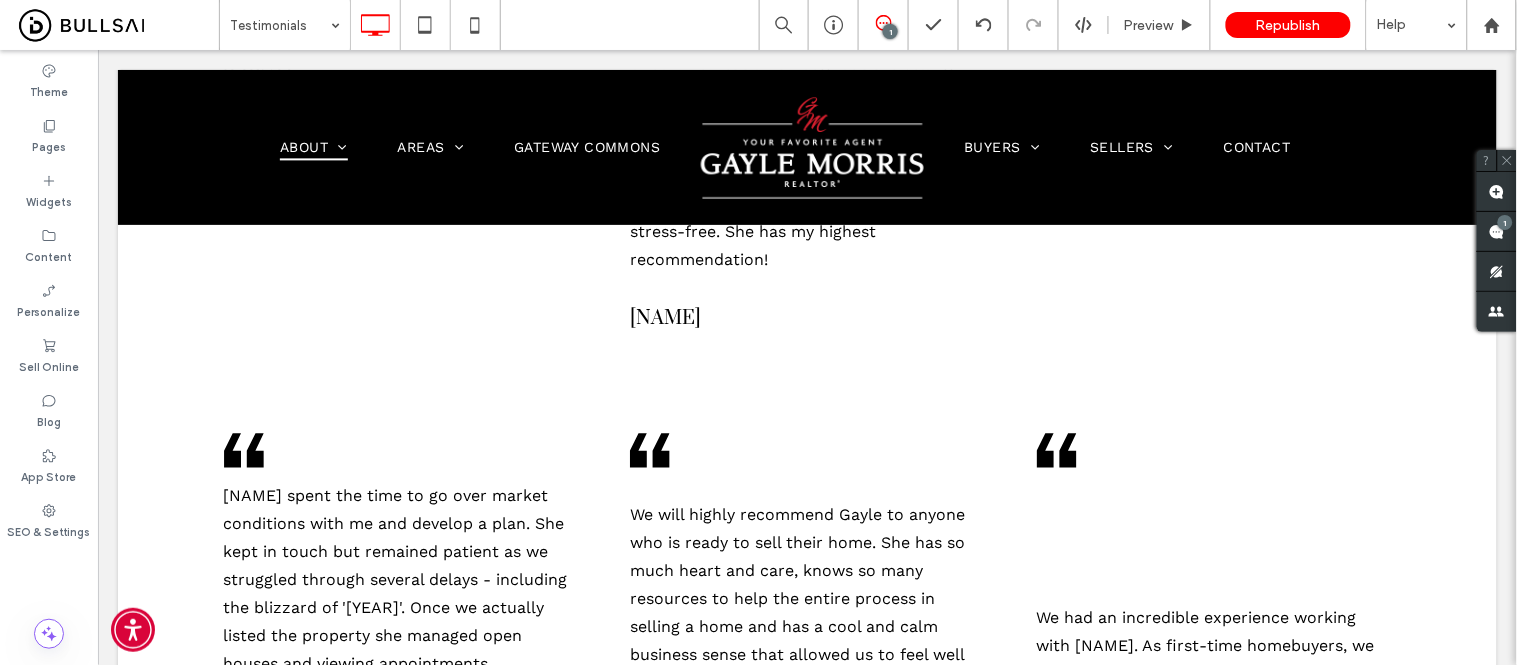 scroll, scrollTop: 14510, scrollLeft: 0, axis: vertical 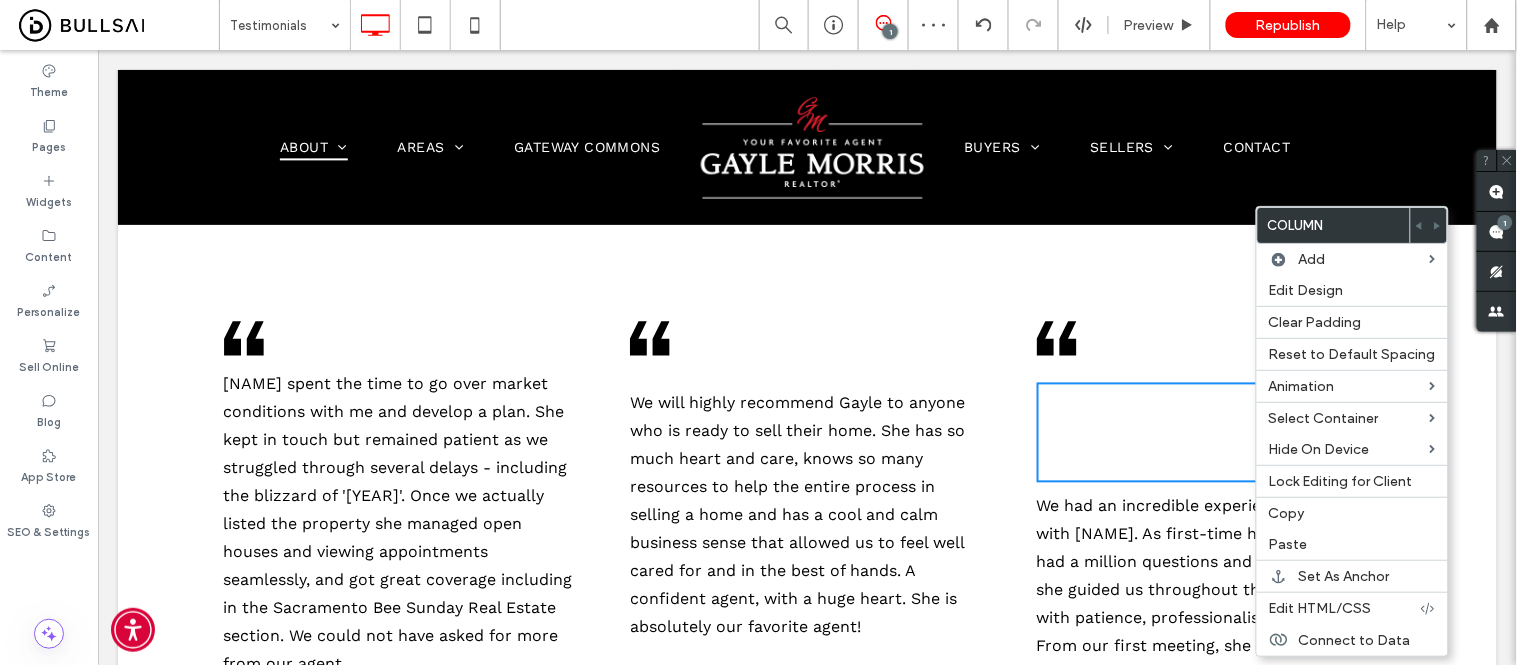 click on "We had an incredible experience working with Gayle. As first-time homebuyers, we had a million questions and concerns, but she guided us throughout the entire process with patience, professionalism and expertise. From our first meeting, she took the time to understand our needs and made us feel confident and supported every step of the way. What really stood out was how she helped us realize we didn't have to settle for just a basic starter home. Thanks to her insight, strategy and dedication, we ended up being able to purchase our dream home - and well within our budget. Her market knowledge, responsiveness, and attention to detail were exceptional, and she always made us fee like a top priority. We're so grateful for everything she did to make this experience smooth and truly life changing. We'll be using Gayle for all of our real estate needs moving forward and recommending her to our friends and family members!" at bounding box center [1213, 828] 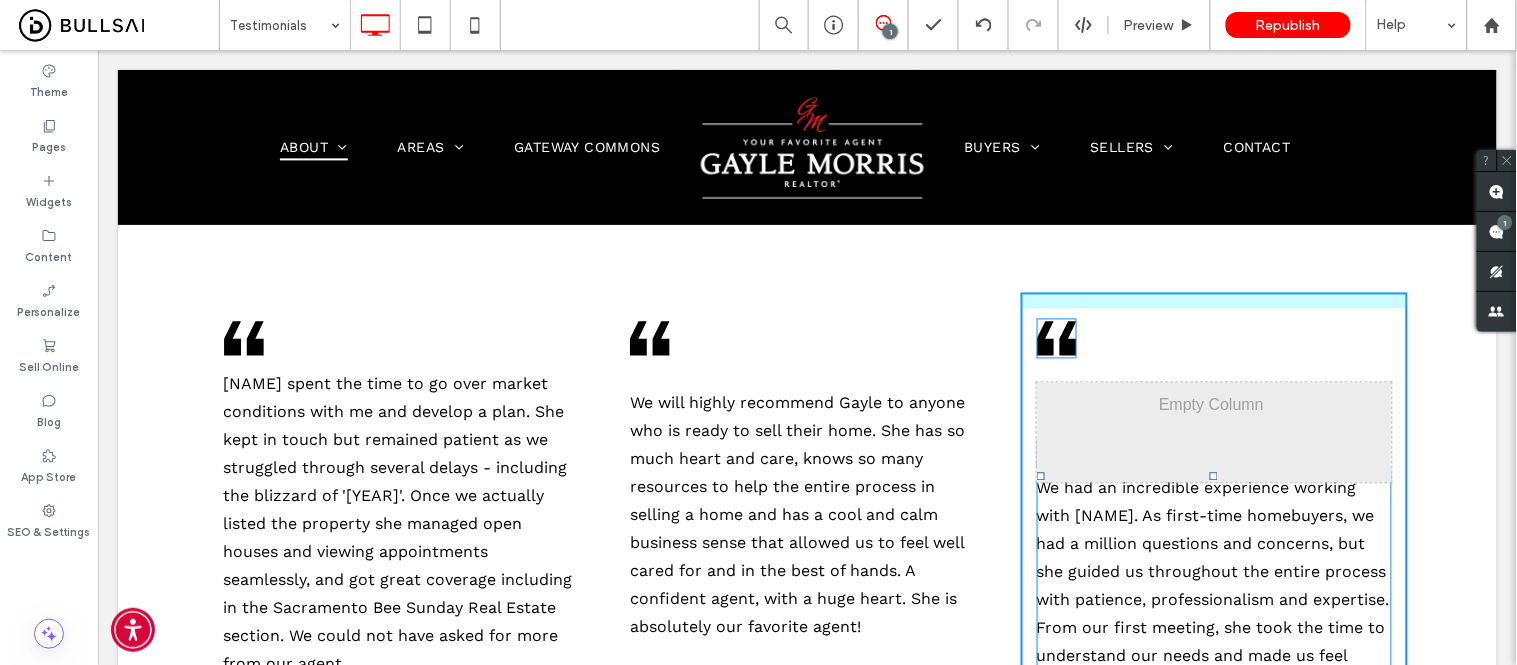 drag, startPoint x: 1204, startPoint y: 485, endPoint x: 1211, endPoint y: 371, distance: 114.21471 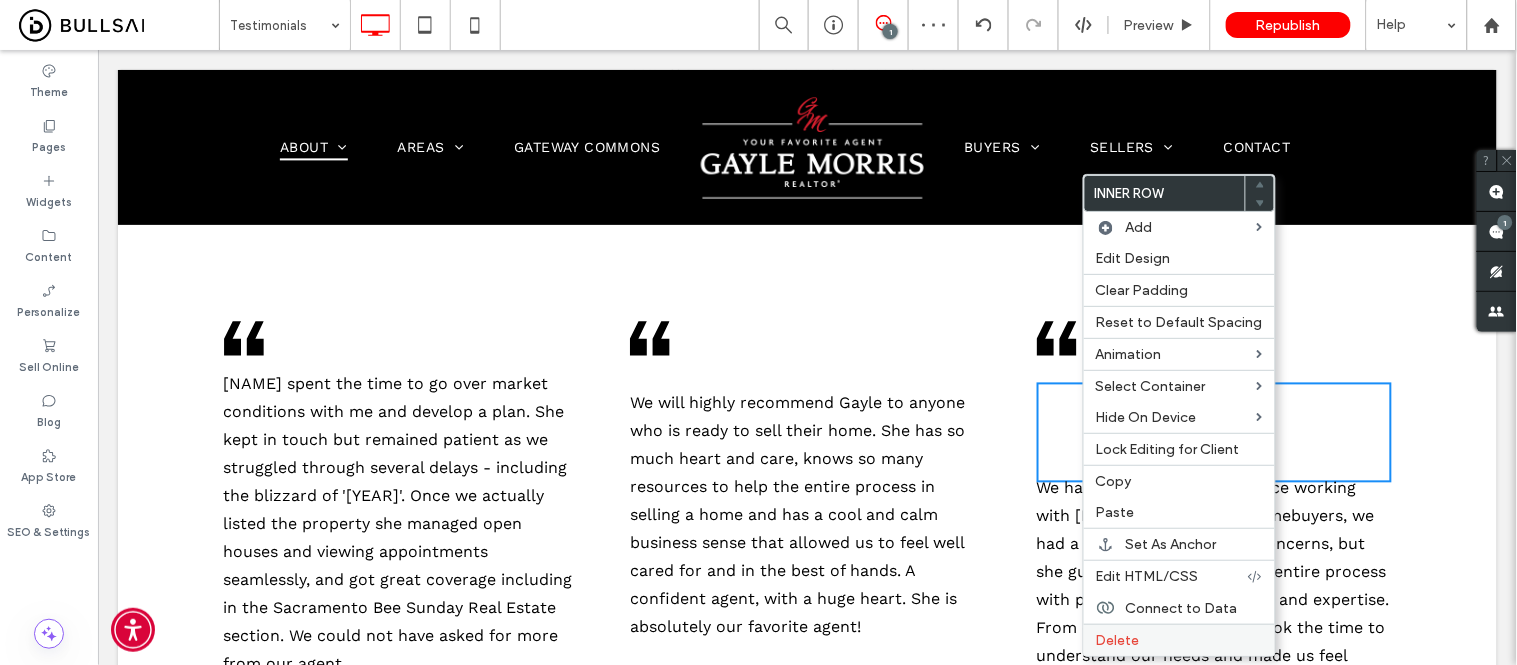 click on "Delete" at bounding box center [1179, 640] 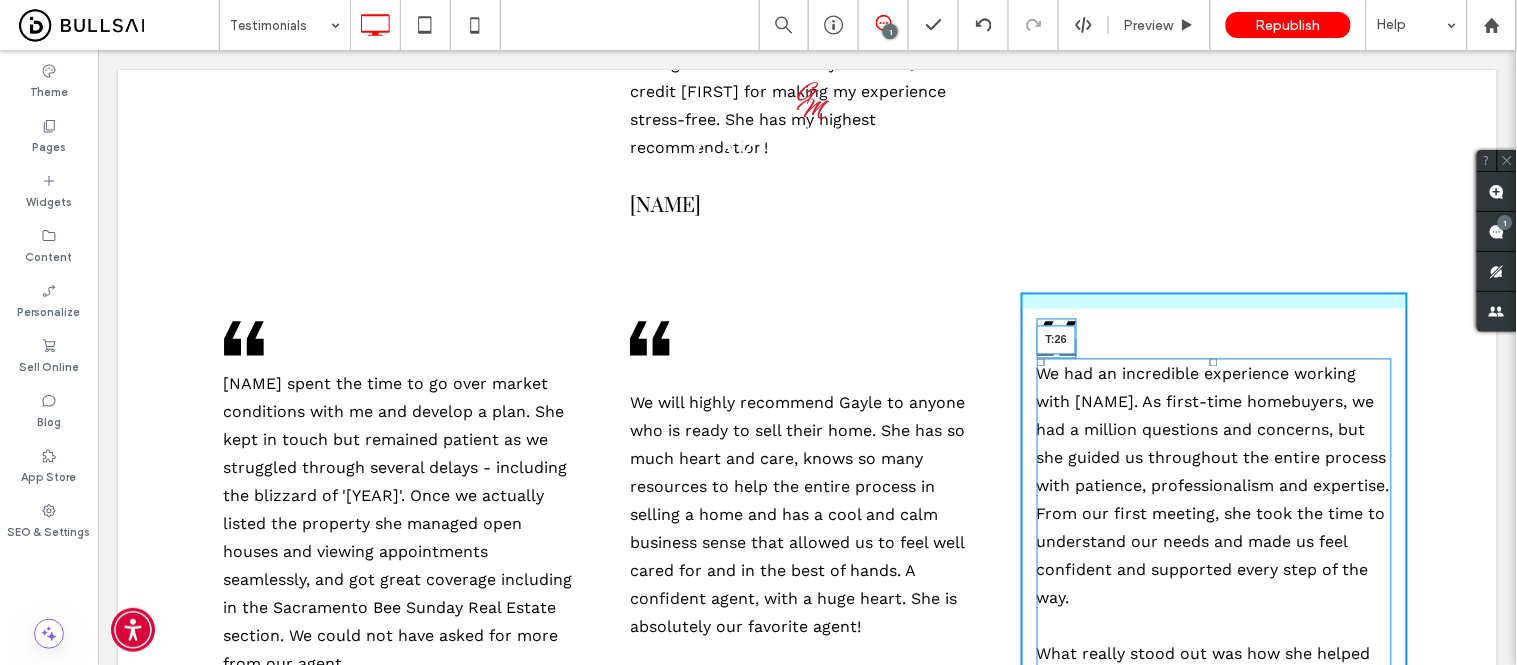 drag, startPoint x: 1207, startPoint y: 347, endPoint x: 1214, endPoint y: 383, distance: 36.67424 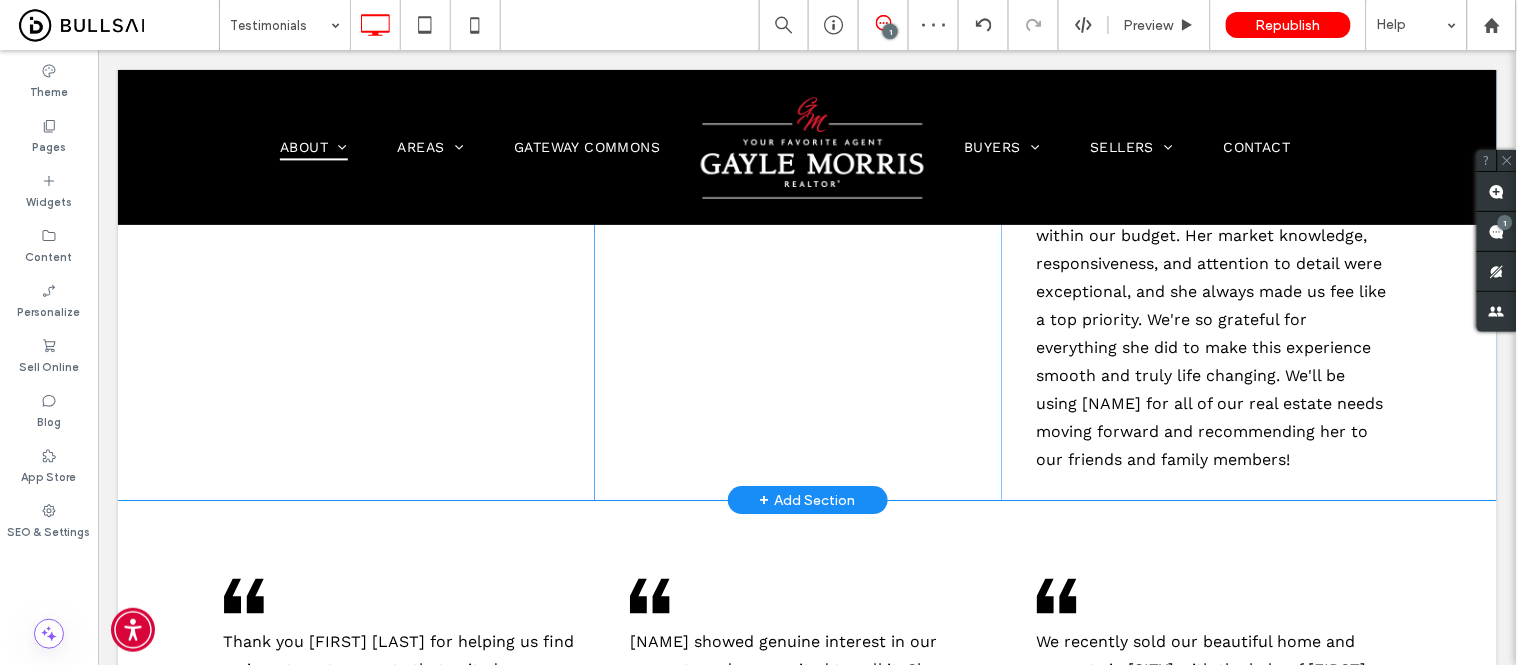 scroll, scrollTop: 14843, scrollLeft: 0, axis: vertical 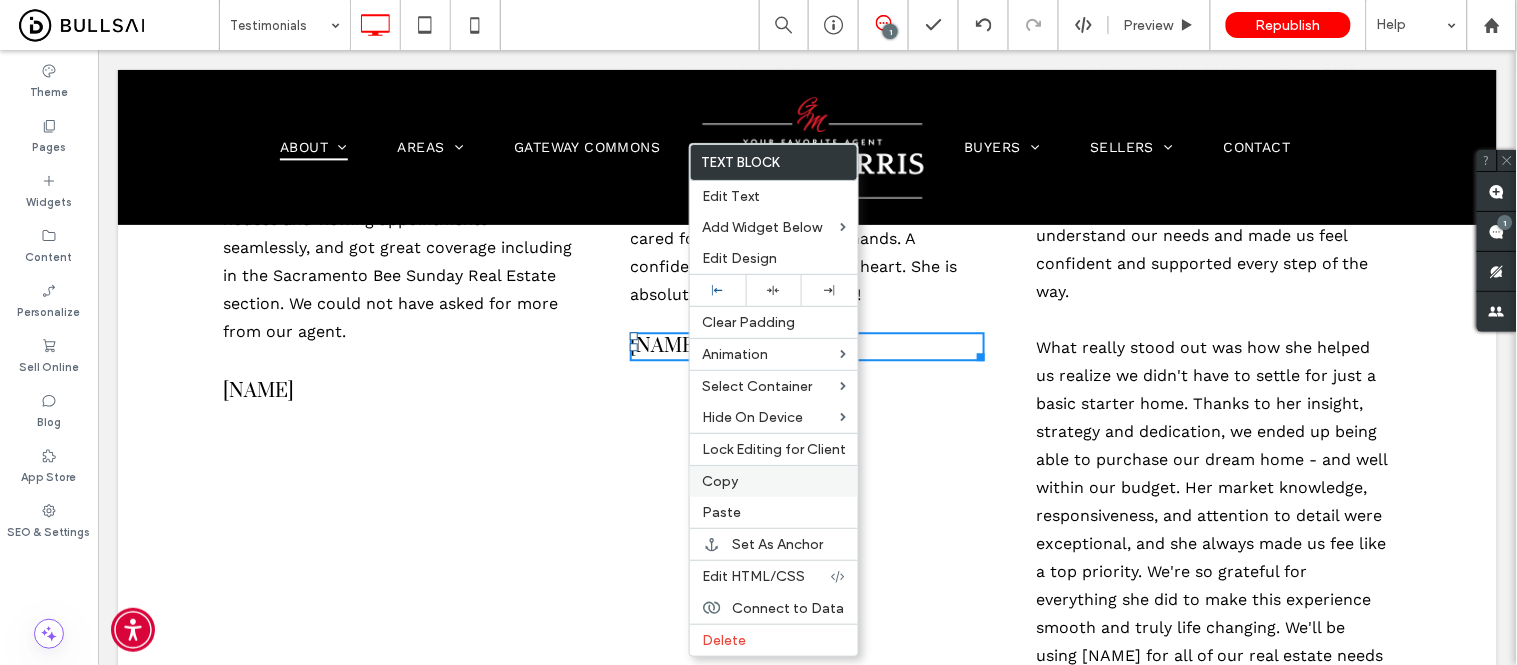 click on "Copy" at bounding box center (774, 481) 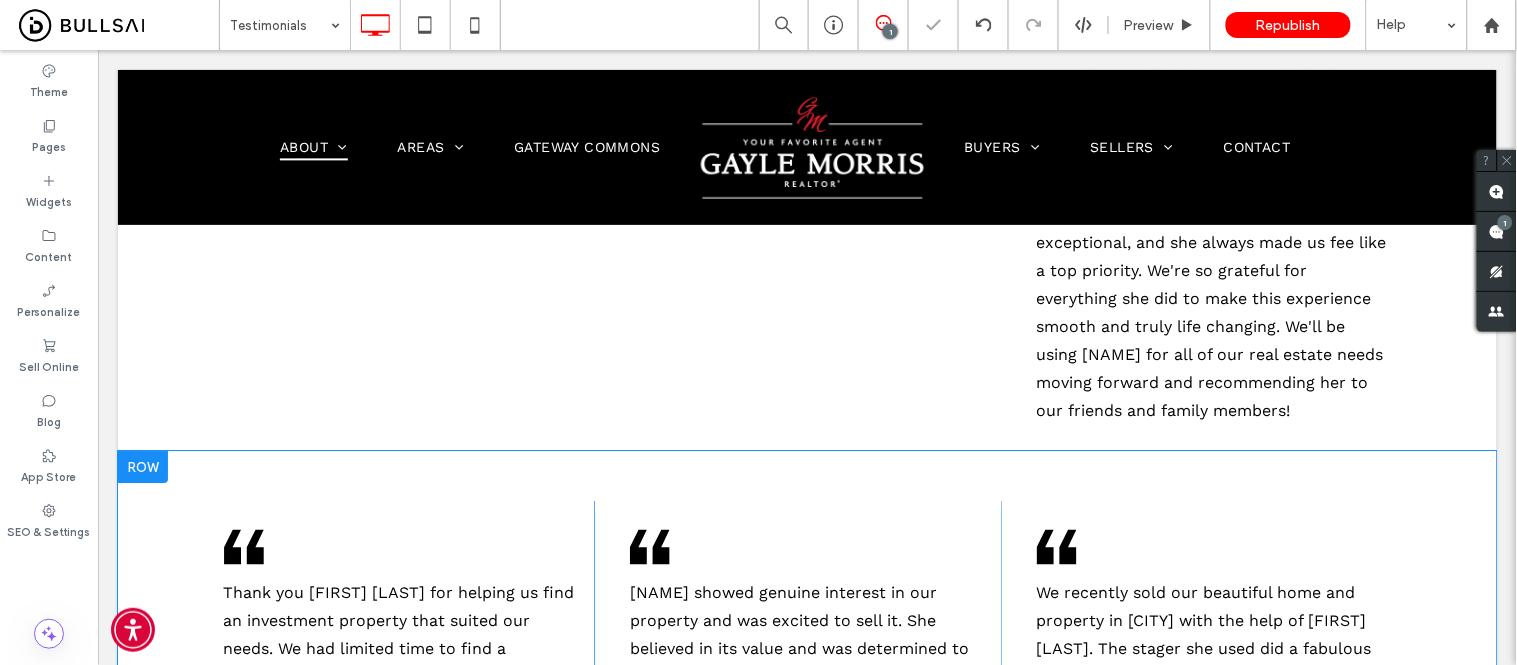 scroll, scrollTop: 15176, scrollLeft: 0, axis: vertical 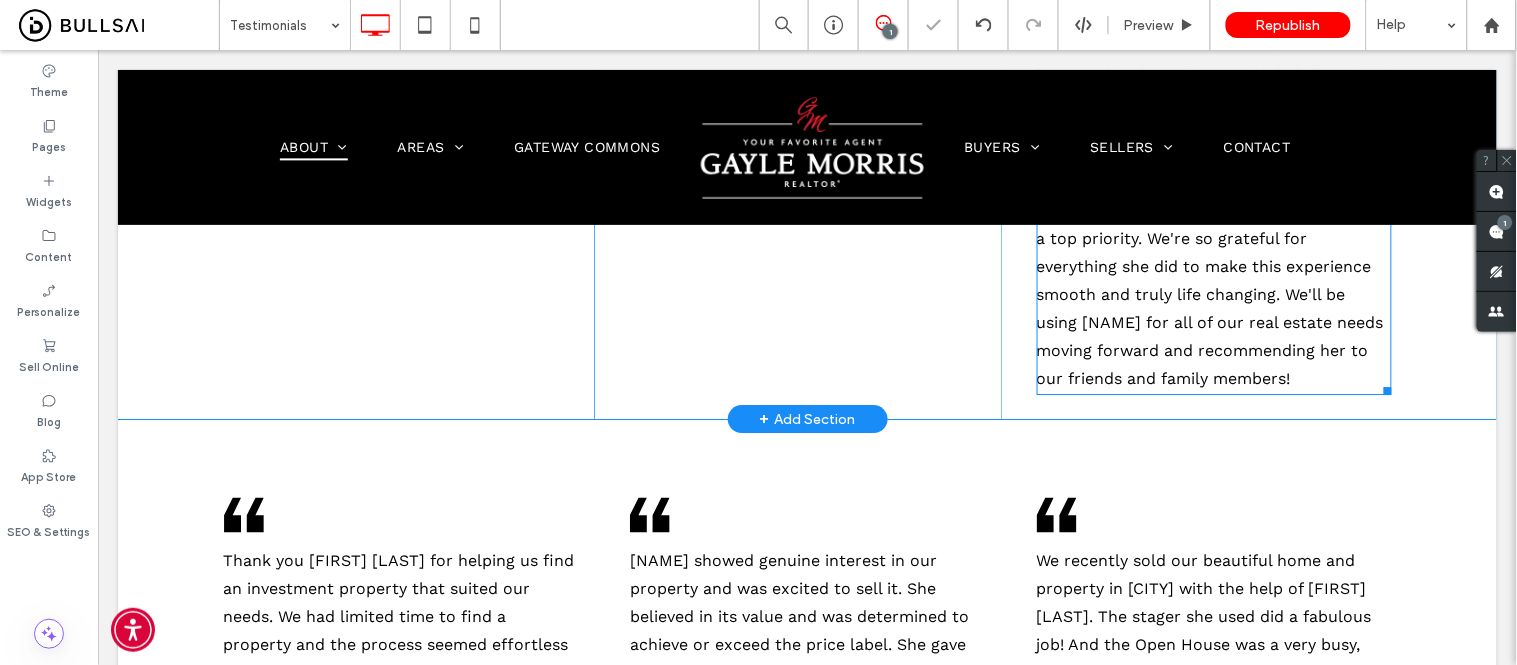 click on "We had an incredible experience working with Gayle. As first-time homebuyers, we had a million questions and concerns, but she guided us throughout the entire process with patience, professionalism and expertise. From our first meeting, she took the time to understand our needs and made us feel confident and supported every step of the way. What really stood out was how she helped us realize we didn't have to settle for just a basic starter home. Thanks to her insight, strategy and dedication, we ended up being able to purchase our dream home - and well within our budget. Her market knowledge, responsiveness, and attention to detail were exceptional, and she always made us fee like a top priority. We're so grateful for everything she did to make this experience smooth and truly life changing. We'll be using Gayle for all of our real estate needs moving forward and recommending her to our friends and family members!" at bounding box center [1213, 56] 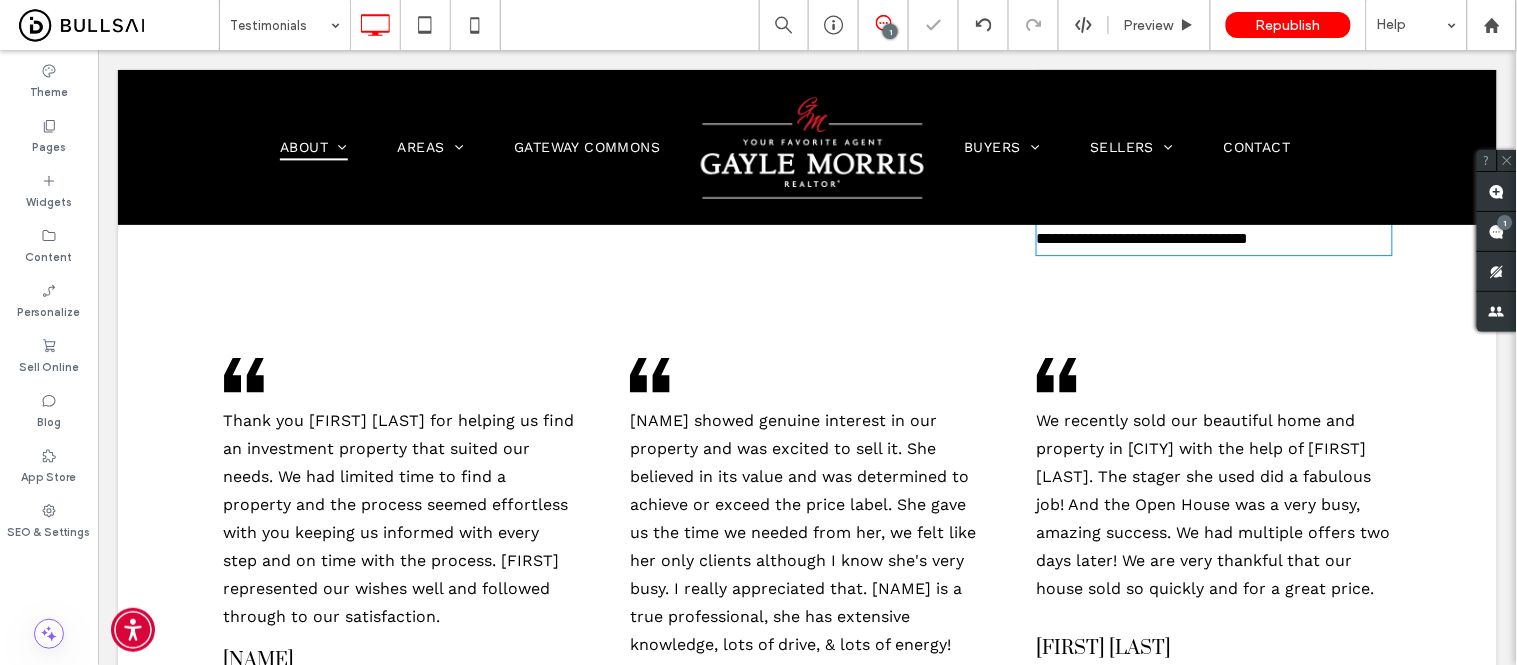 type on "*********" 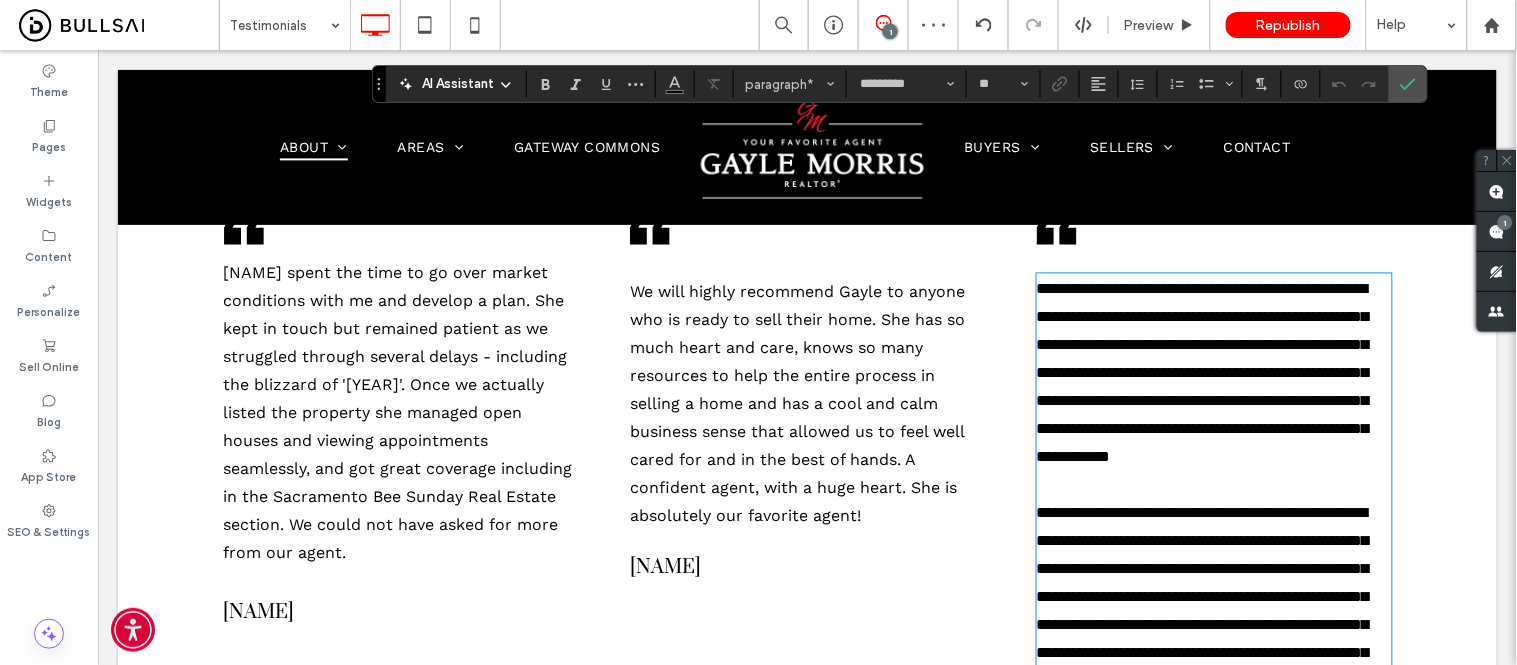 scroll, scrollTop: 14986, scrollLeft: 0, axis: vertical 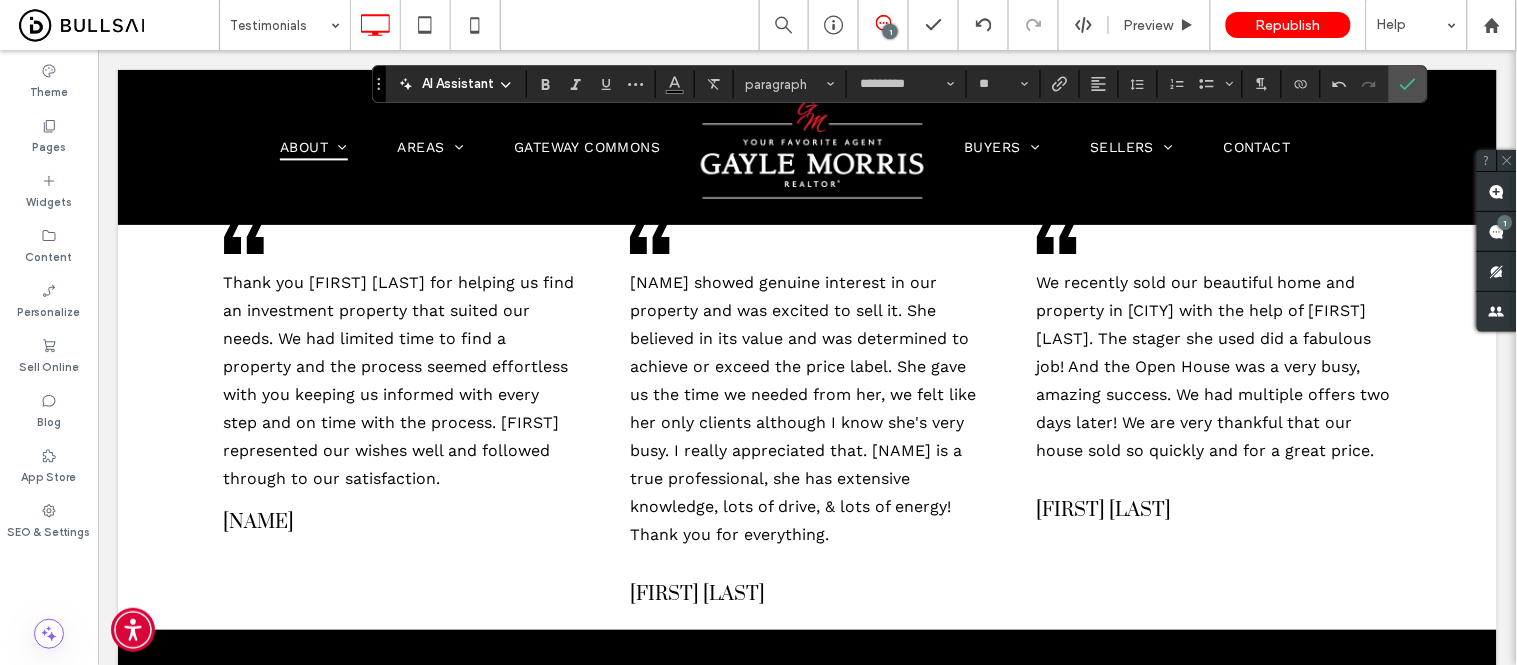 drag, startPoint x: 1032, startPoint y: 455, endPoint x: 1340, endPoint y: 356, distance: 323.5197 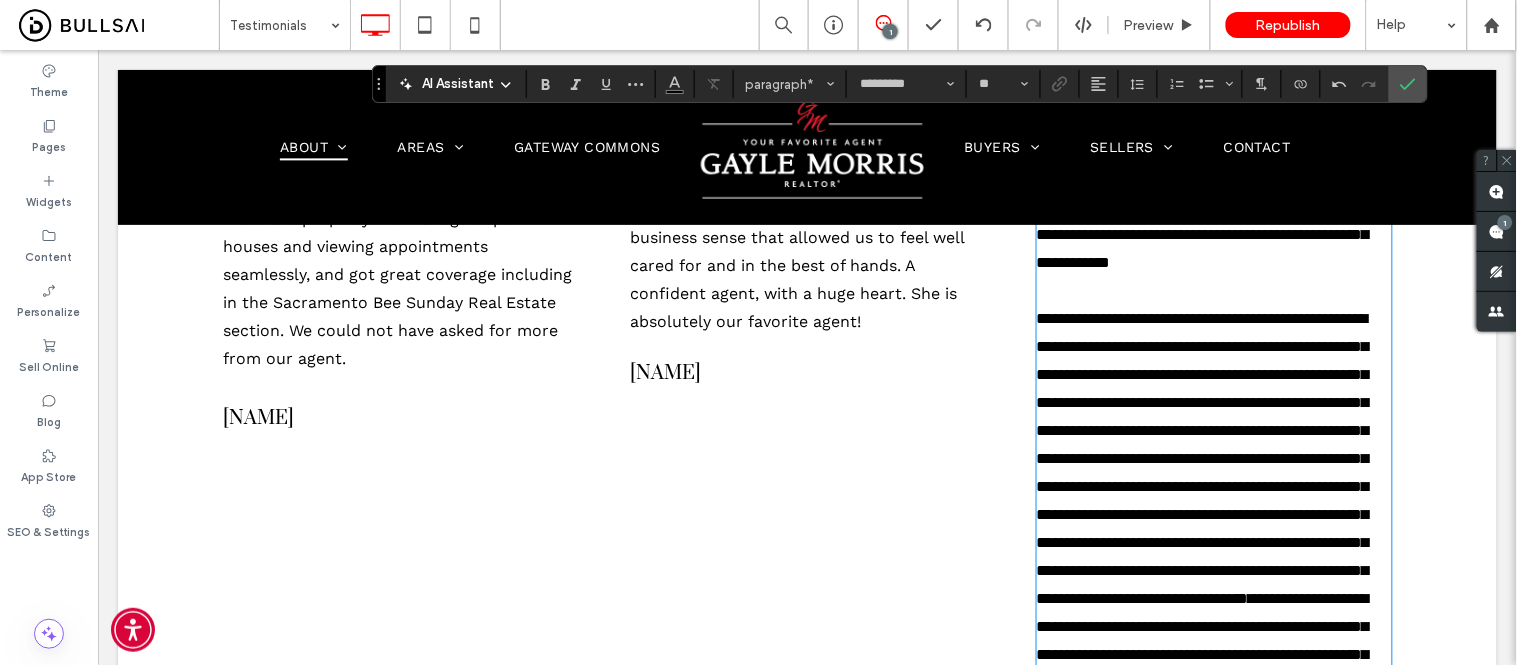 scroll, scrollTop: 14725, scrollLeft: 0, axis: vertical 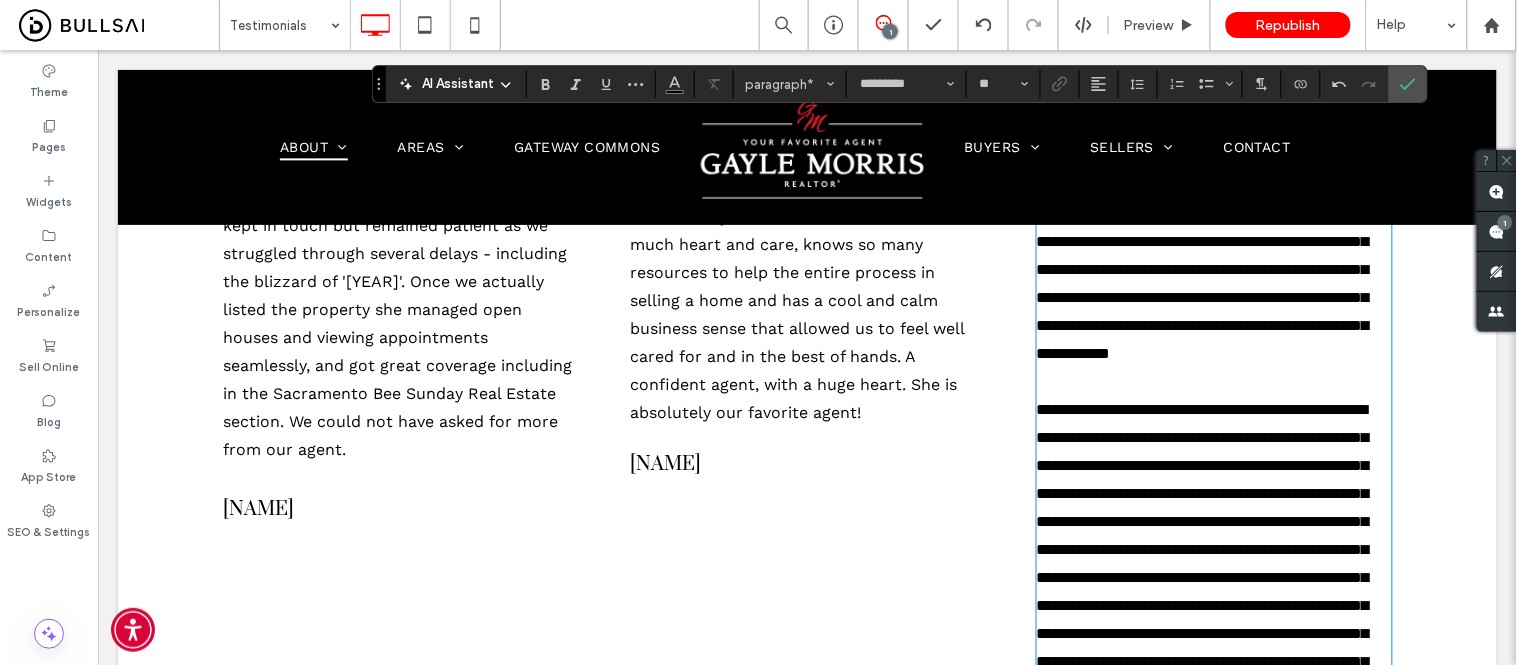 click on "Merry Pantlick" at bounding box center (664, 463) 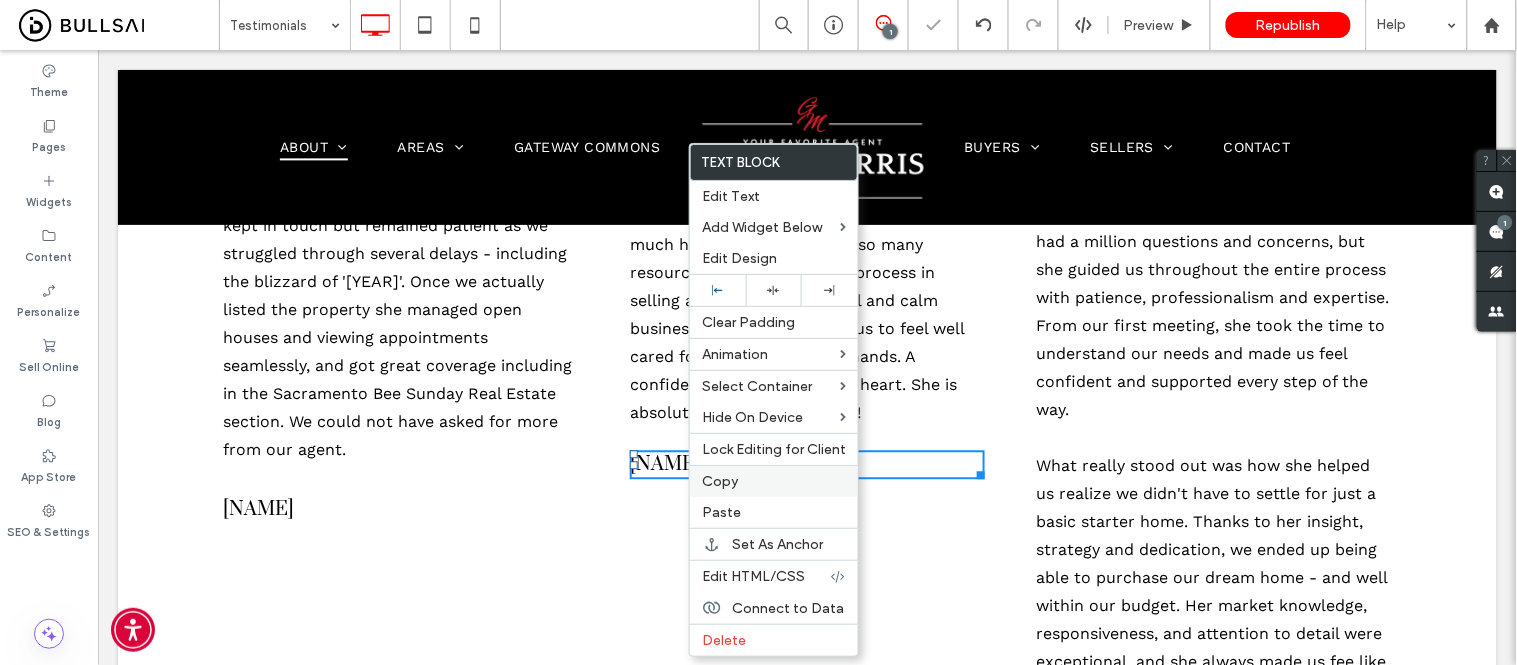 click on "Copy" at bounding box center [720, 481] 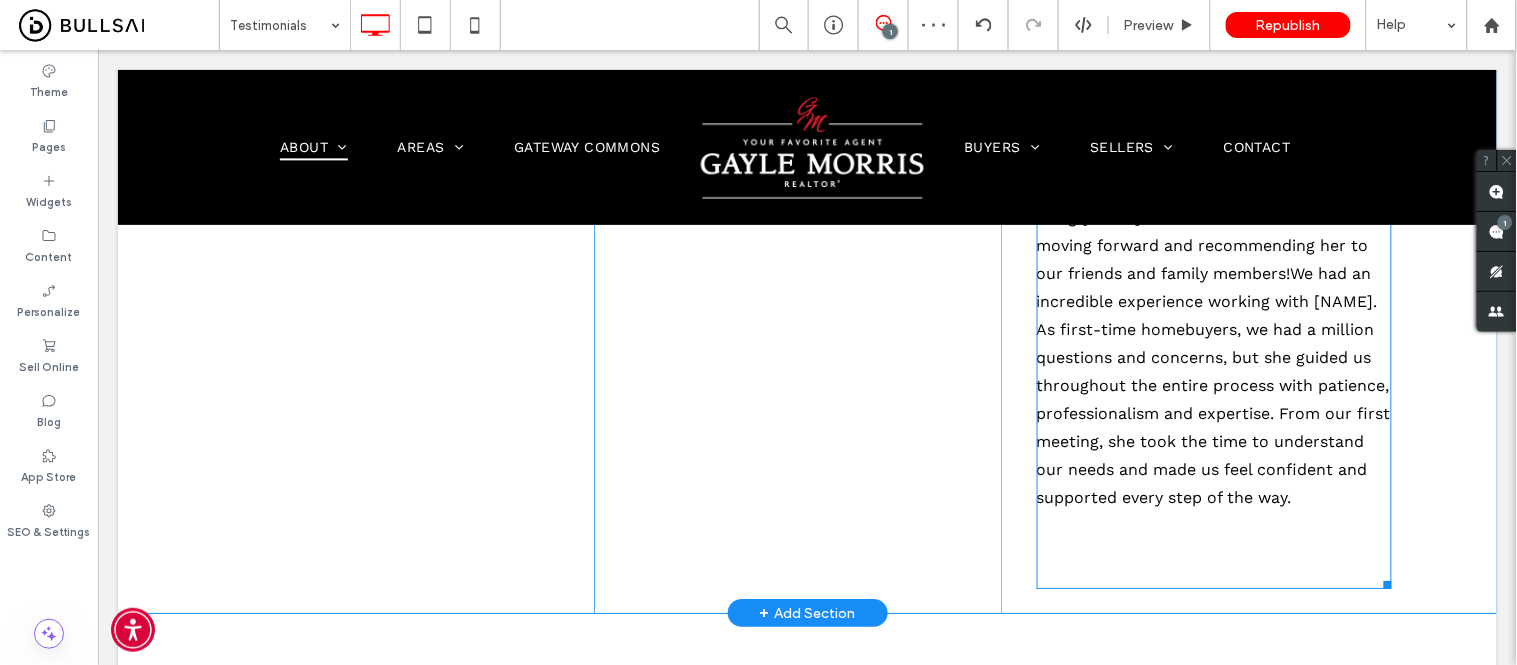 click on "We had an incredible experience working with Gayle. As first-time homebuyers, we had a million questions and concerns, but she guided us throughout the entire process with patience, professionalism and expertise. From our first meeting, she took the time to understand our needs and made us feel confident and supported every step of the way. What really stood out was how she helped us realize we didn't have to settle for just a basic starter home. Thanks to her insight, strategy and dedication, we ended up being able to purchase our dream home - and well within our budget. Her market knowledge, responsiveness, and attention to detail were exceptional, and she always made us fee like a top priority. We're so grateful for everything she did to make this experience smooth and truly life changing. We'll be using Gayle for all of our real estate needs moving forward and recommending her to our friends and family members!" at bounding box center [1213, 91] 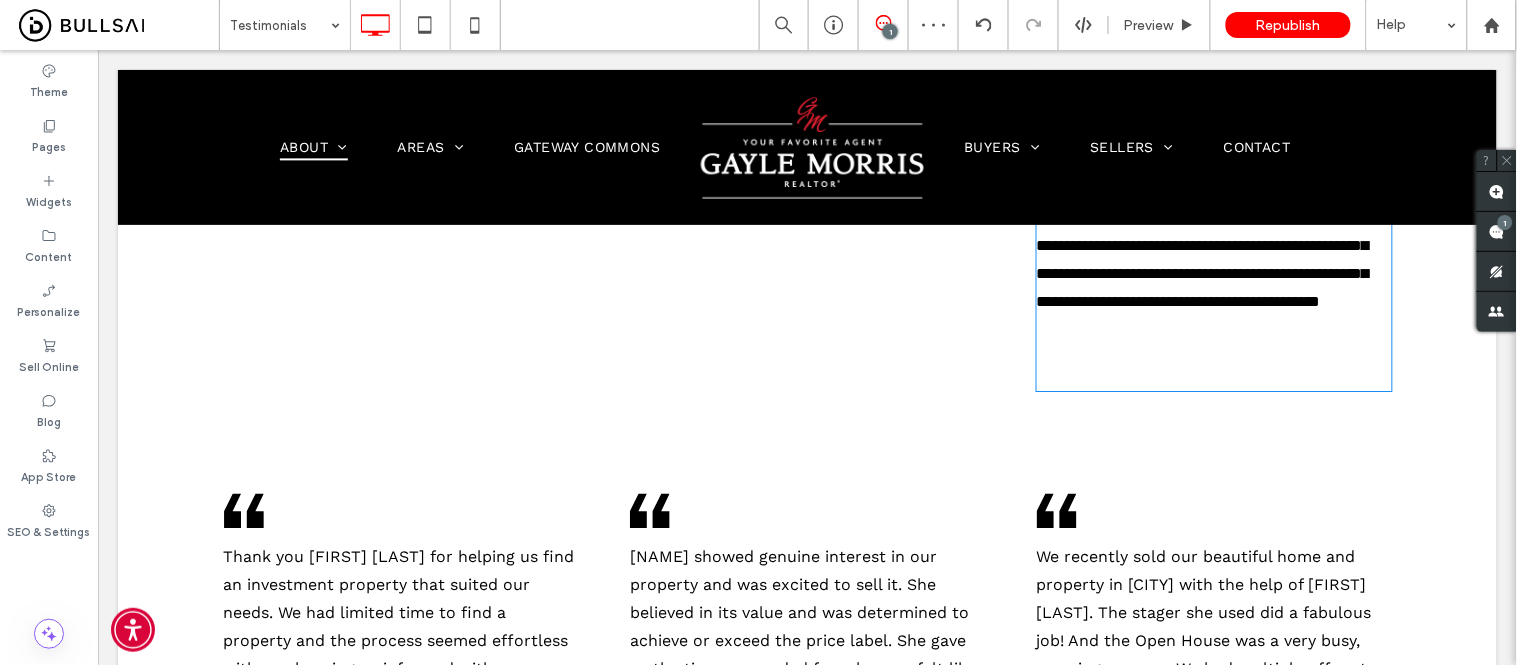 type on "*********" 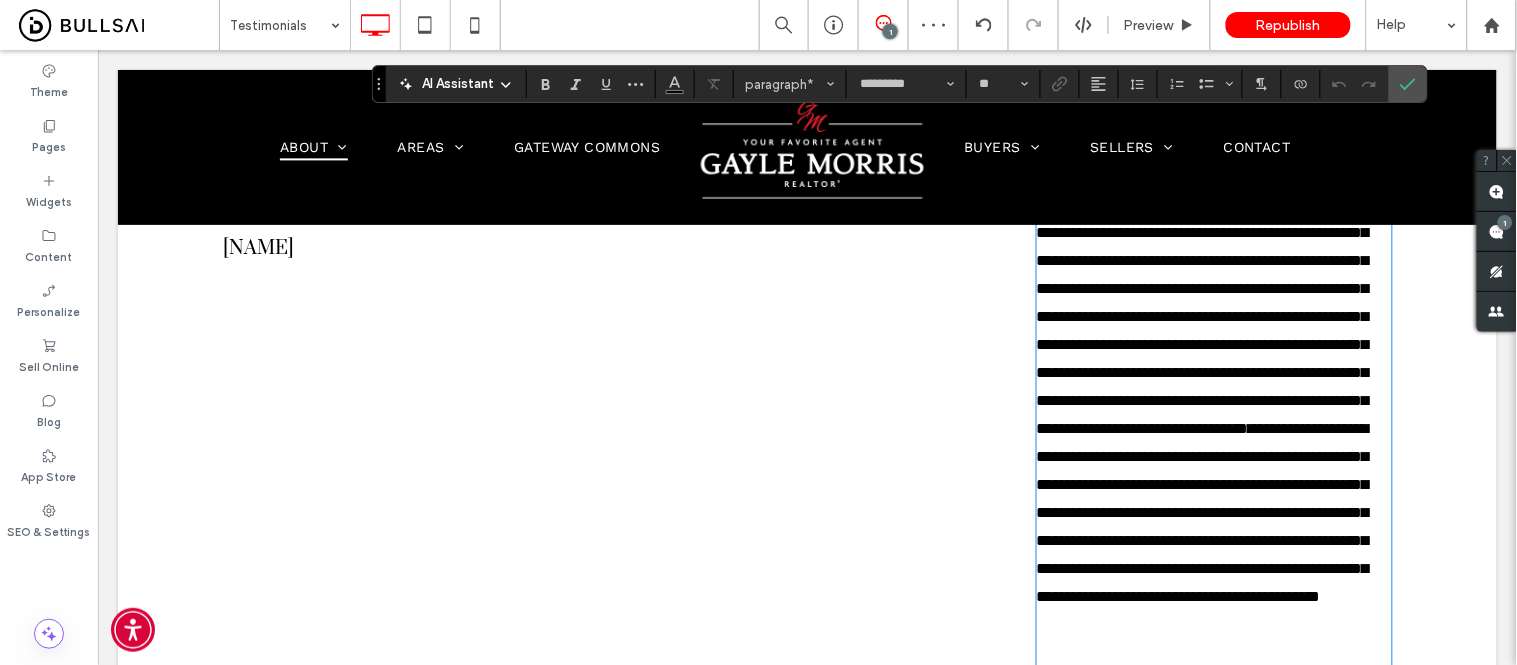 scroll, scrollTop: 15320, scrollLeft: 0, axis: vertical 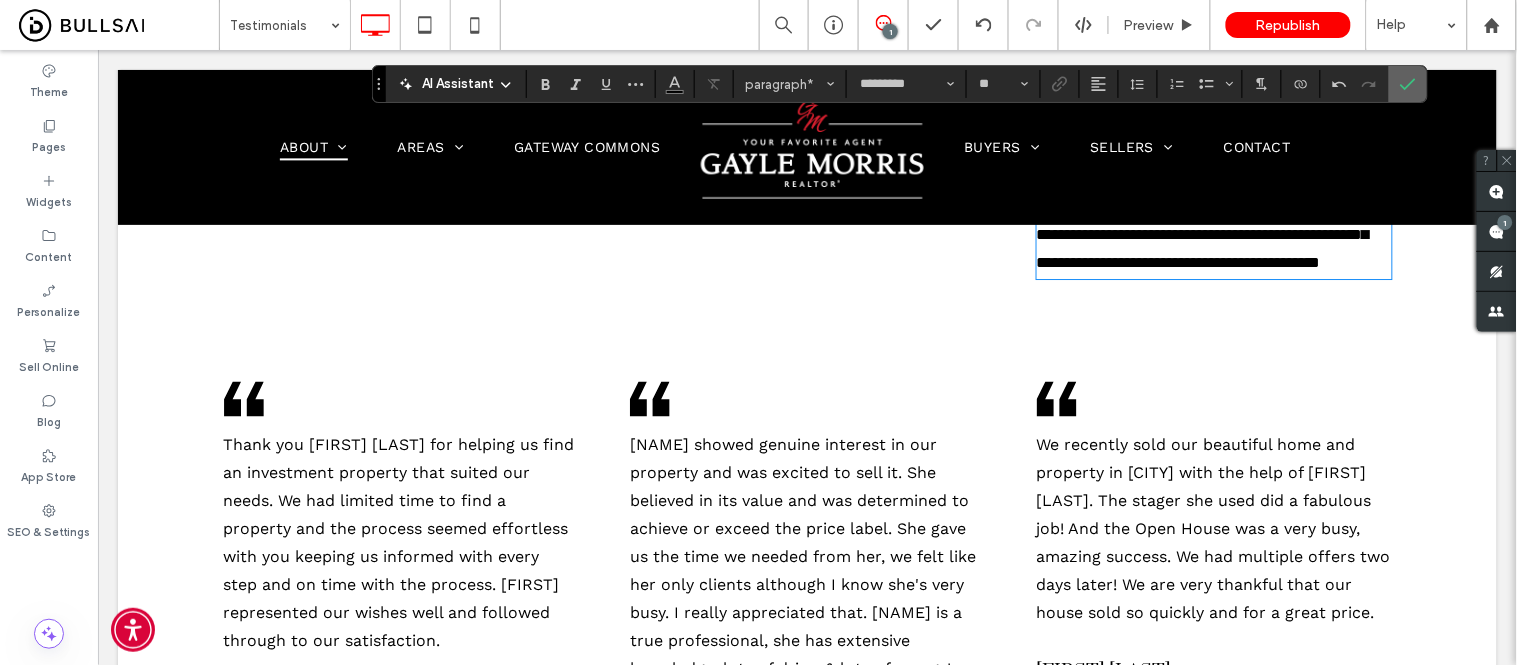 click 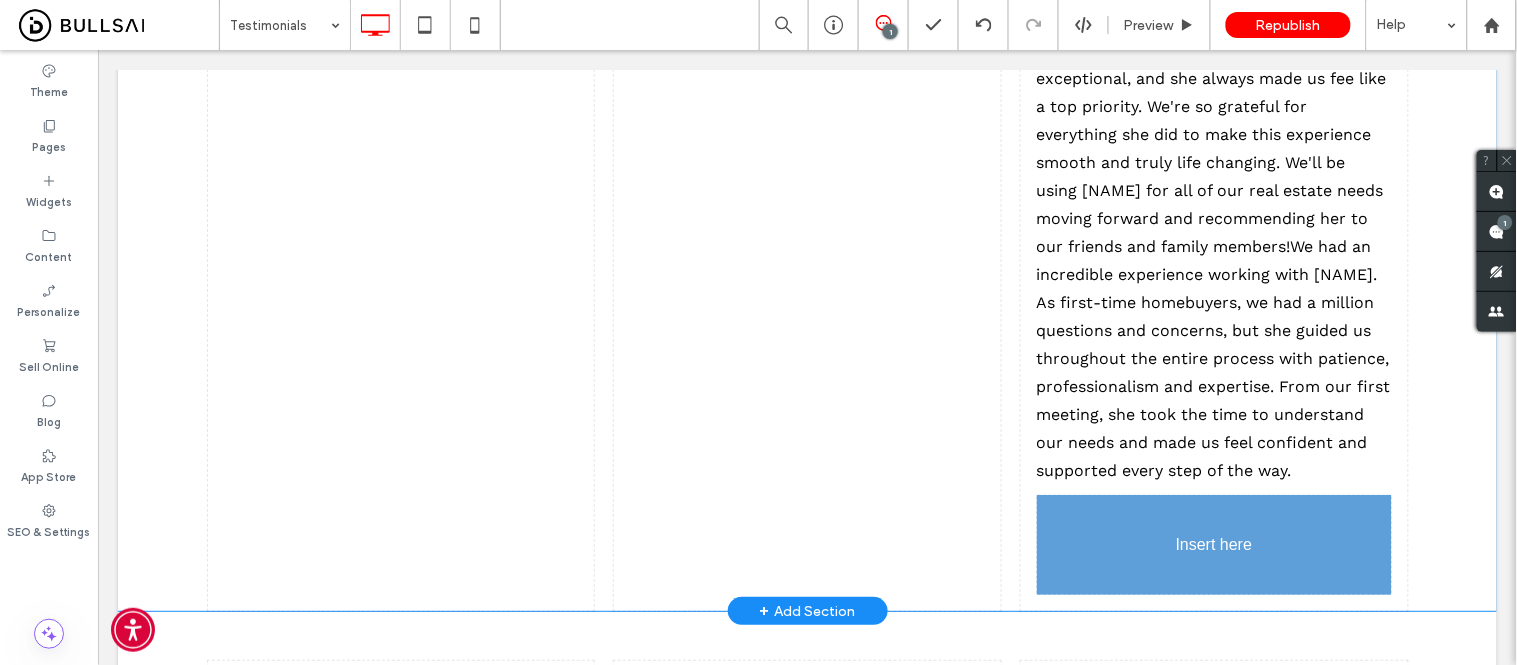 scroll, scrollTop: 15475, scrollLeft: 0, axis: vertical 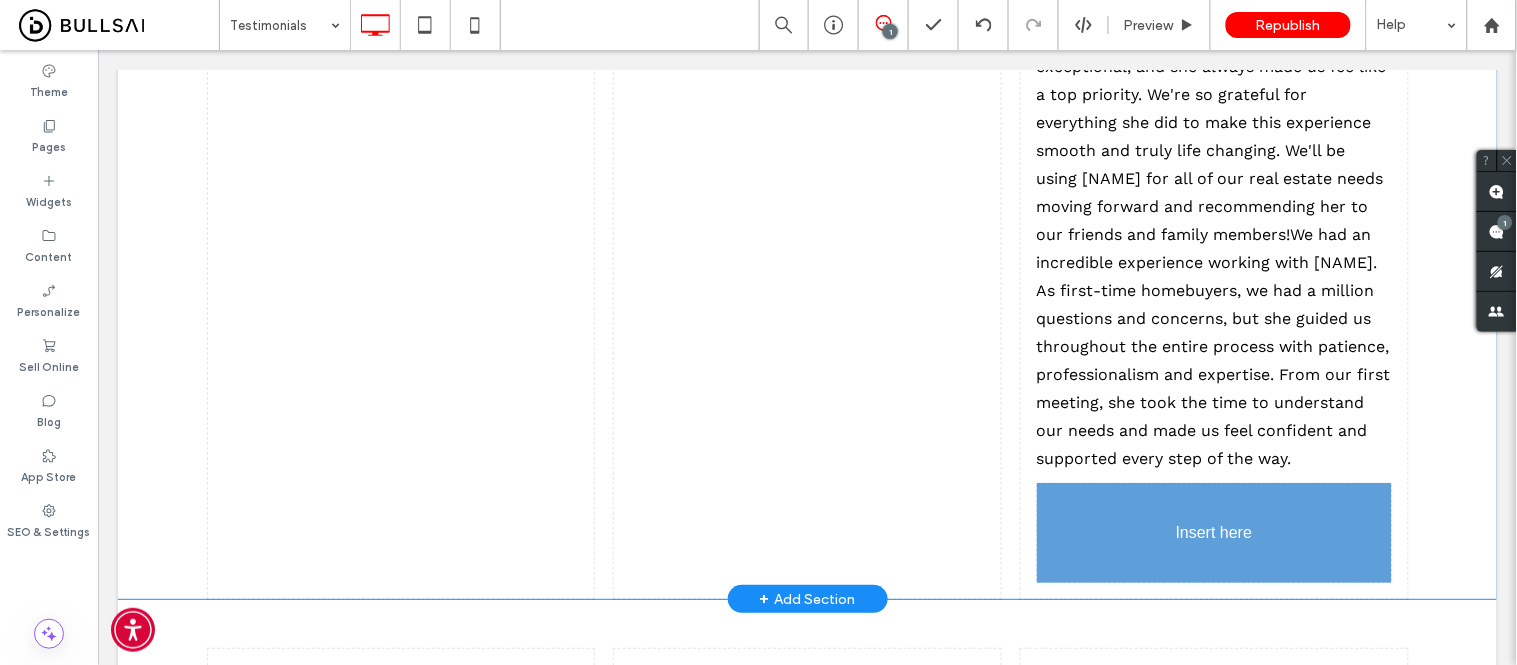 drag, startPoint x: 1125, startPoint y: 357, endPoint x: 1239, endPoint y: 563, distance: 235.44002 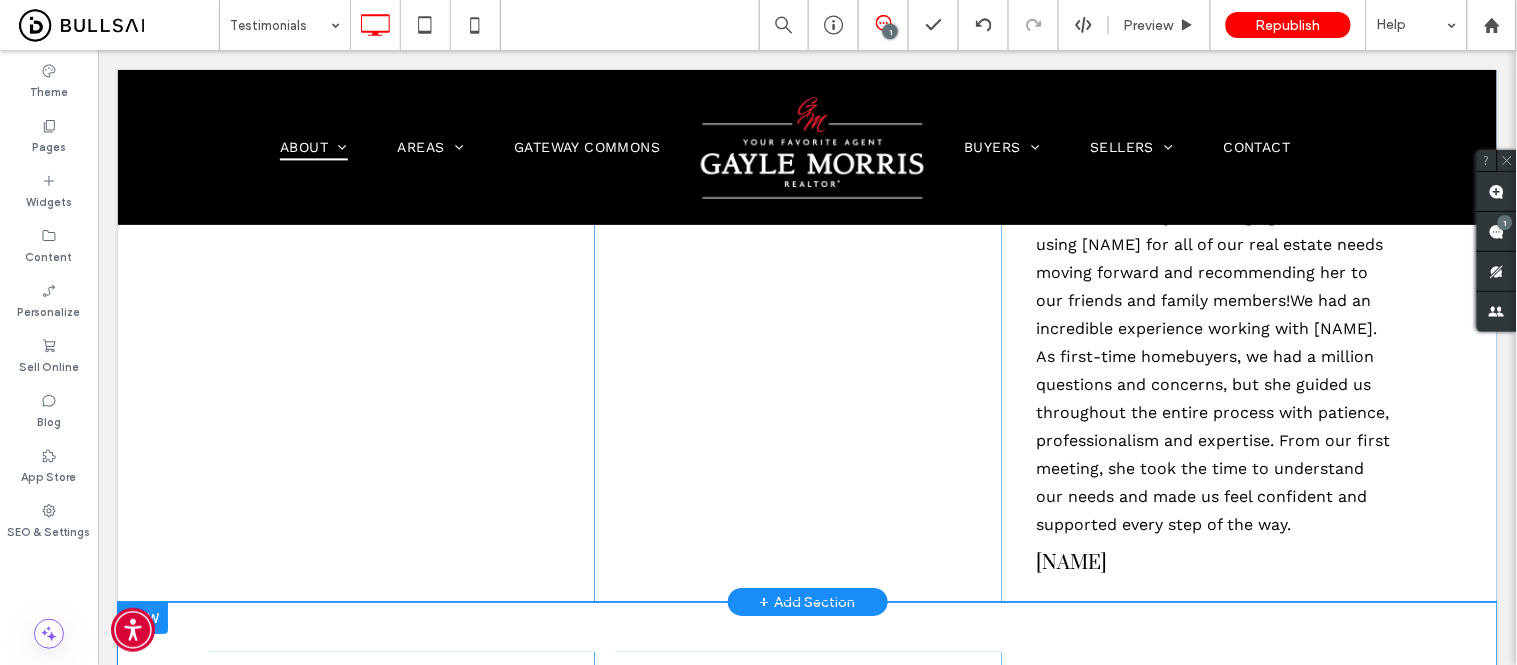 scroll, scrollTop: 15253, scrollLeft: 0, axis: vertical 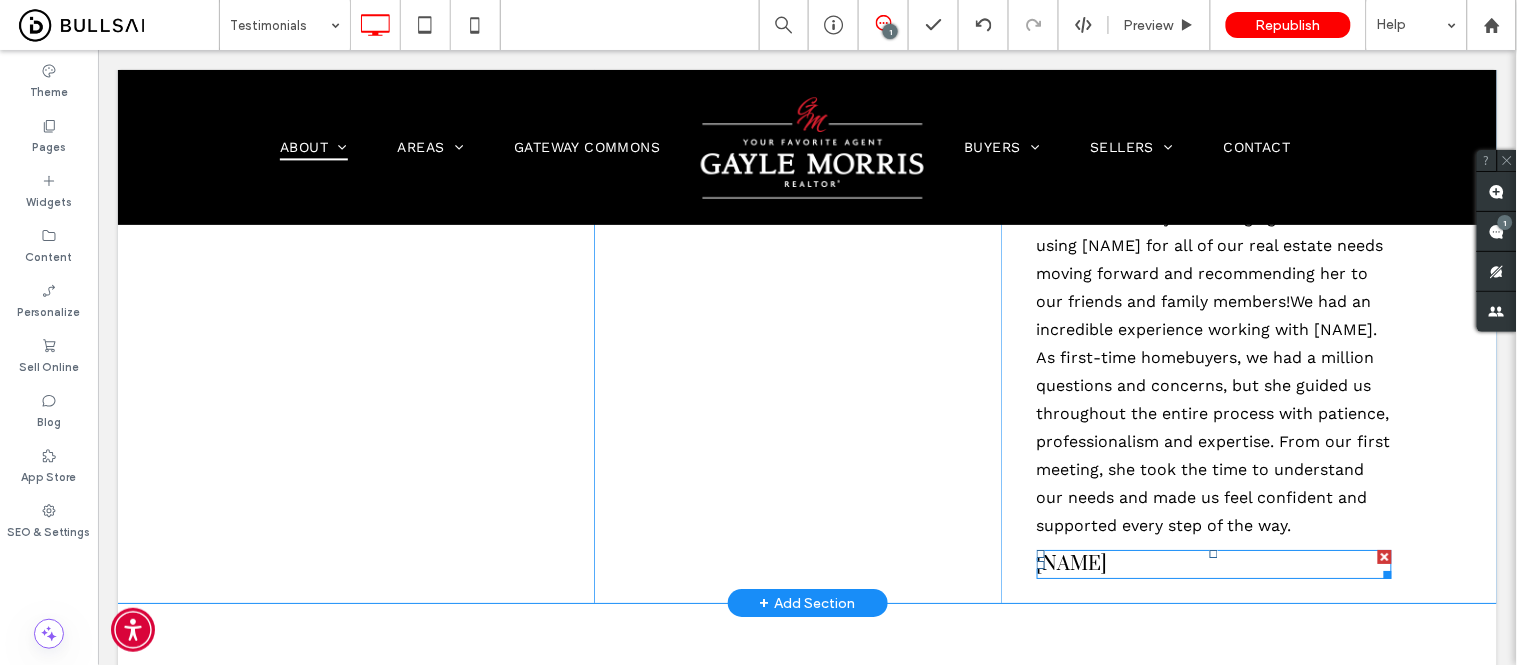 click on "Merry Pantlick" at bounding box center (1071, 563) 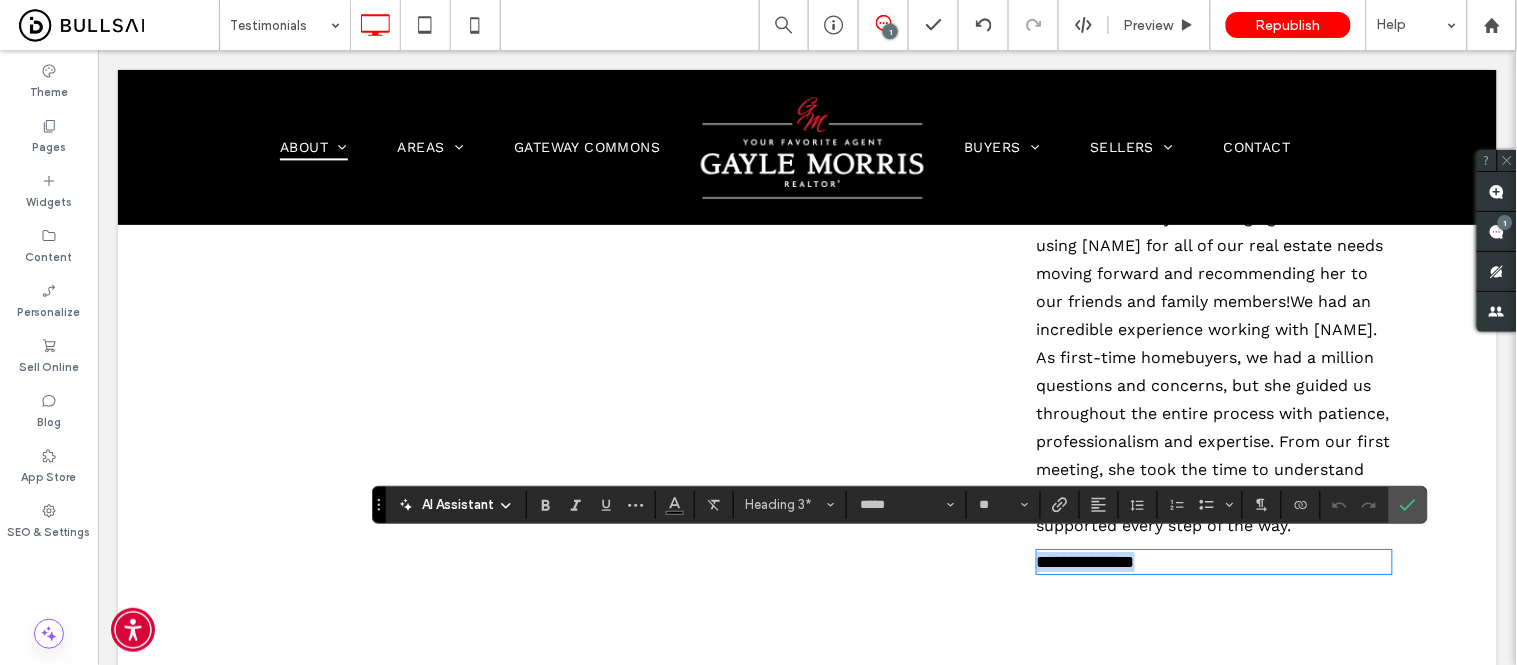 type 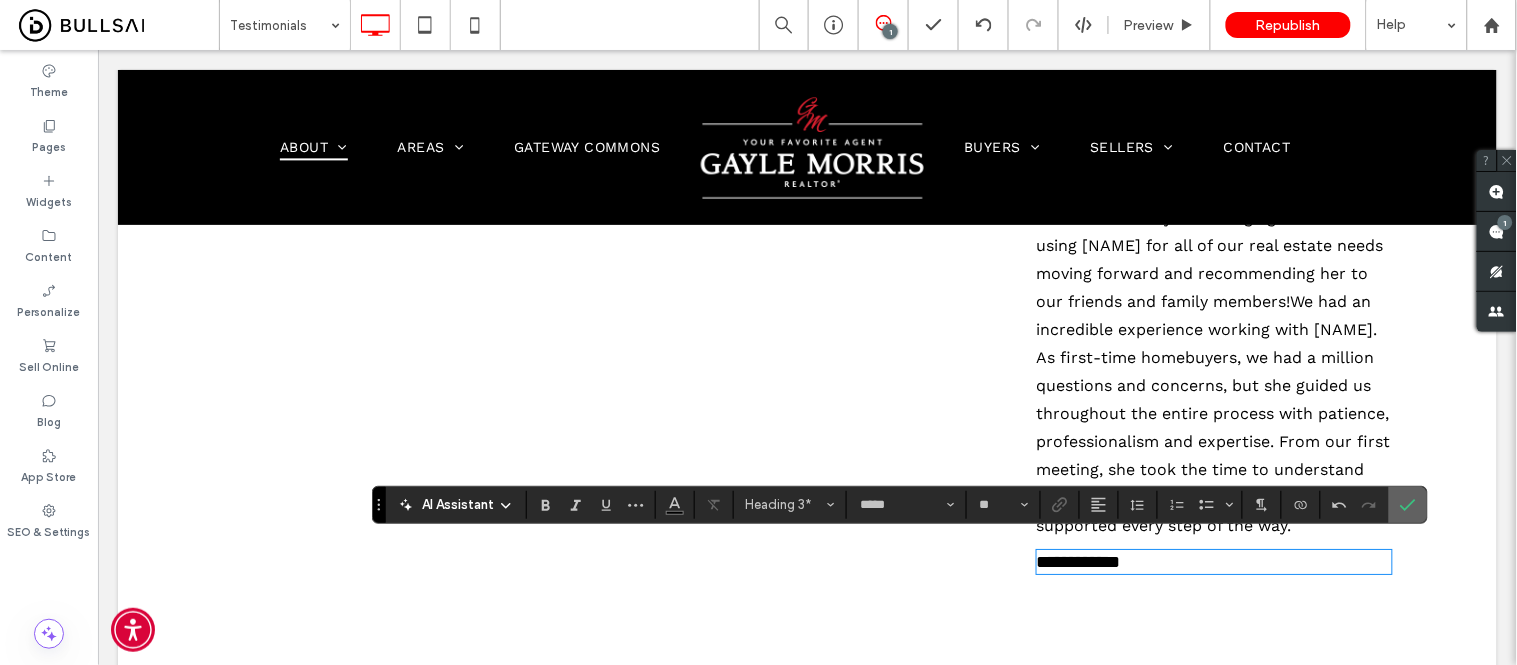 click 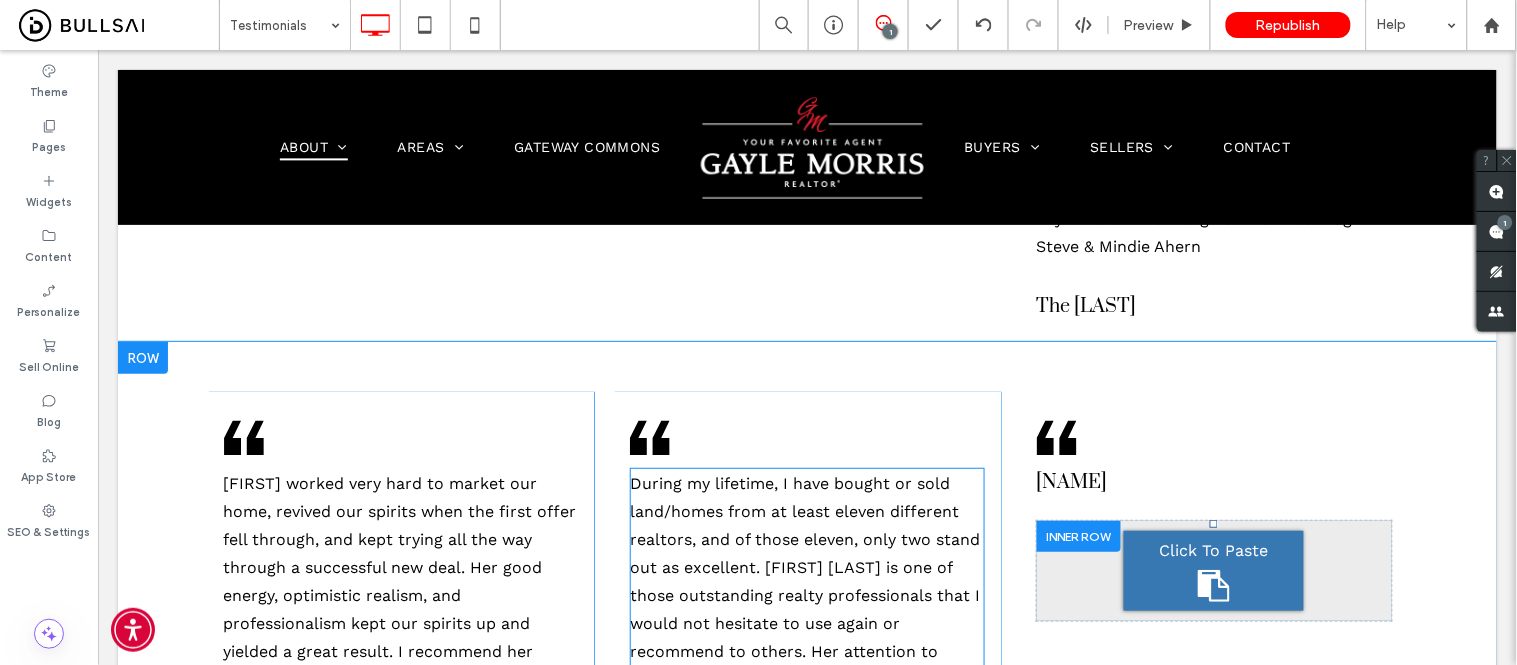 scroll, scrollTop: 13861, scrollLeft: 0, axis: vertical 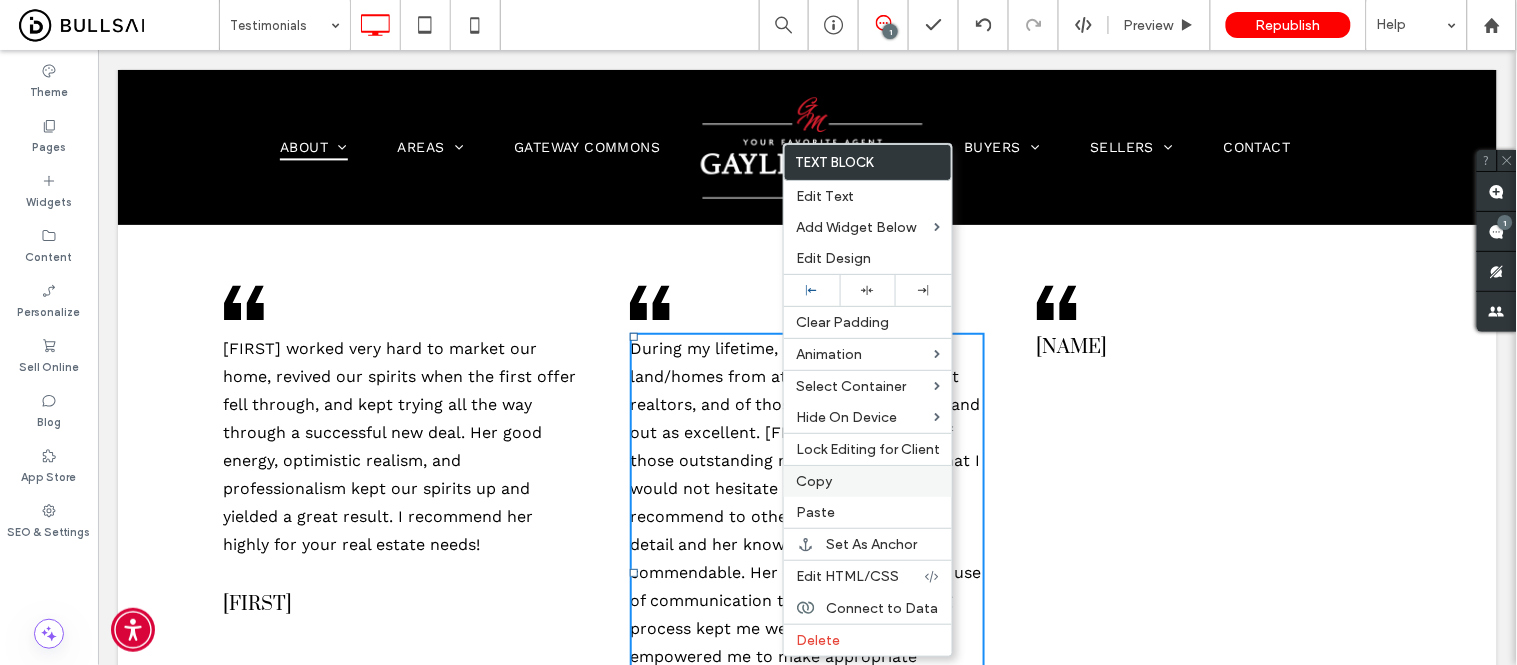 click on "Copy" at bounding box center (868, 481) 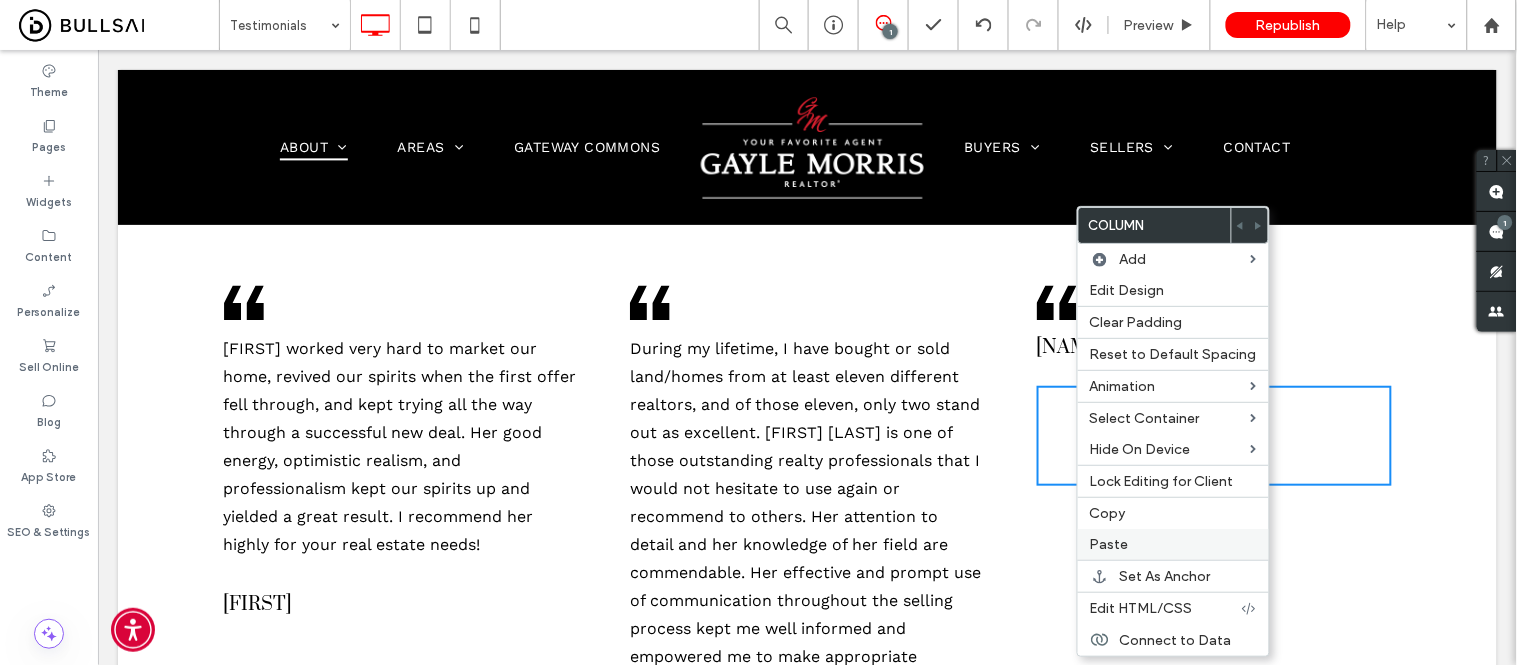 click on "Paste" at bounding box center [1109, 544] 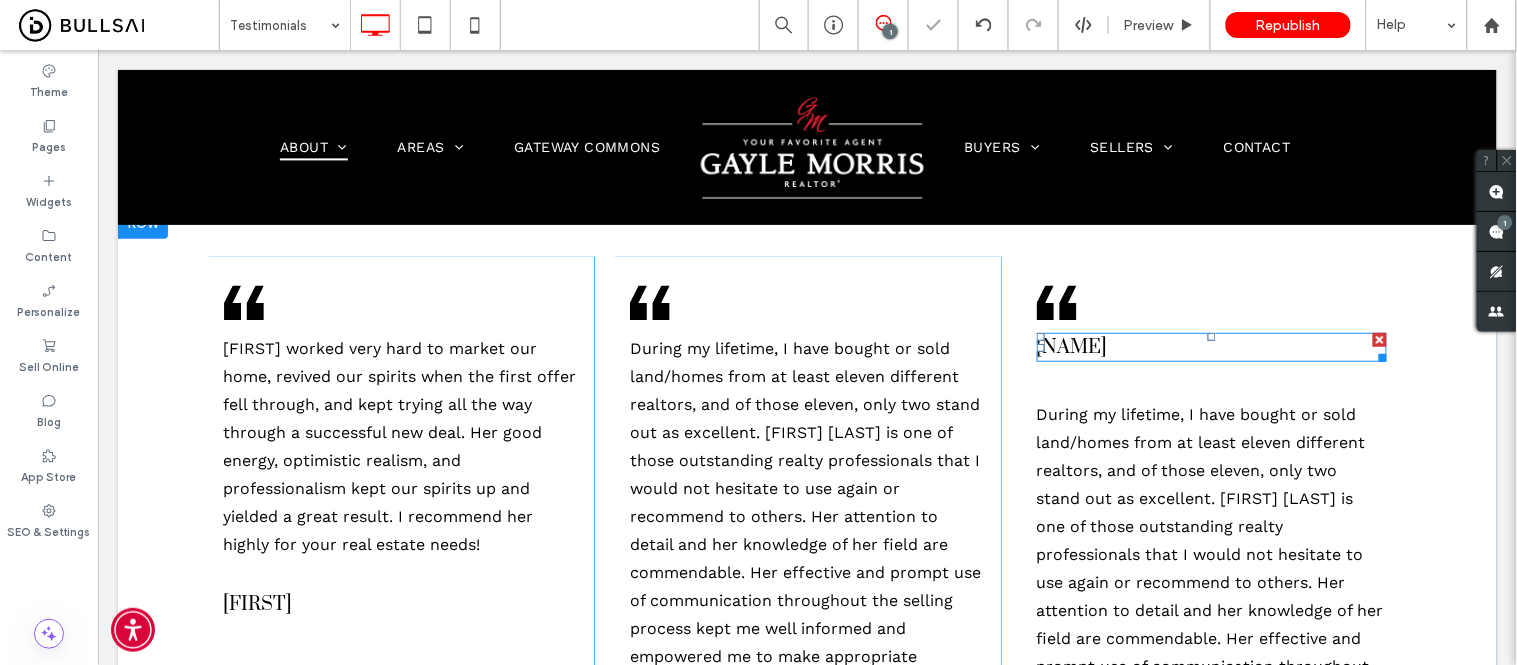 click at bounding box center [1379, 339] 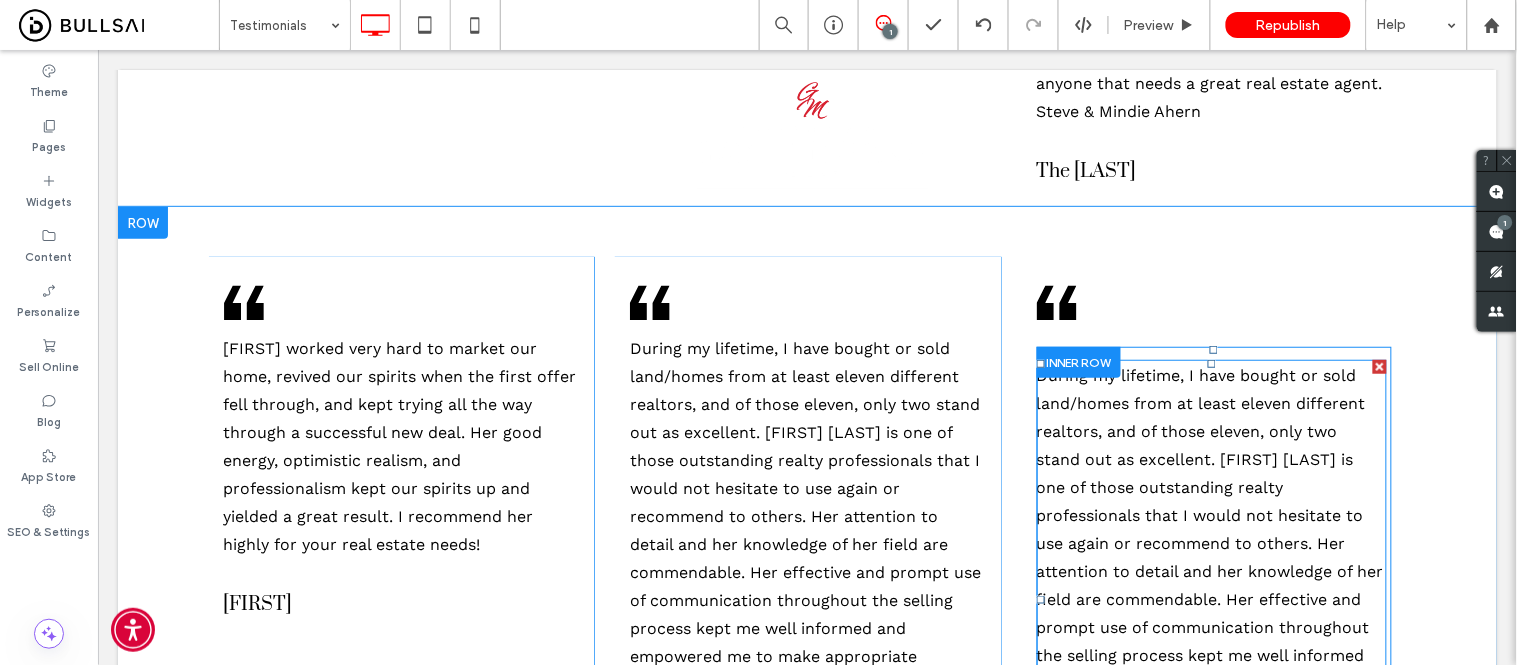 click on "During my lifetime, I have bought or sold land/homes from at least eleven different realtors, and of those eleven, only two stand out as excellent. Gayle Morris is one of those outstanding realty professionals that I would not hesitate to use again or recommend to others. Her attention to detail and her knowledge of her field are commendable. Her effective and prompt use of communication throughout the selling process kept me well informed and empowered me to make appropriate decisions in a timely manner. Buying or selling a home can be very stressful, but I credit Gayle for making my experience stress-free. She has my highest recommendation!" at bounding box center [1209, 598] 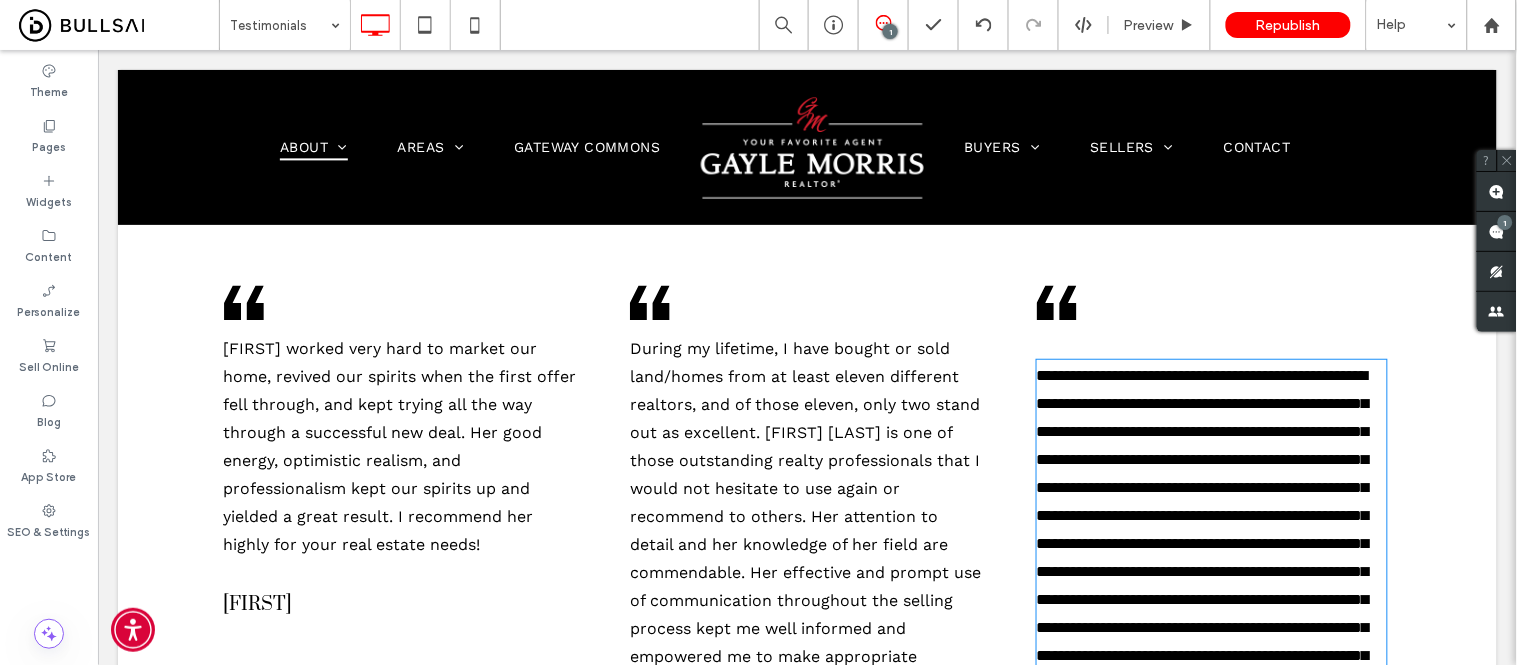 type on "*********" 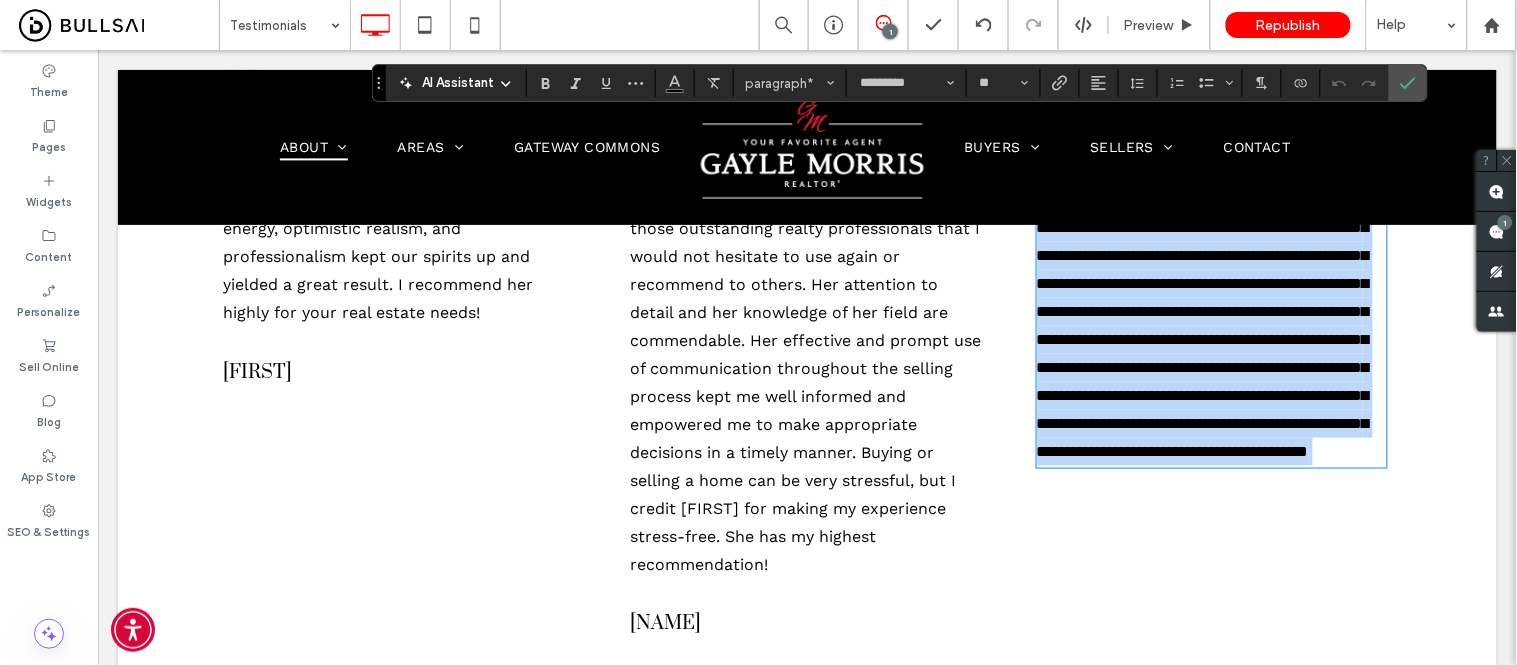 scroll, scrollTop: 0, scrollLeft: 0, axis: both 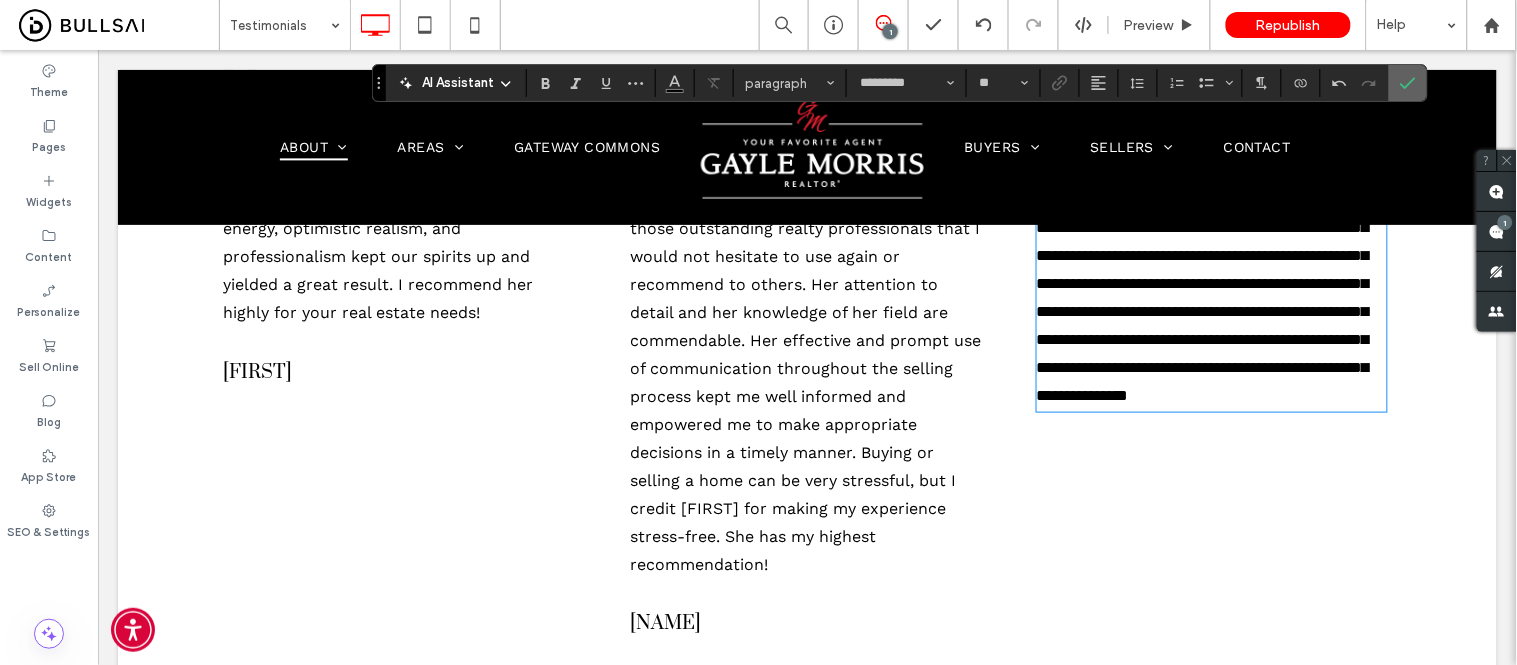 click 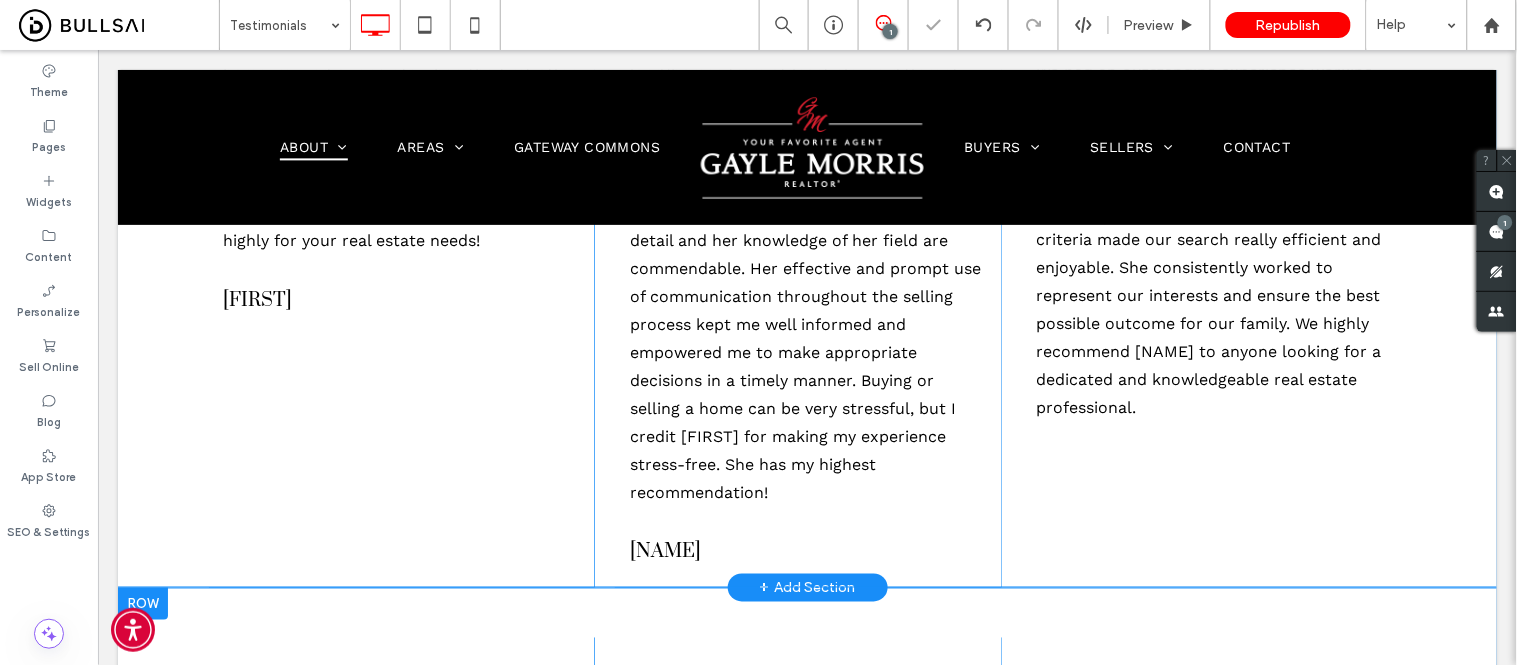 scroll, scrollTop: 14204, scrollLeft: 0, axis: vertical 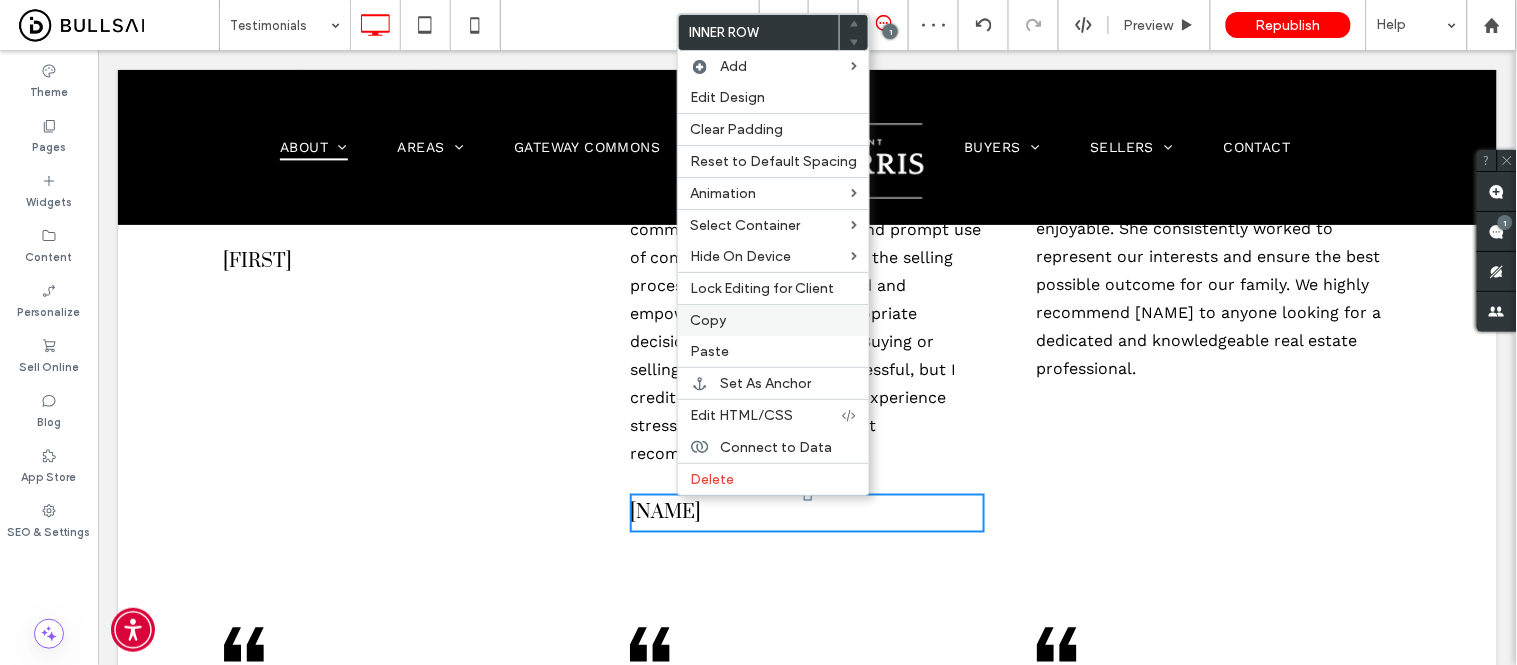 click on "Copy" at bounding box center [773, 320] 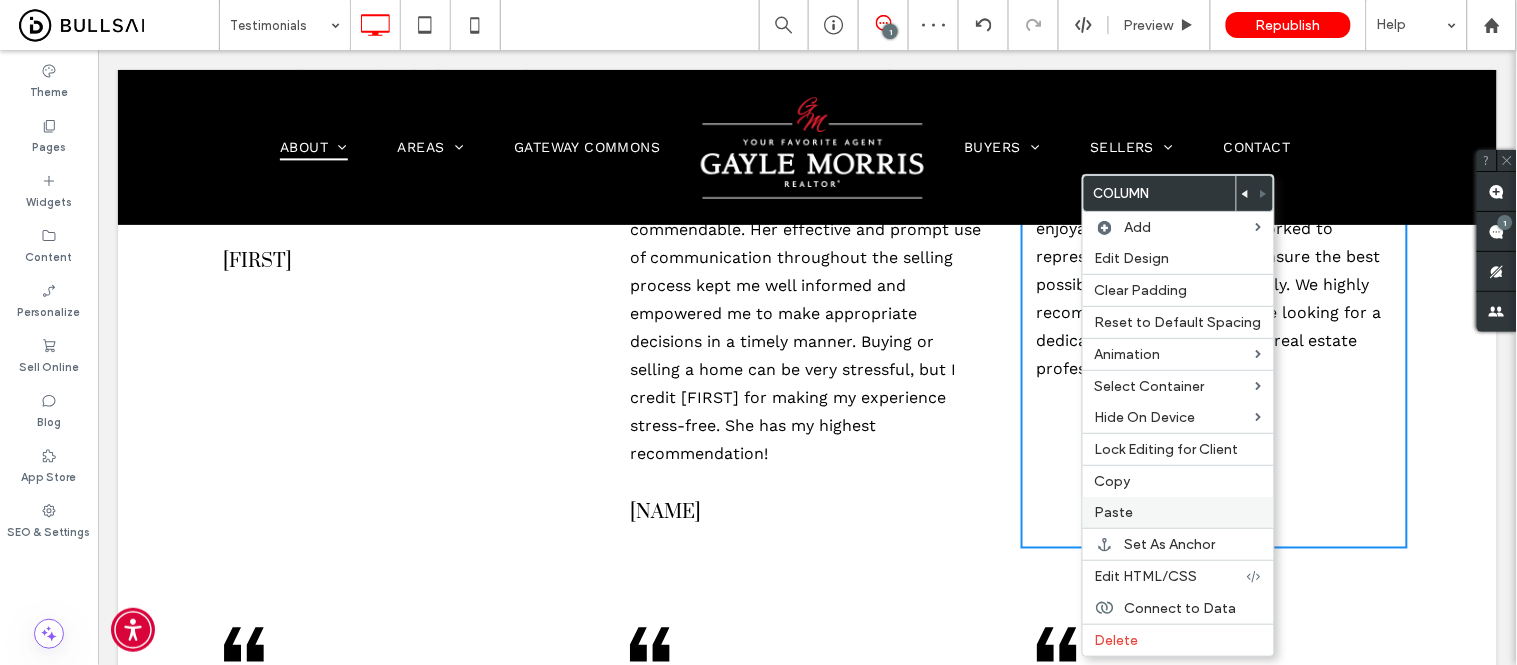 click on "Paste" at bounding box center (1178, 512) 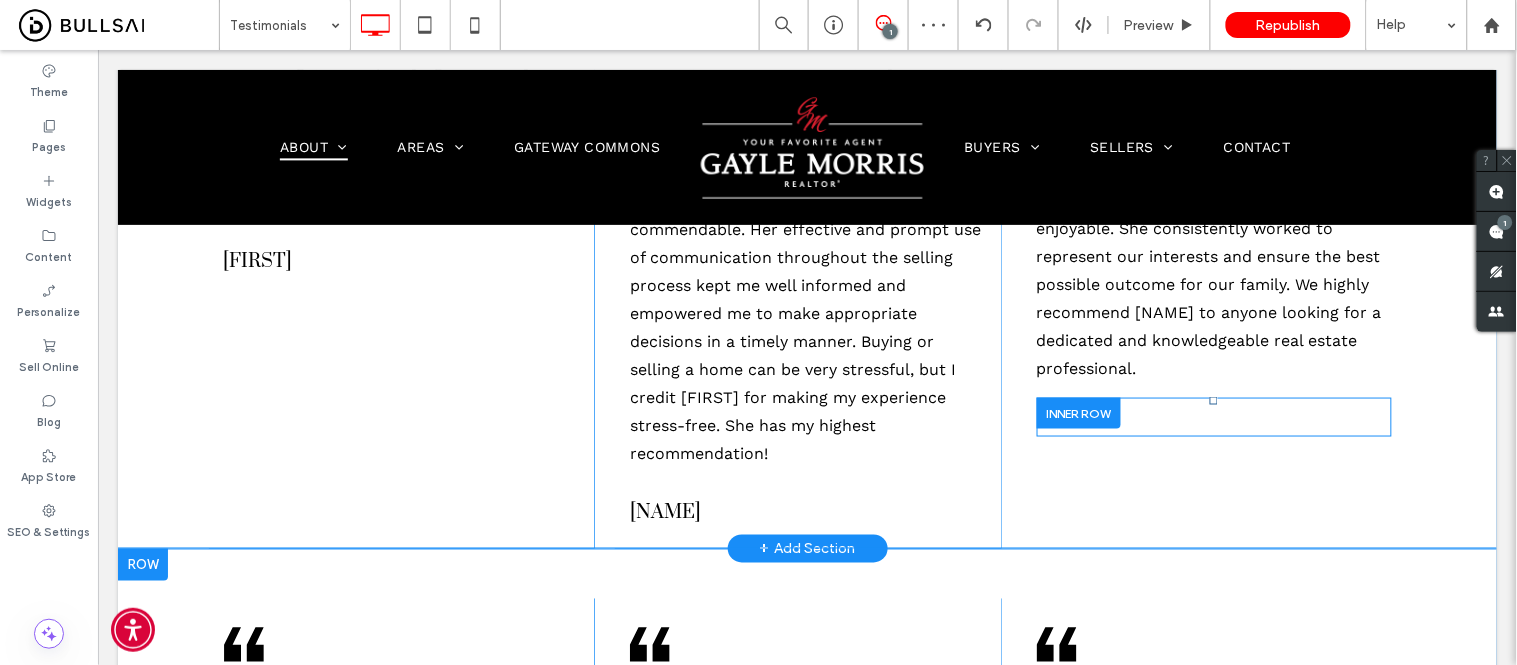 click at bounding box center [1078, 412] 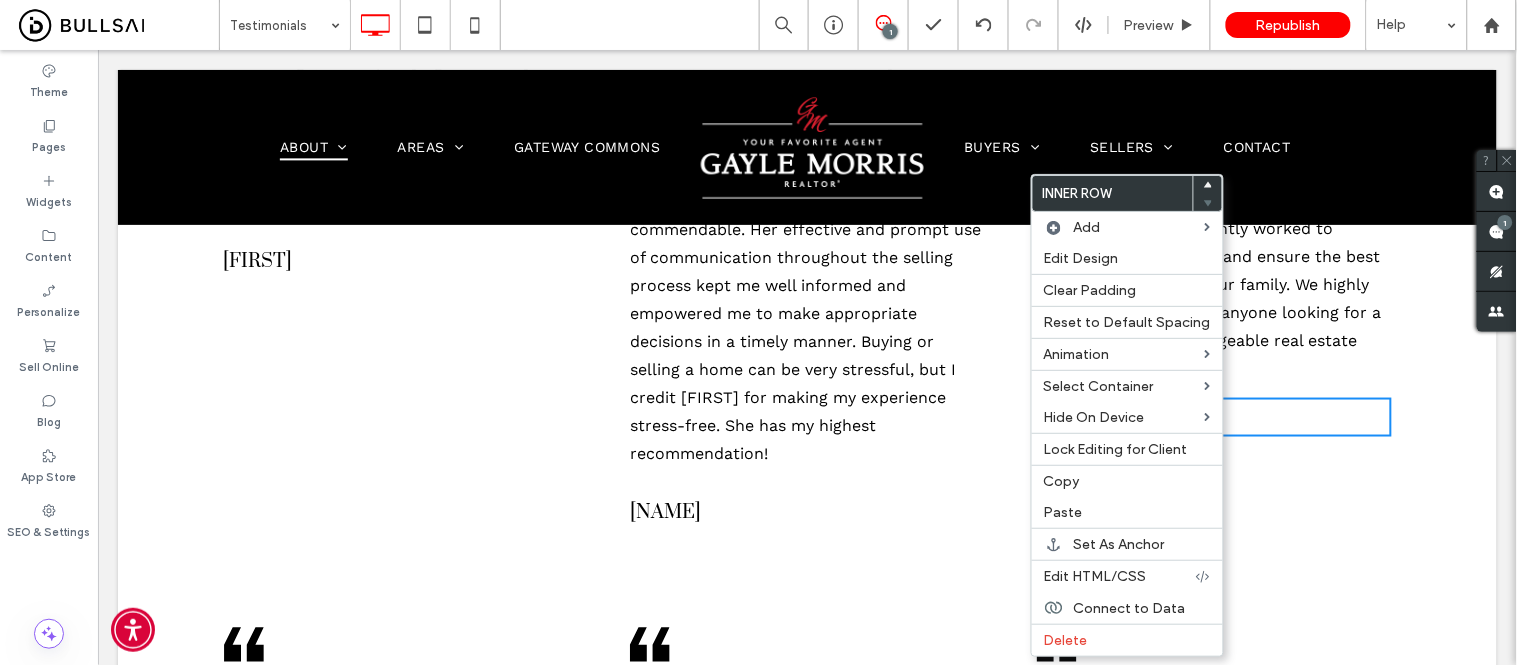 click on "A pair of black quotation marks on a white background.
.cls-1-1436611828-1670365560 {
clip-path: url(#clippath);
}
.cls-2-1436611828-1670365560 {
fill: none;
}
.cls-2, .cls-3-1436611828-1670365560 {
stroke-width: 0px;
}
Gayle spent the time to go over market conditions with me and develop a plan. She kept in touch but remained patient as we struggled through several delays - including the blizzard of '23. Once we actually listed the property she managed open houses and viewing appointments seamlessly, and got great coverage including in the Sacramento Bee Sunday Real Estate section. We could not have asked for more from our agent.
Stephen Munkelt
Click To Paste
Click To Paste
A pair of black quotation marks on a white background.
Click To Paste
Click To Paste     Merry Pantlick" at bounding box center (806, 1099) 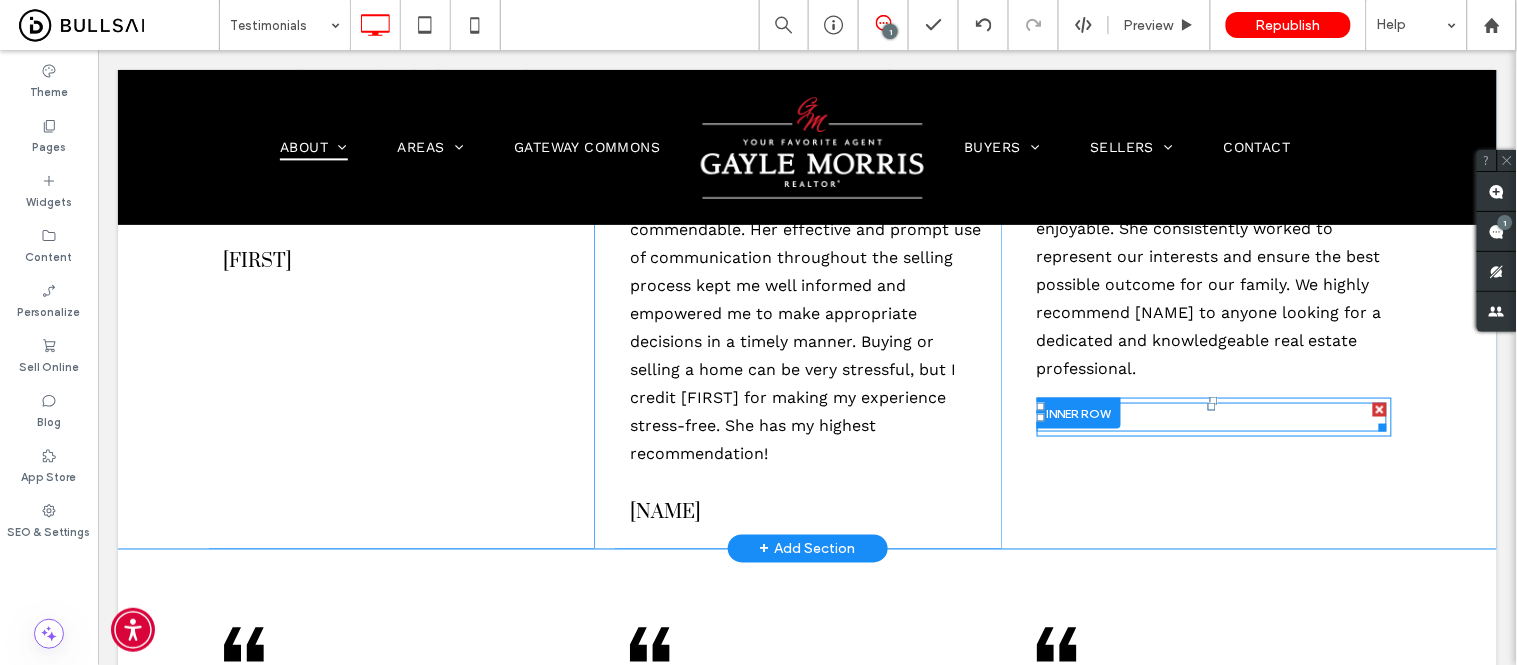 click on "Lisa Palmer" at bounding box center [1211, 416] 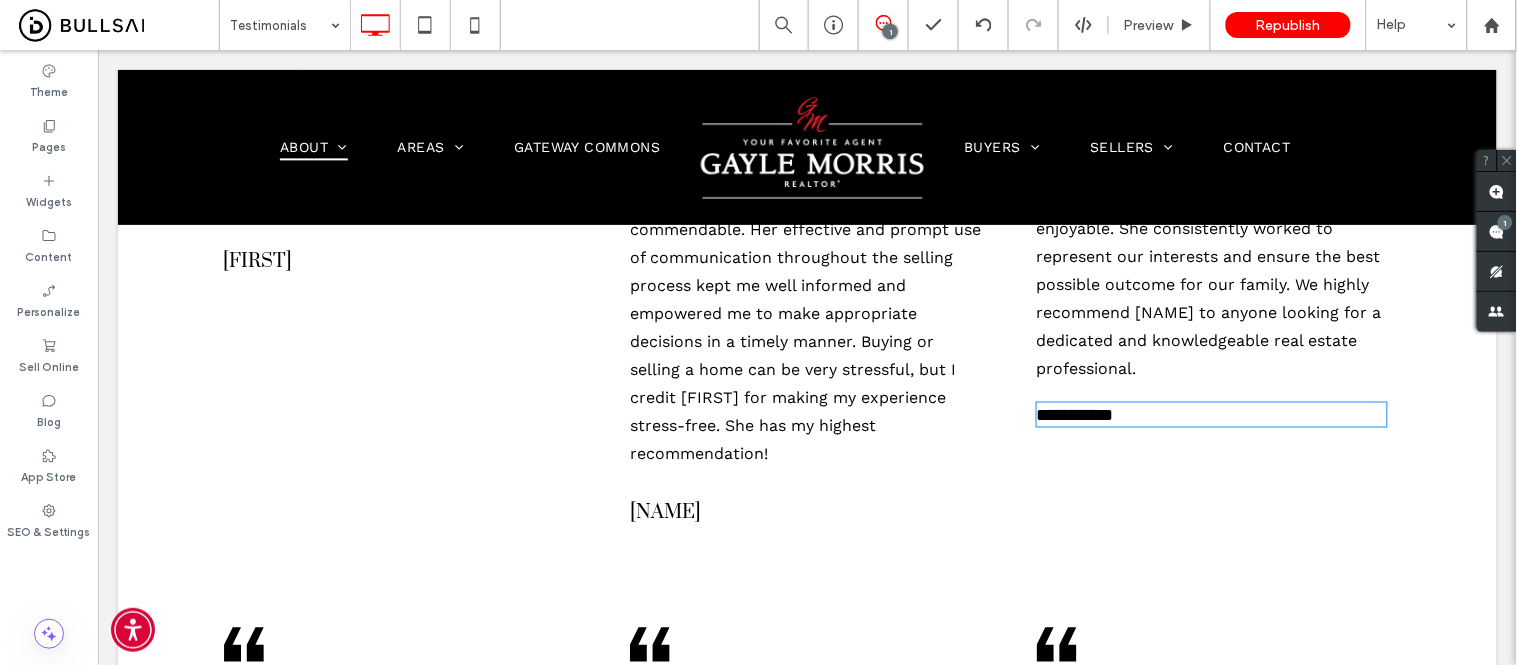 type on "*****" 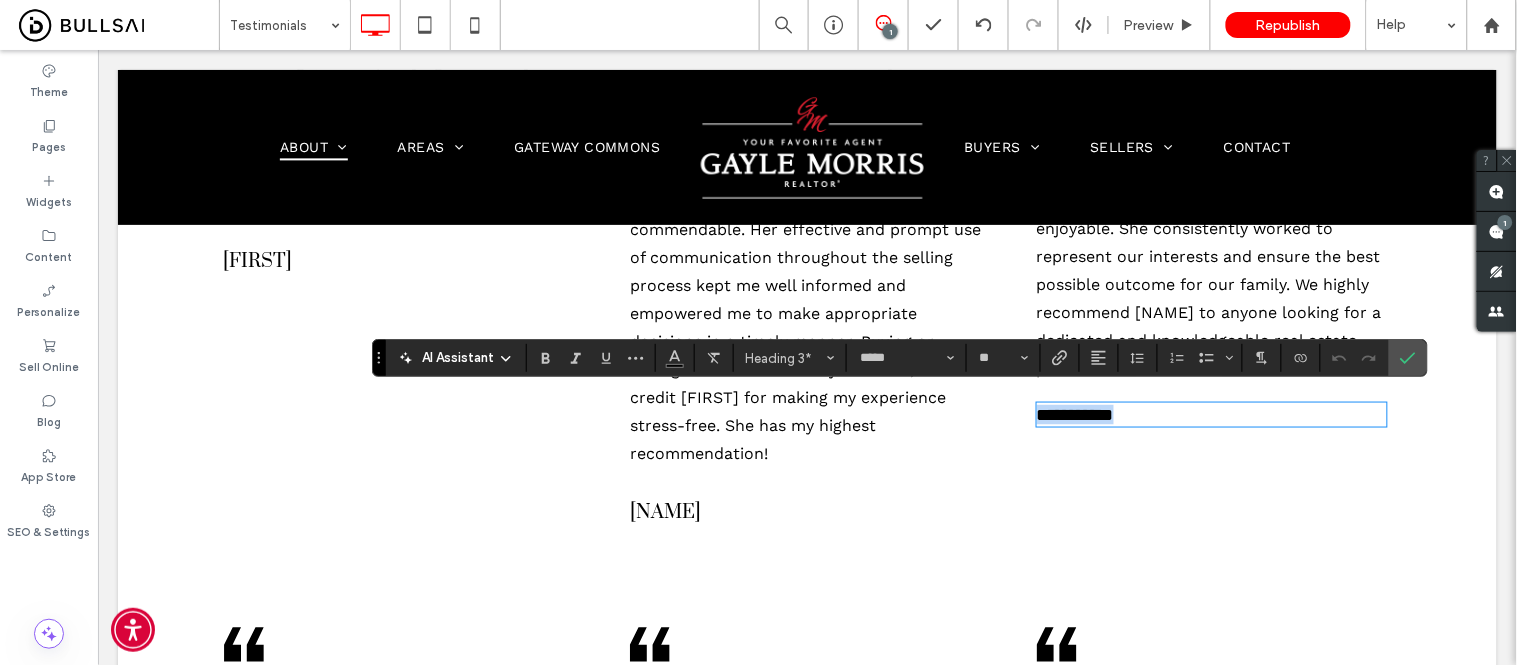 type 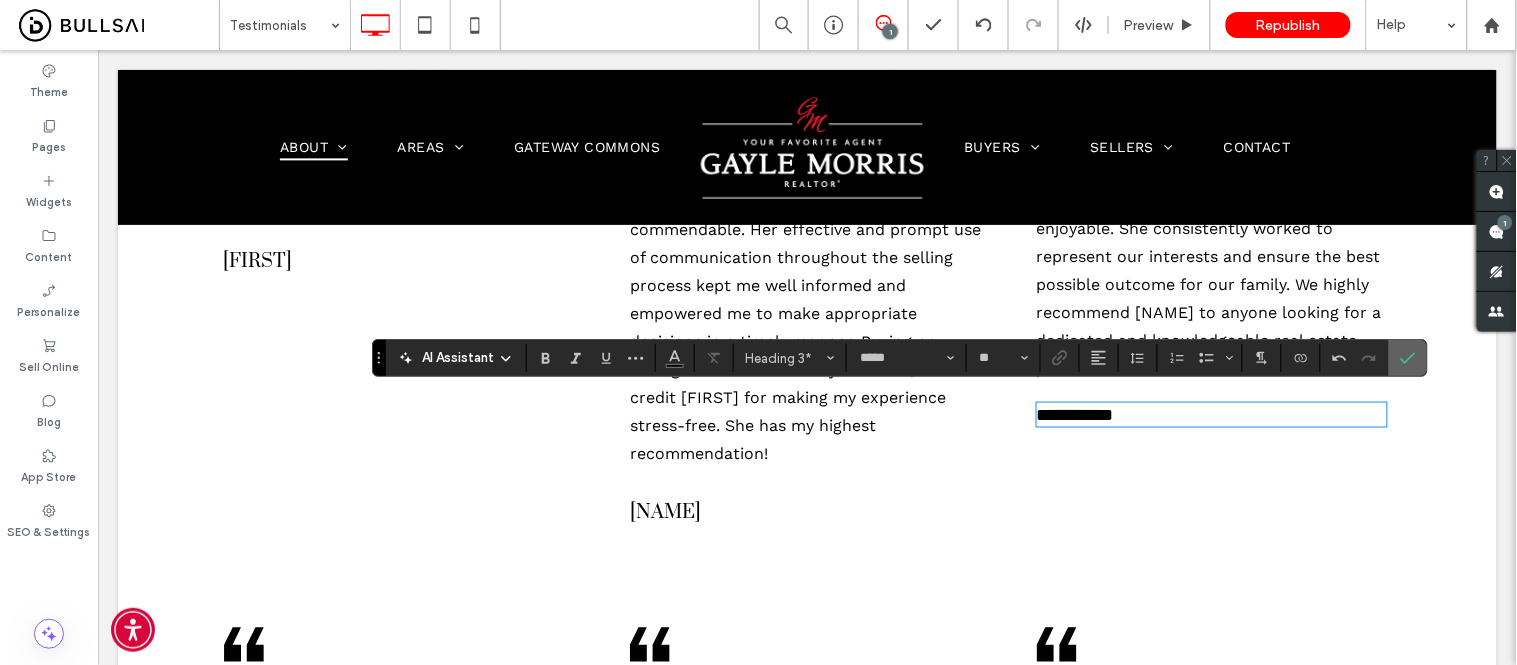 click 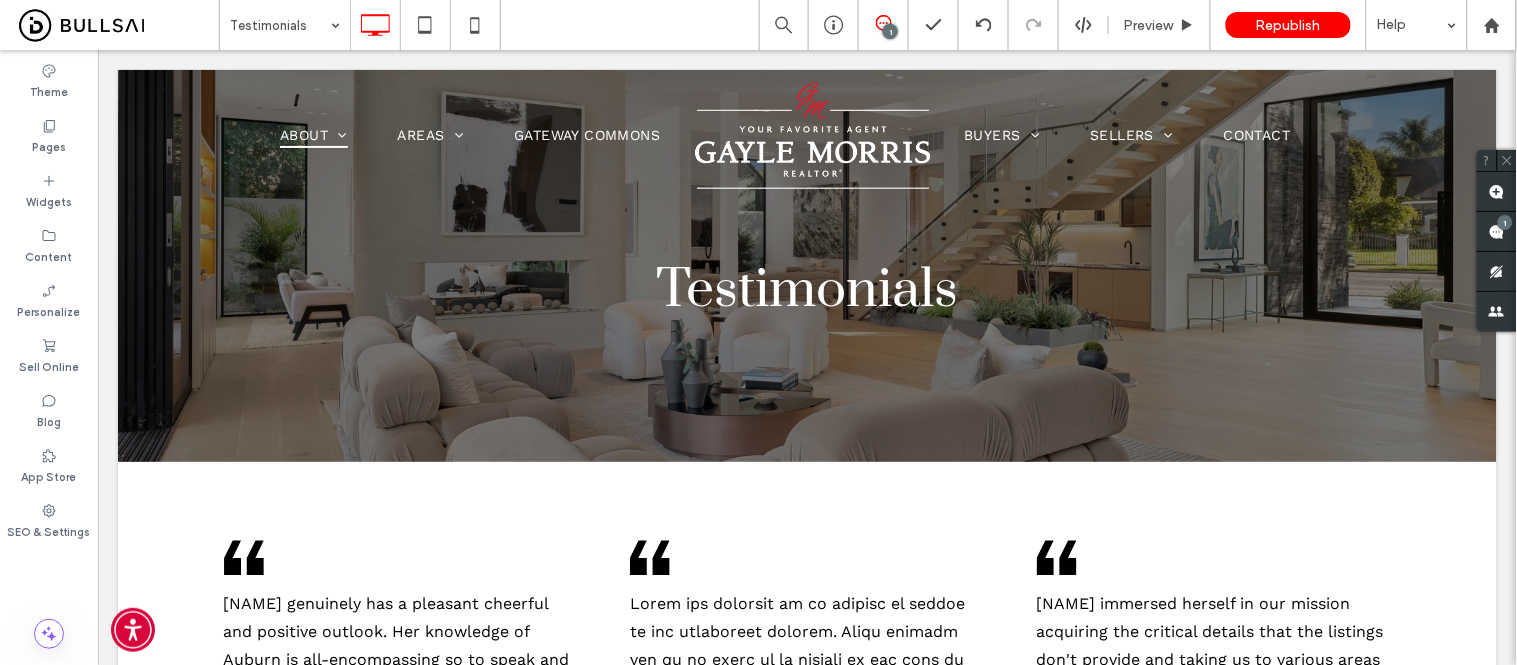 scroll, scrollTop: 0, scrollLeft: 0, axis: both 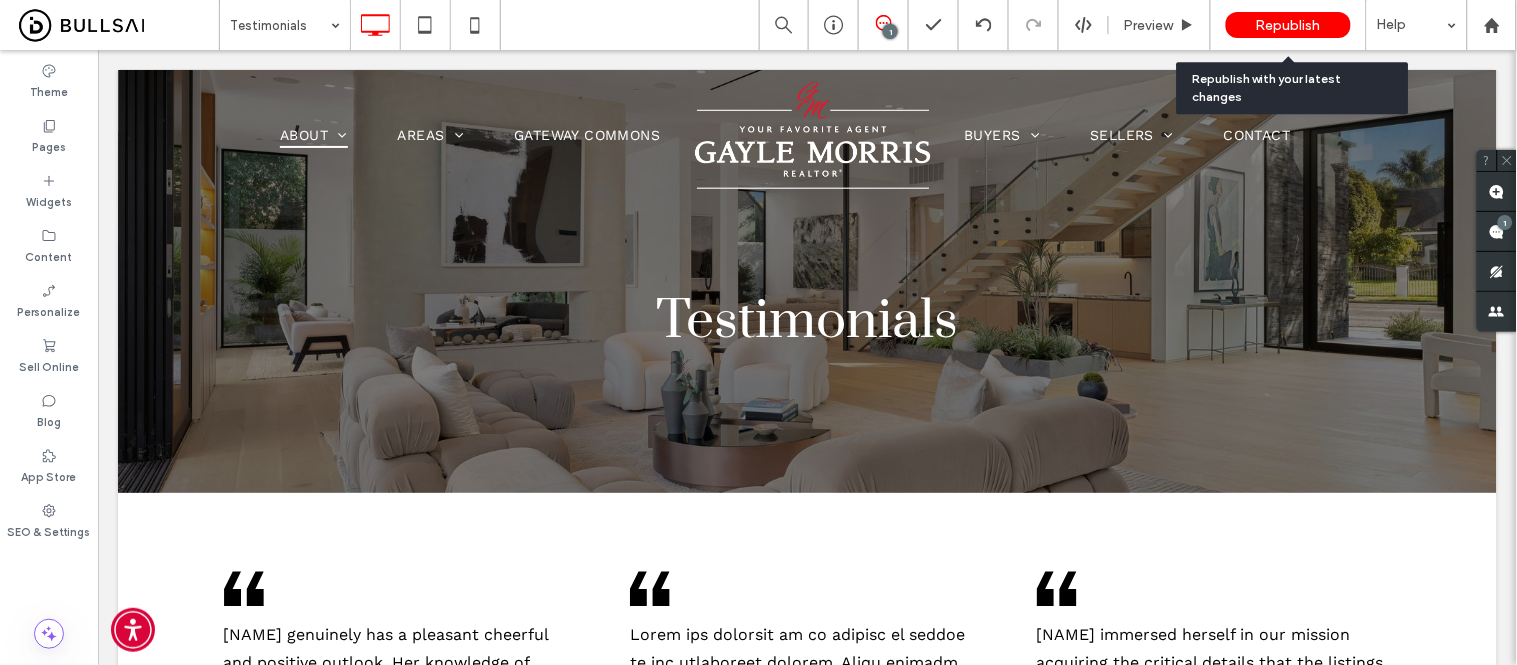 click on "Republish" at bounding box center (1288, 25) 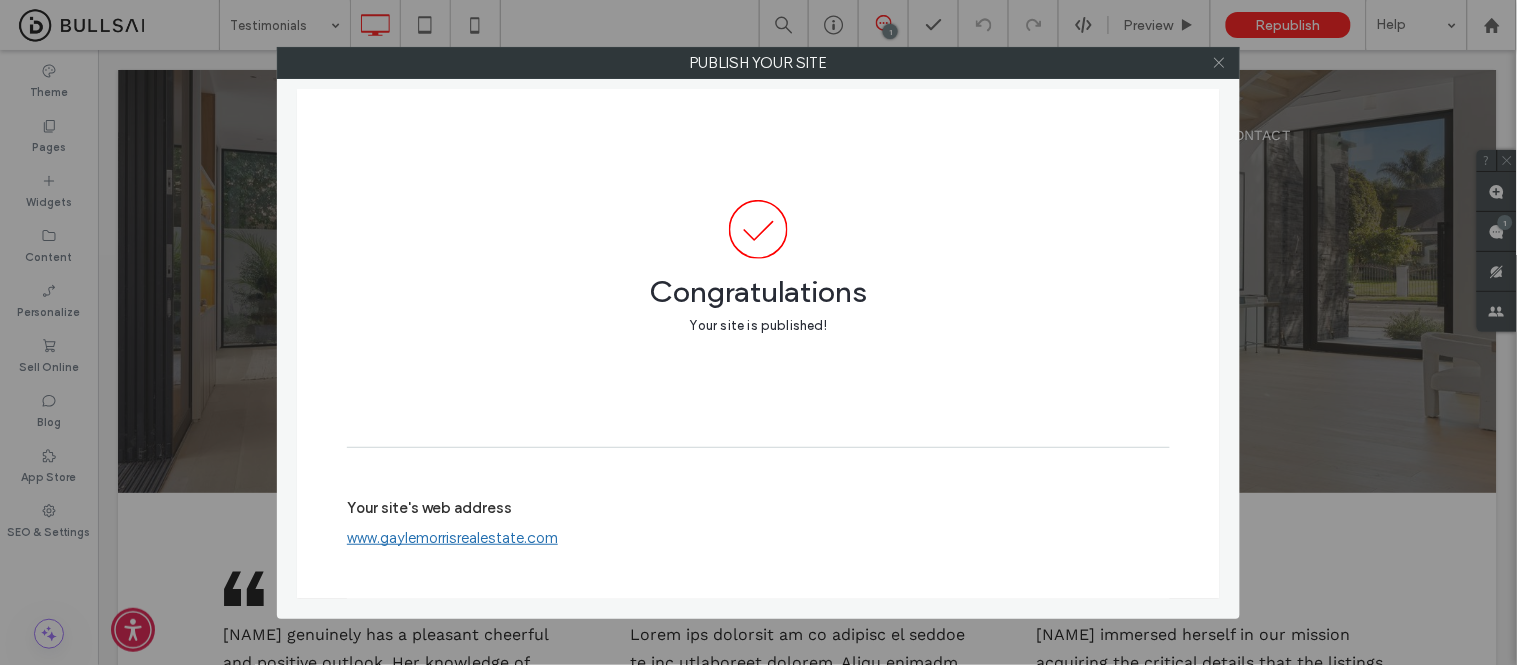click 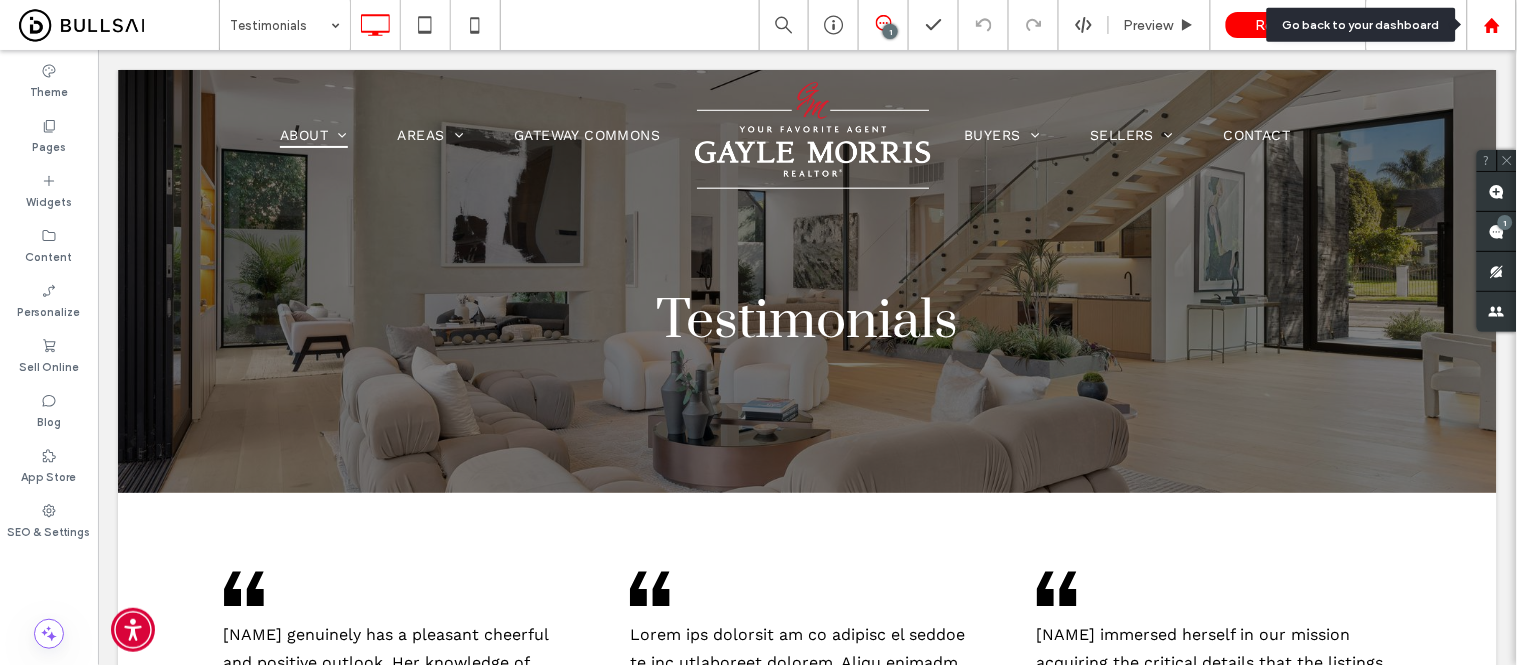 click 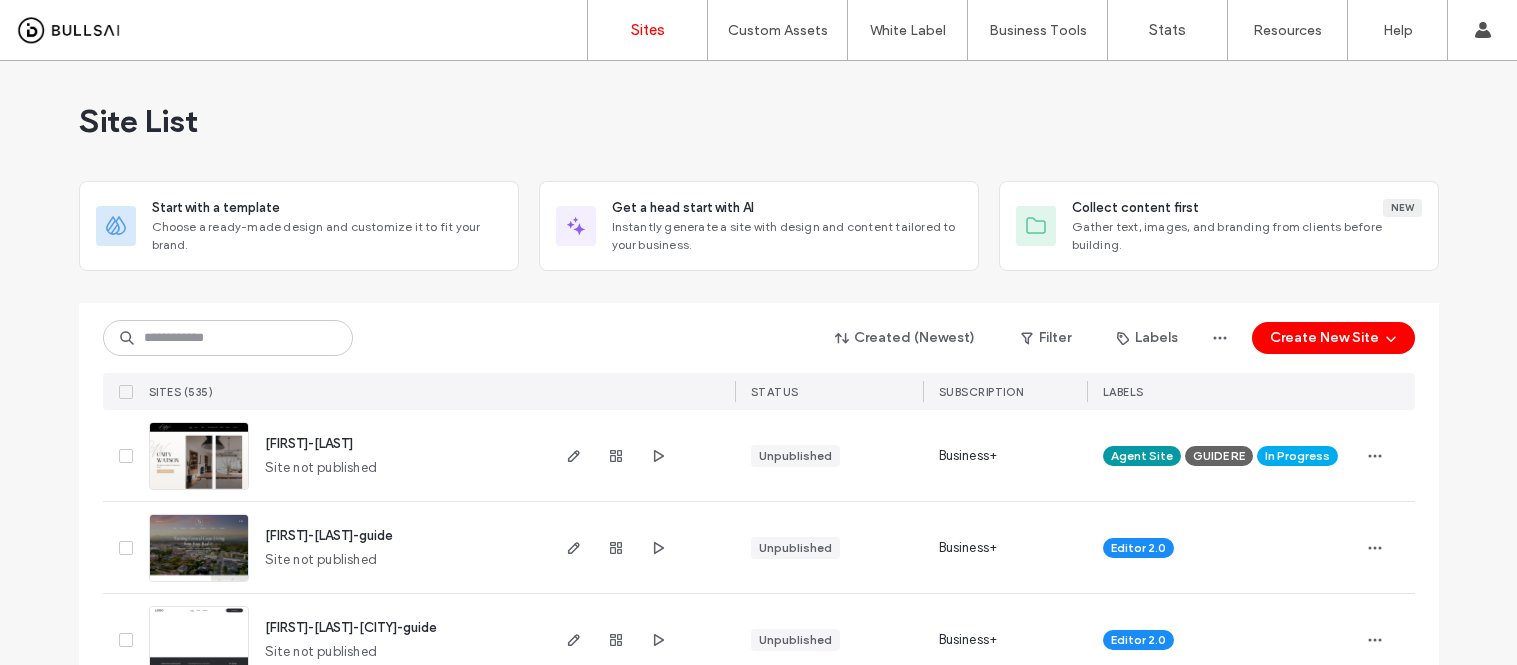 scroll, scrollTop: 0, scrollLeft: 0, axis: both 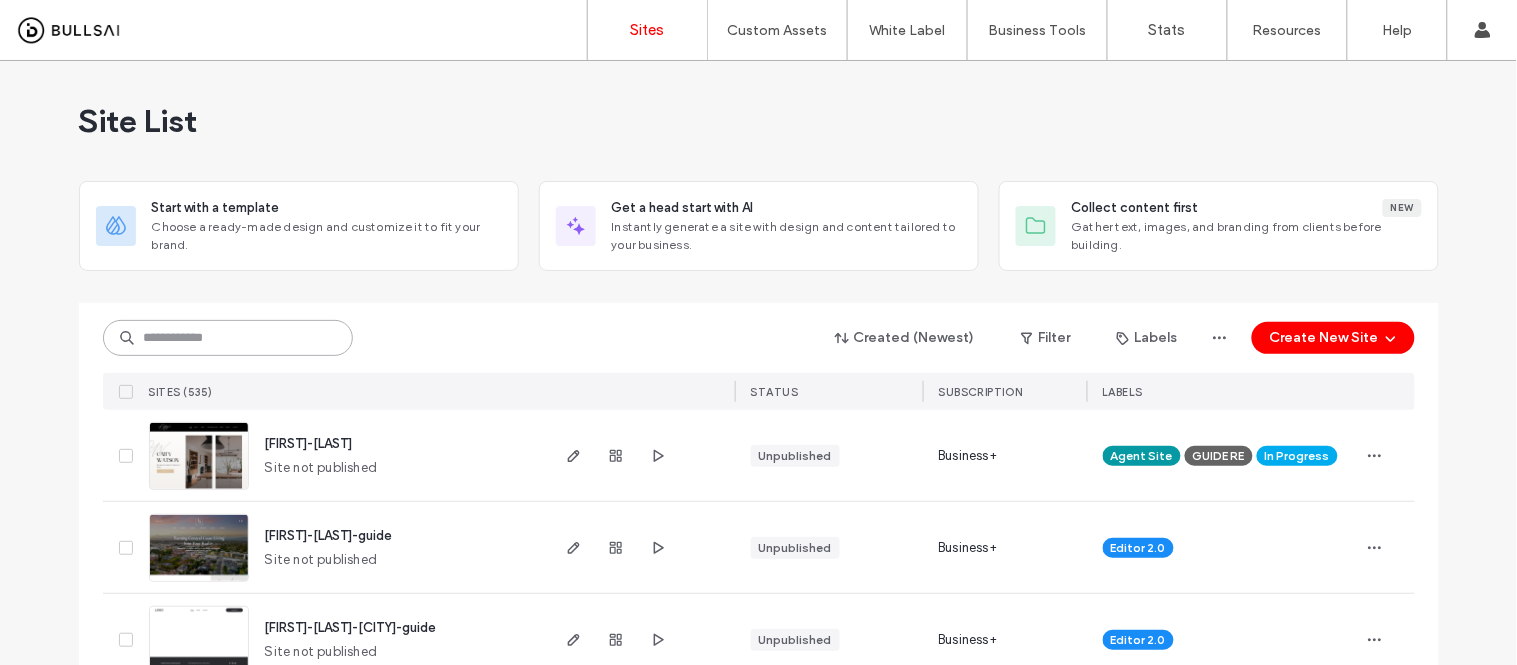 click at bounding box center (228, 338) 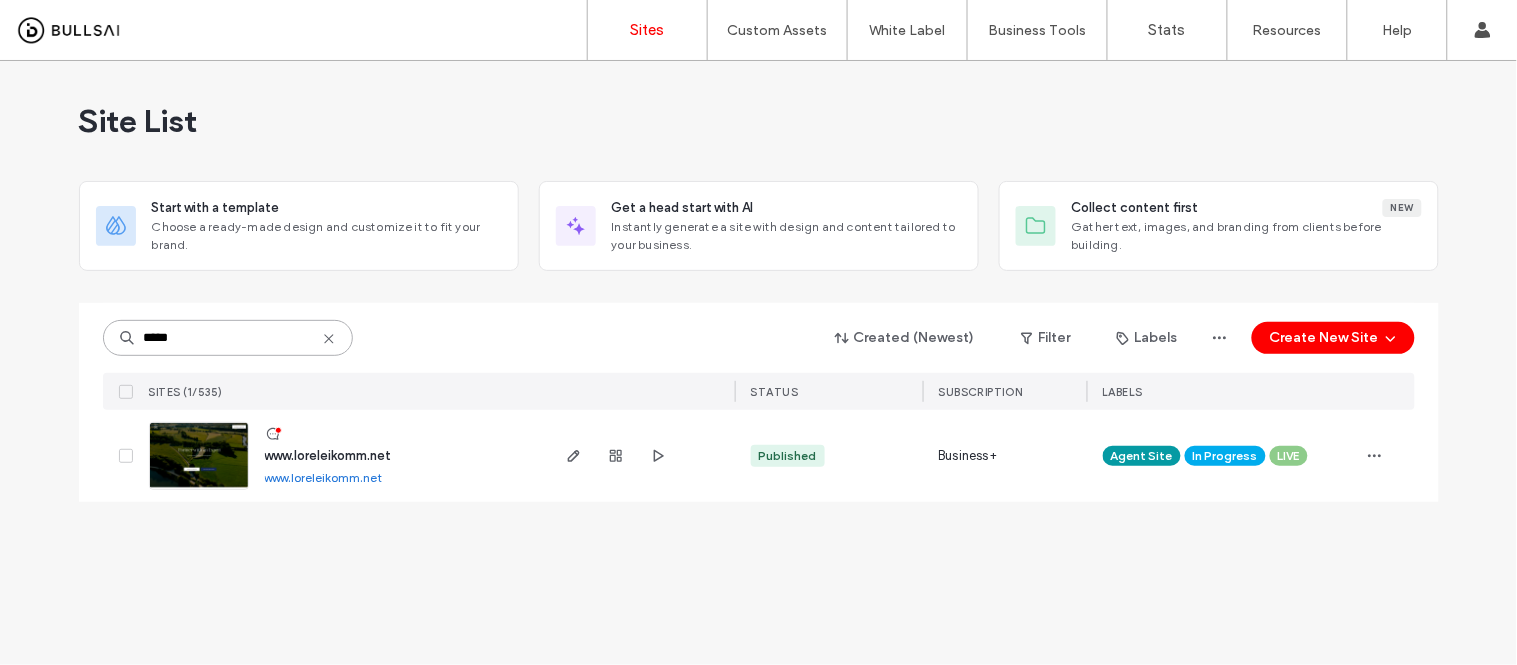 type on "*****" 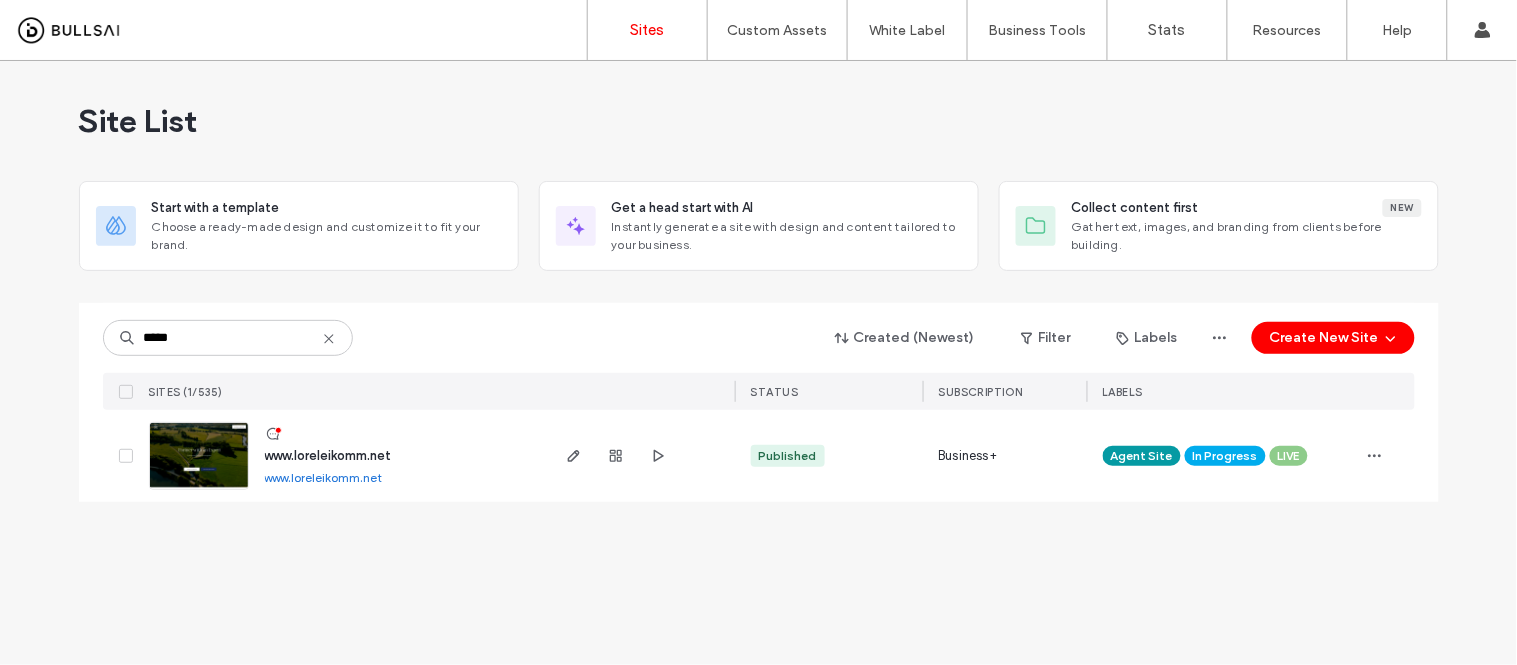 click on "www.loreleikomm.net" at bounding box center (324, 477) 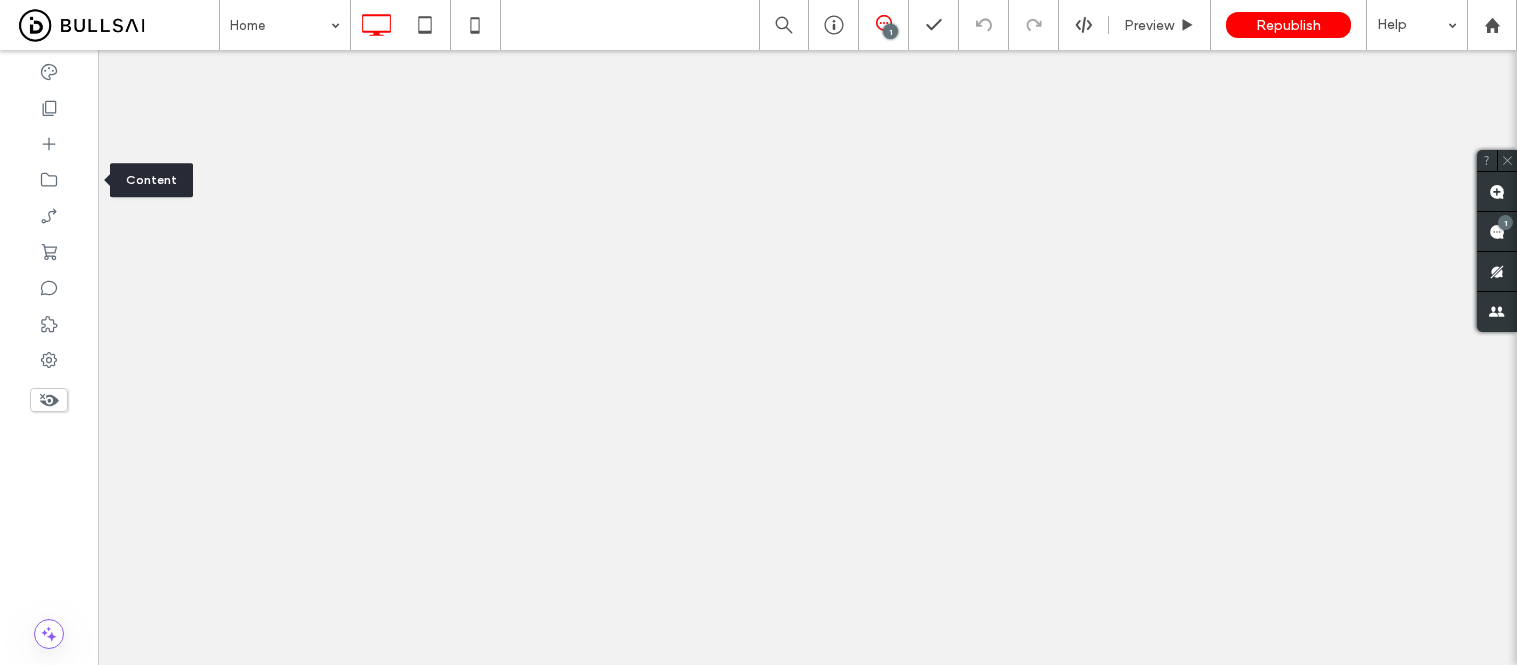 scroll, scrollTop: 0, scrollLeft: 0, axis: both 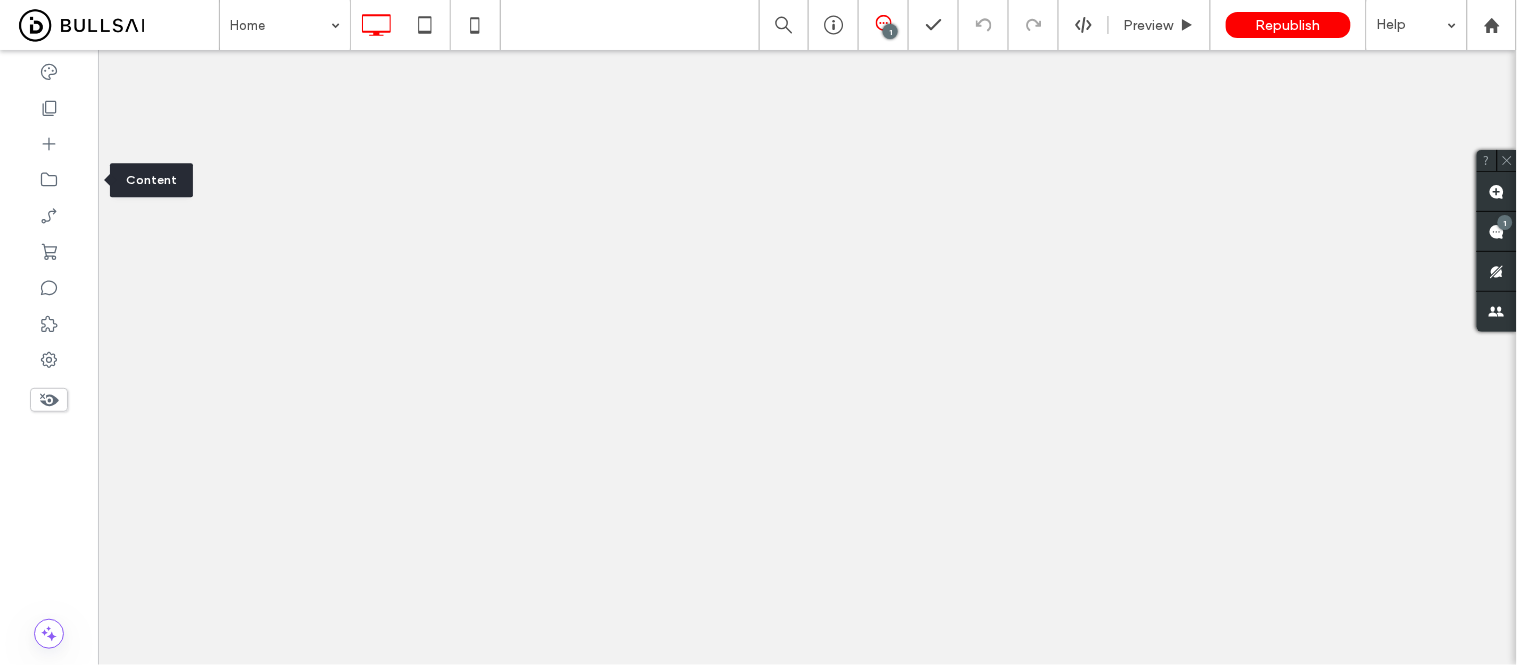 drag, startPoint x: 50, startPoint y: 104, endPoint x: 152, endPoint y: 192, distance: 134.71451 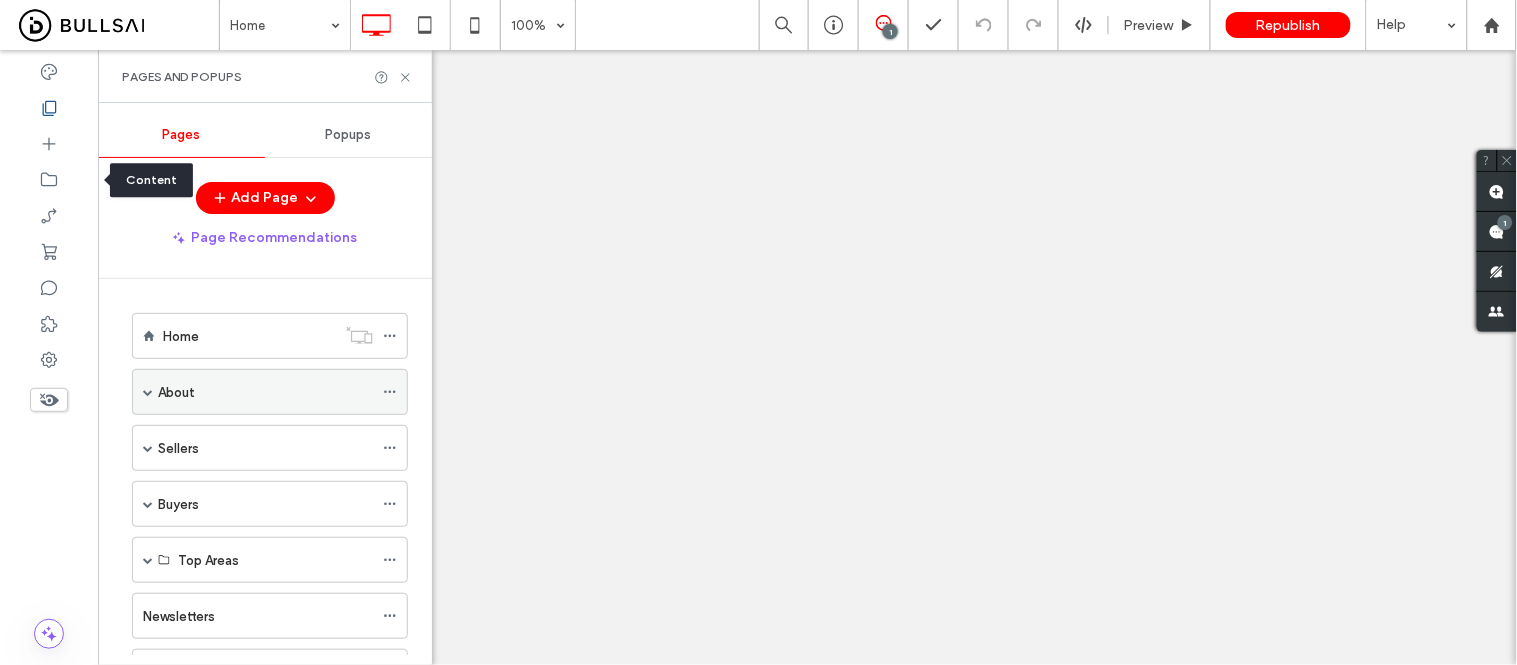 click at bounding box center [148, 392] 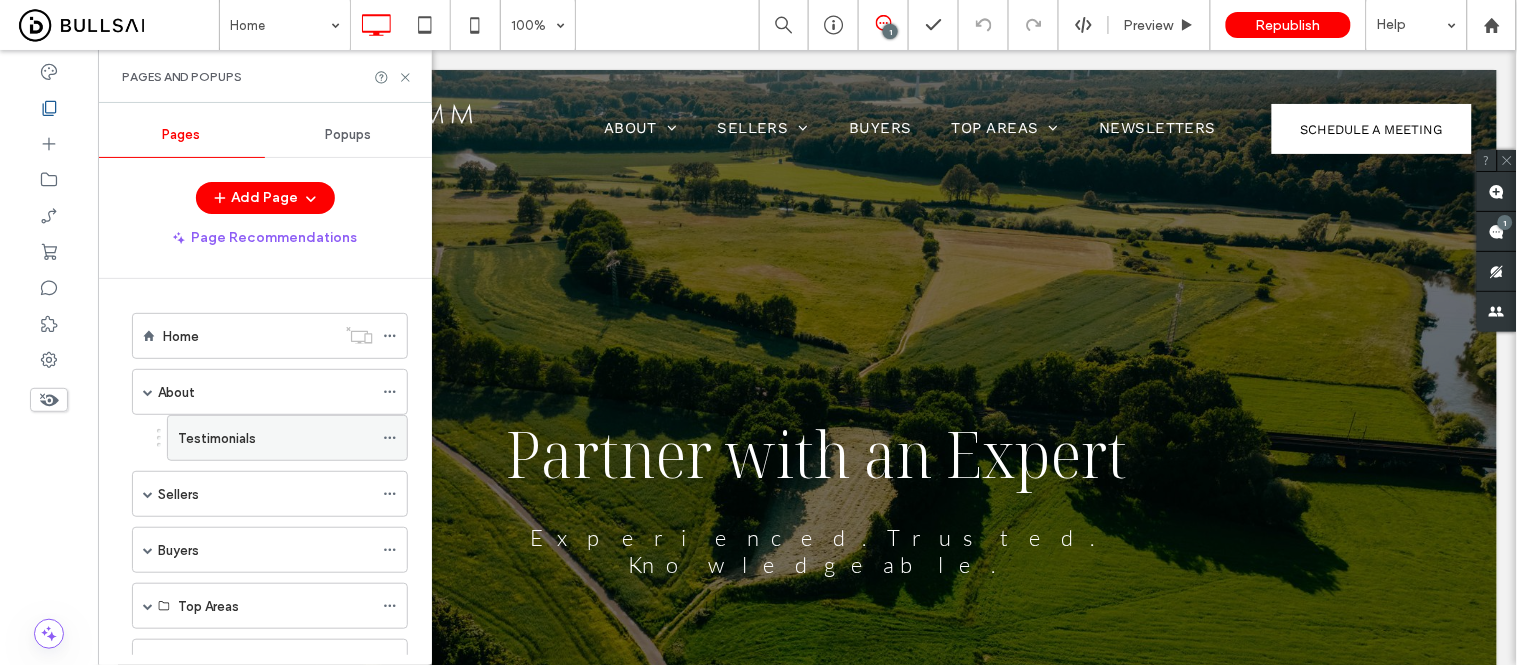 click on "Testimonials" at bounding box center [217, 438] 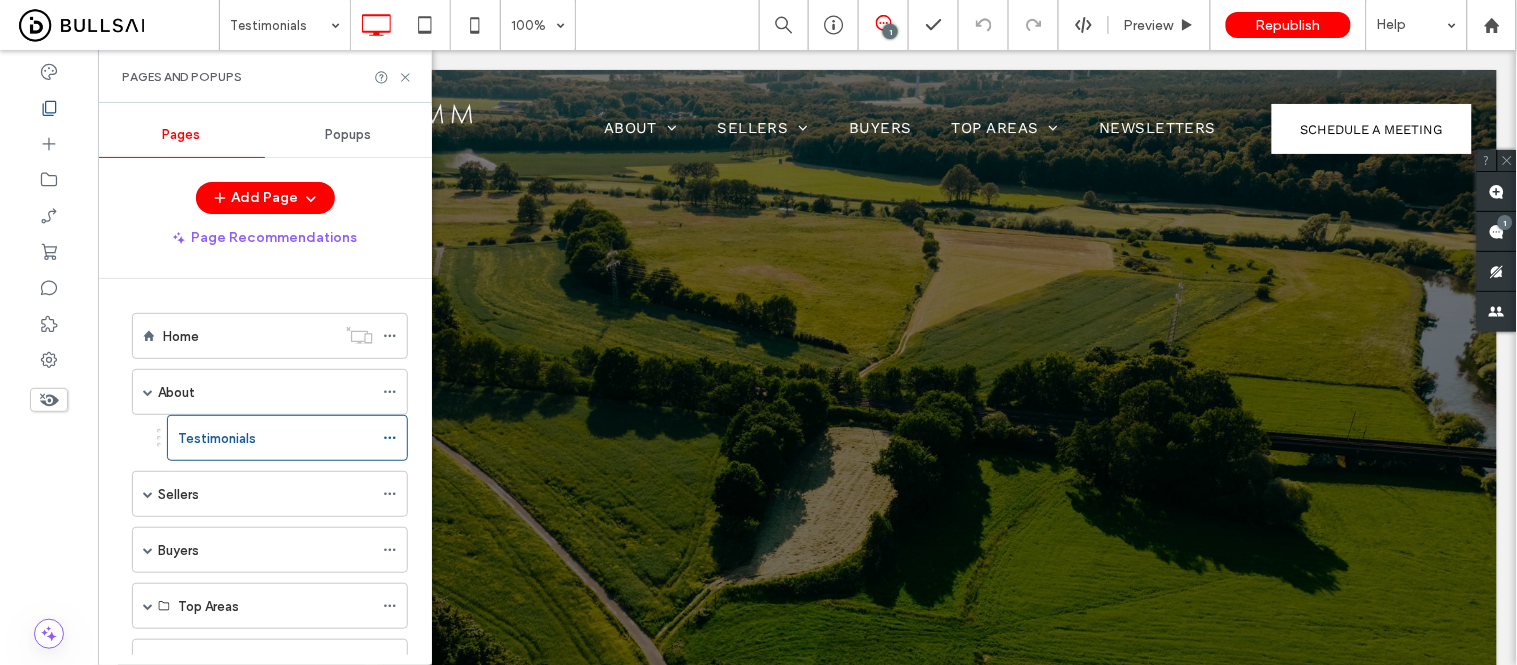 scroll, scrollTop: 0, scrollLeft: 0, axis: both 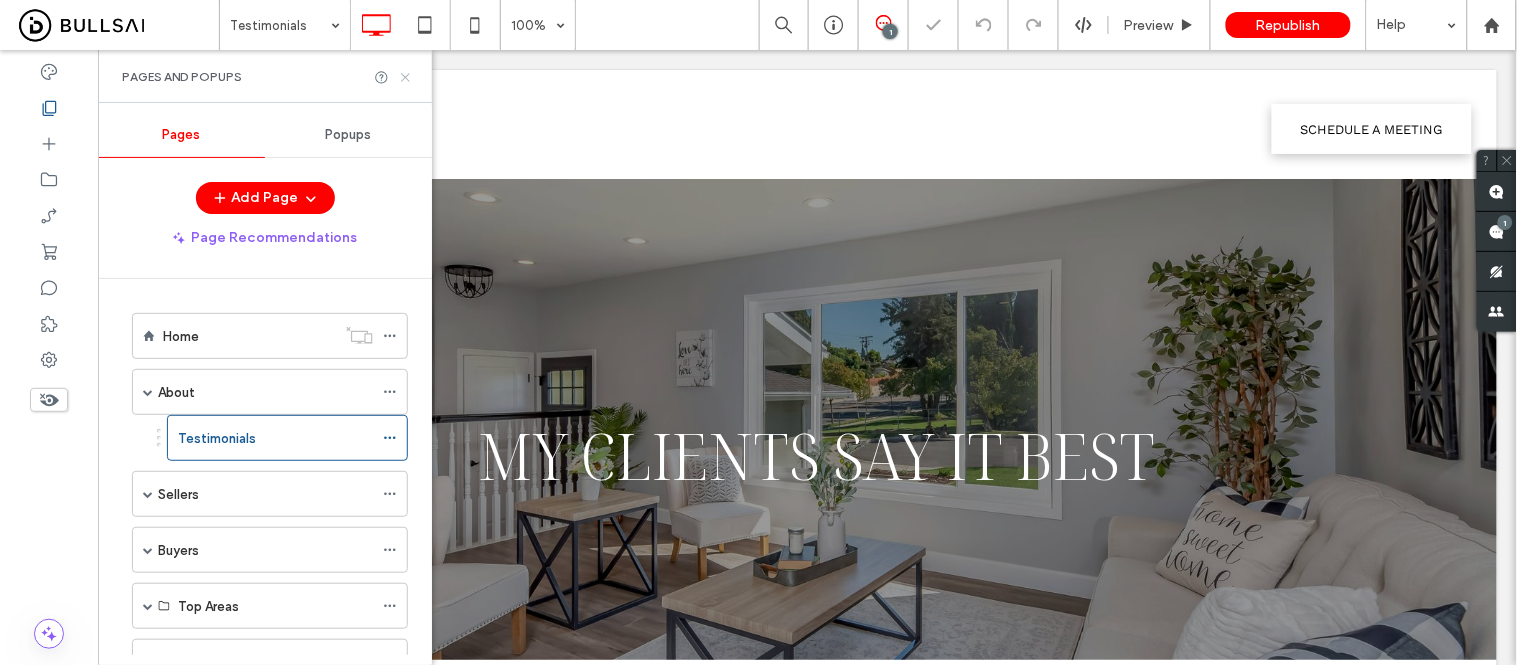 click 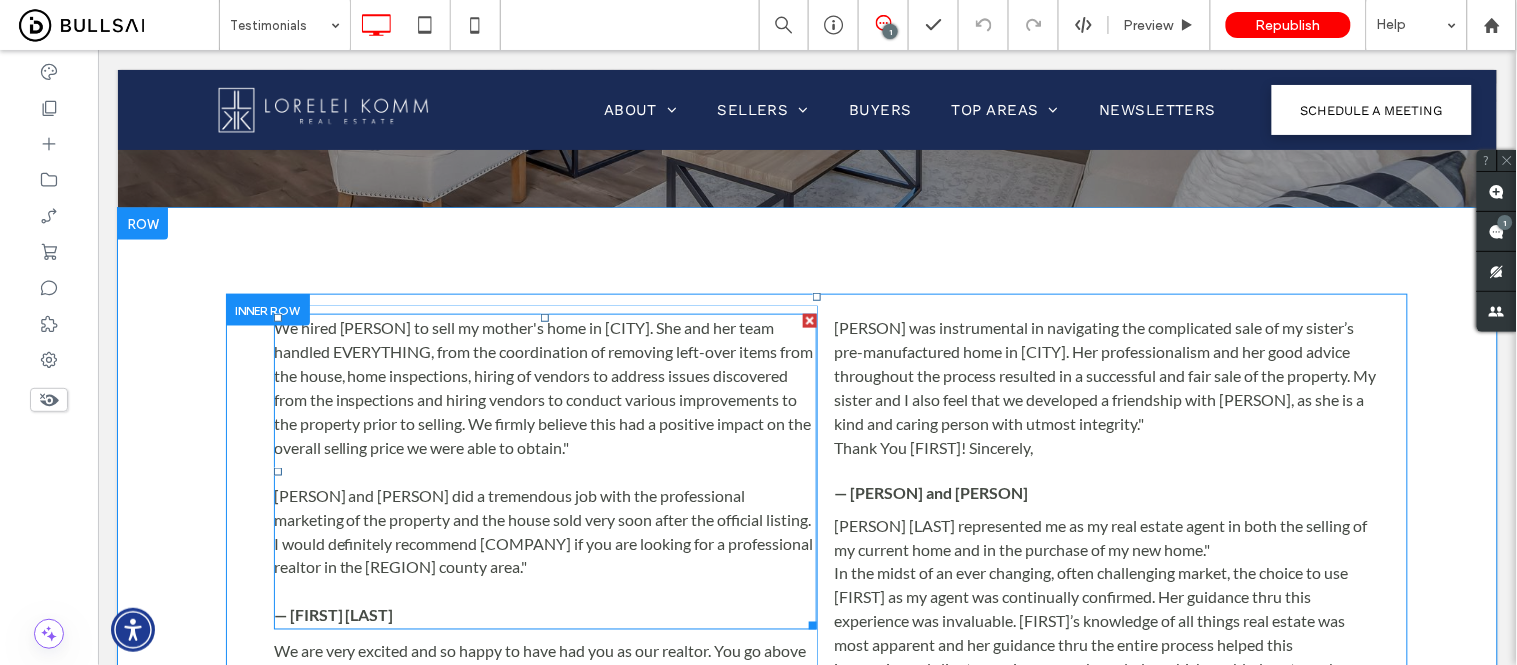 scroll, scrollTop: 555, scrollLeft: 0, axis: vertical 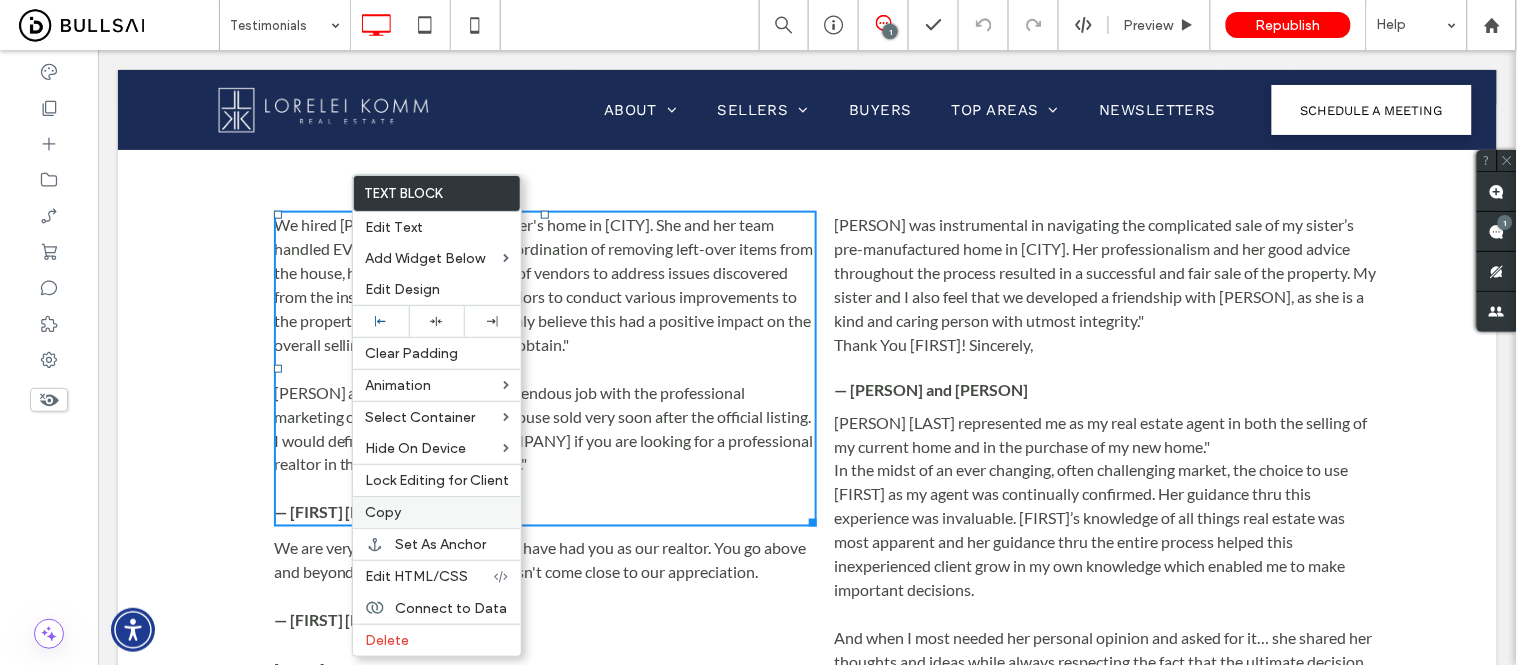 click on "Copy" at bounding box center [383, 512] 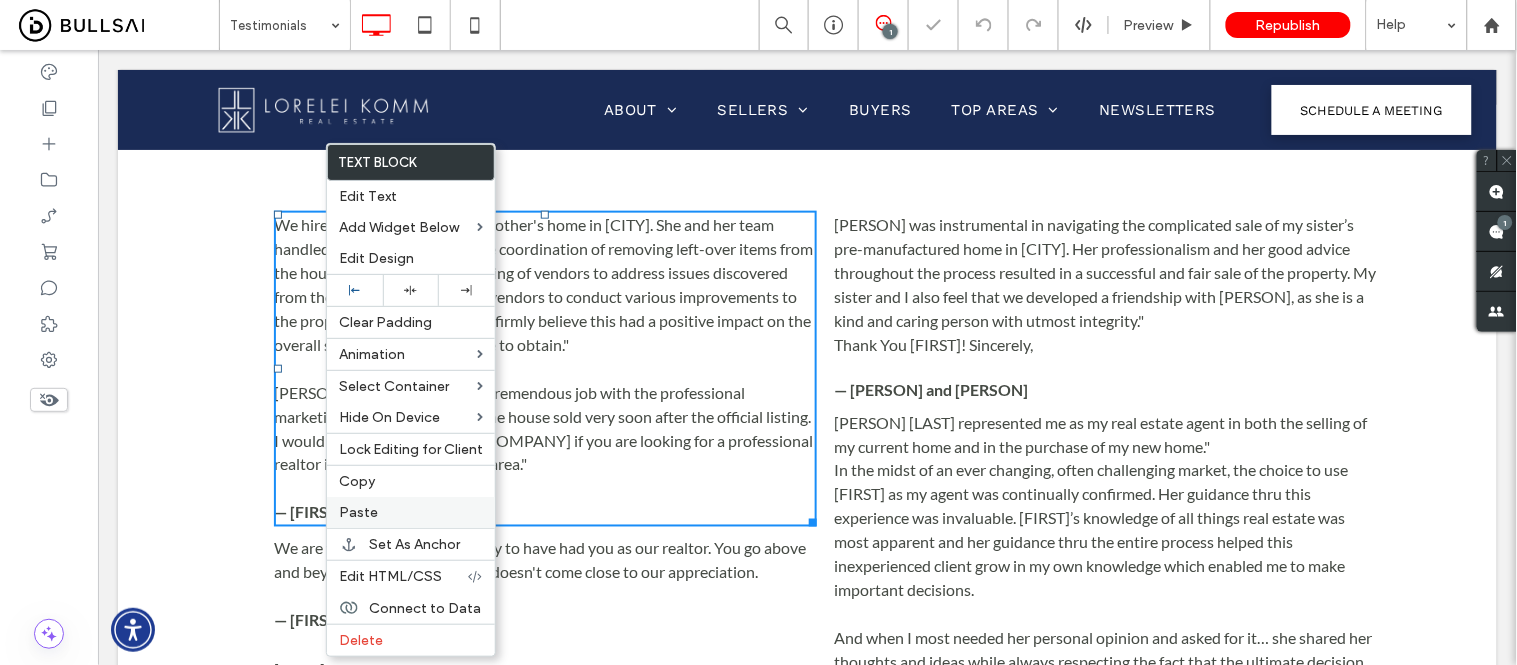click on "Paste" at bounding box center [411, 512] 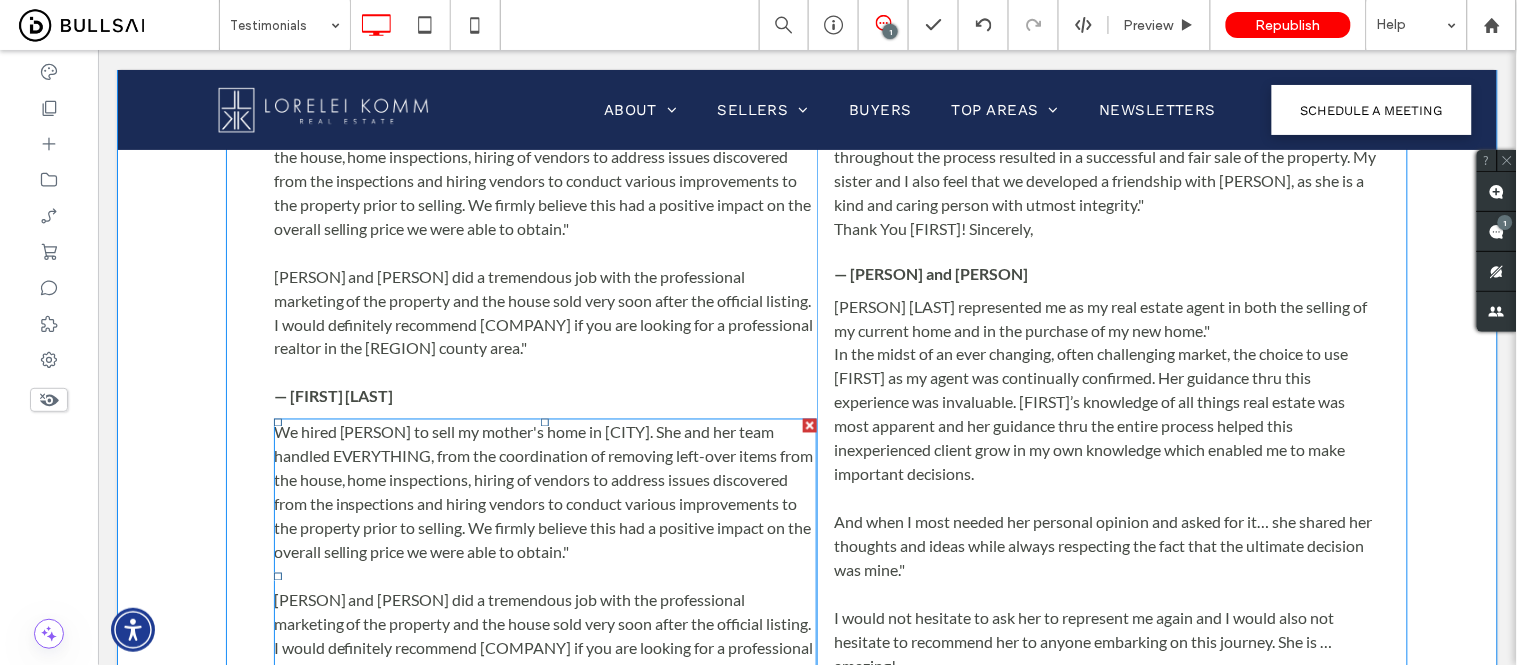 scroll, scrollTop: 444, scrollLeft: 0, axis: vertical 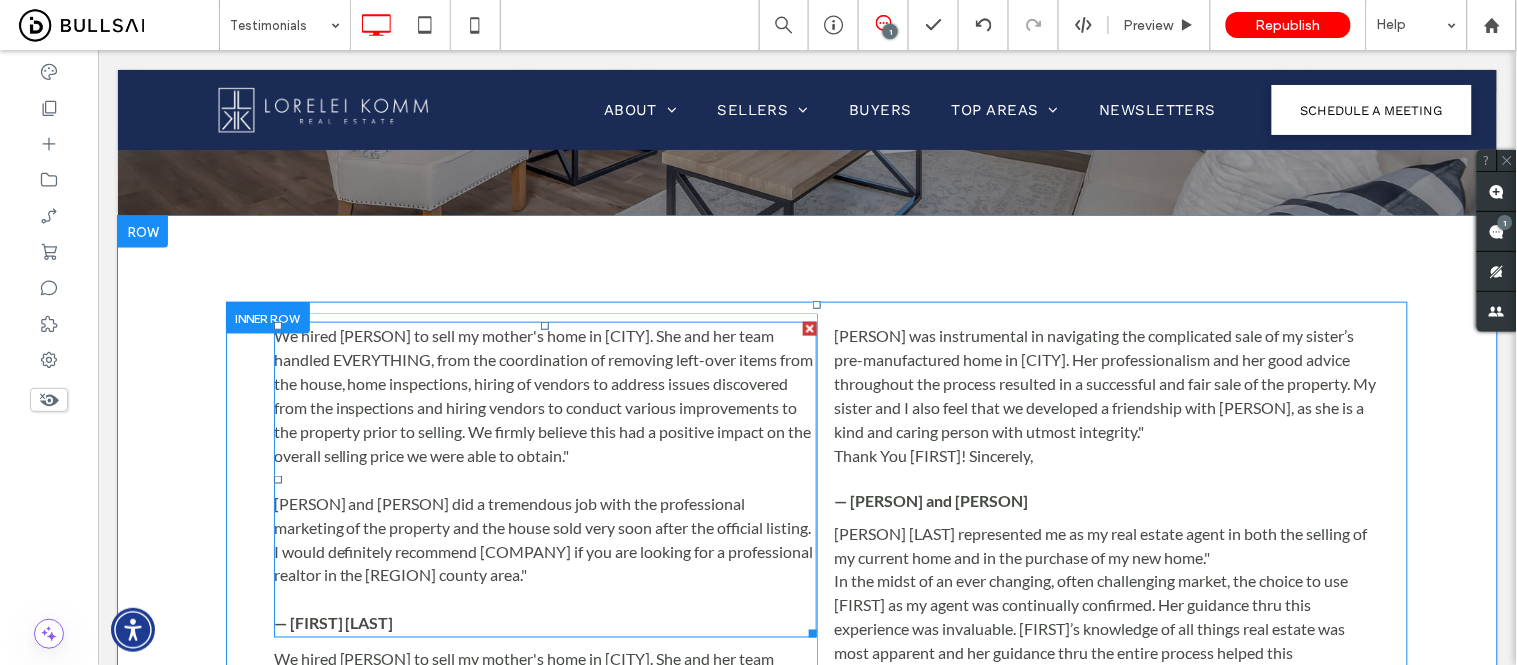 click on ""We hired Lorelei to sell my mother's home in Paso Robles.  She and her team handled EVERYTHING, from the coordination of removing left-over items from the house, home inspections, hiring of vendors to address issues discovered from the inspections and hiring vendors to conduct various improvements to the property prior to selling.  We firmly believe this had a positive impact on the overall selling price we were able to obtain." at bounding box center (543, 394) 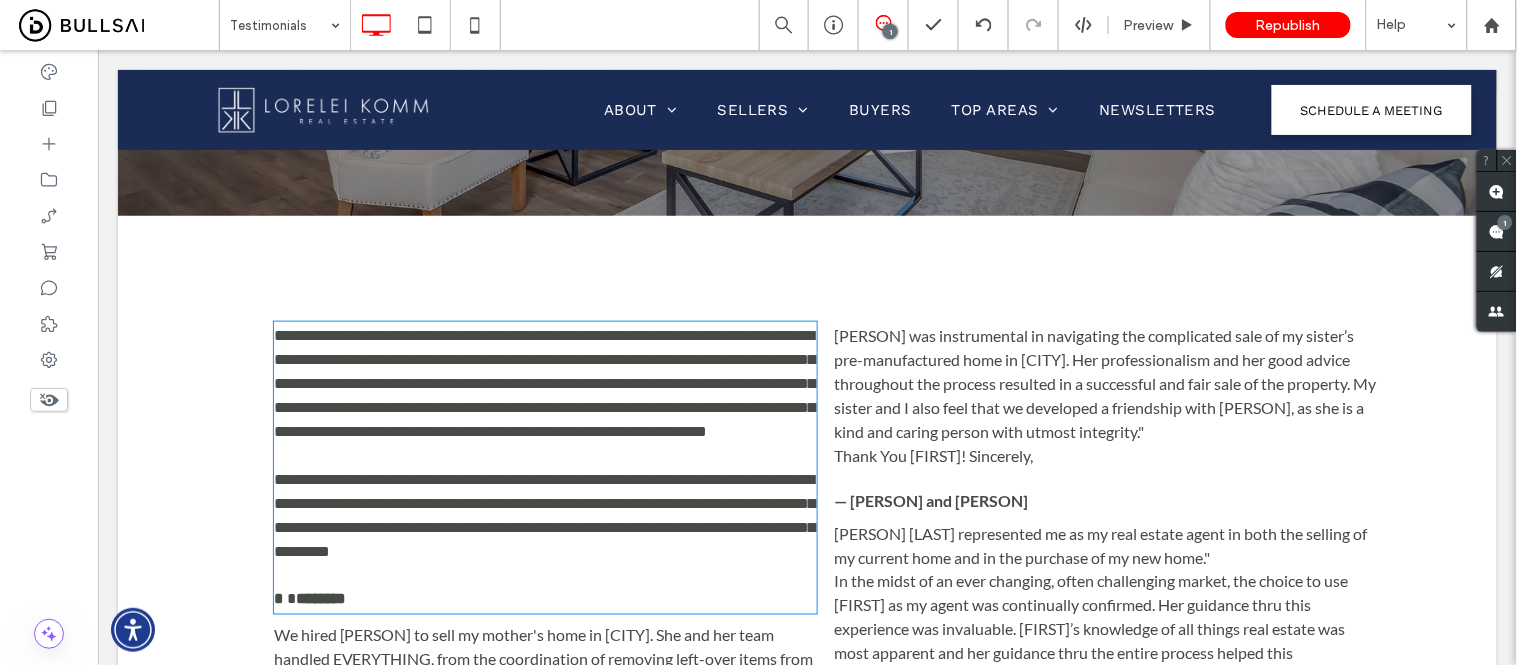 type on "****" 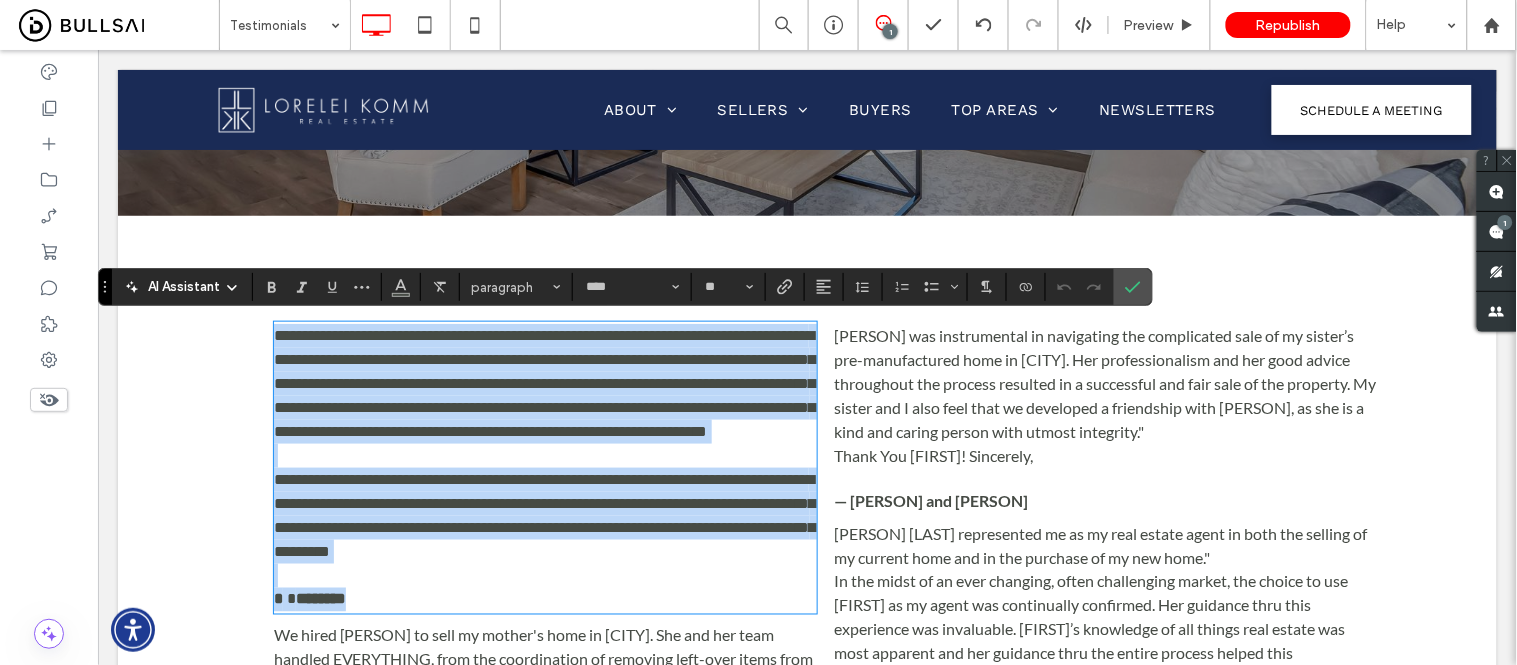 click on "**********" at bounding box center (544, 382) 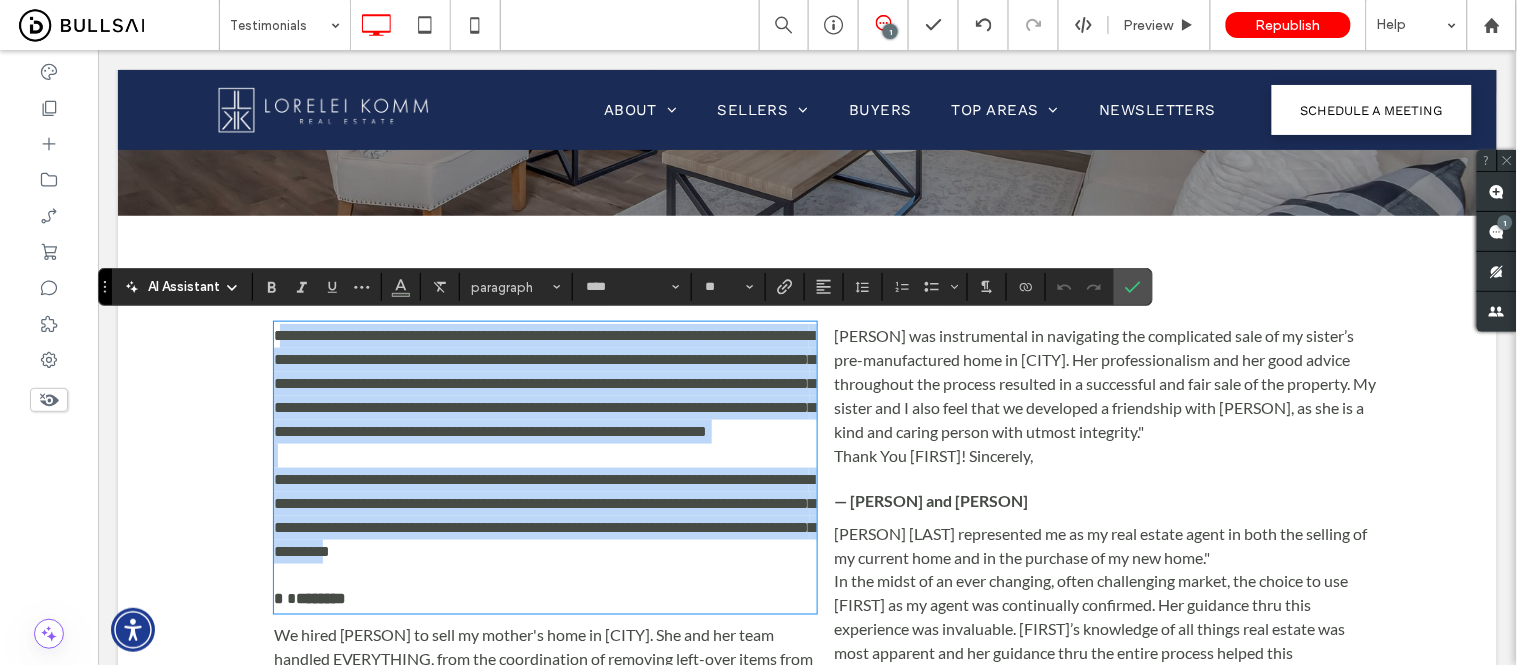 drag, startPoint x: 269, startPoint y: 334, endPoint x: 646, endPoint y: 574, distance: 446.9105 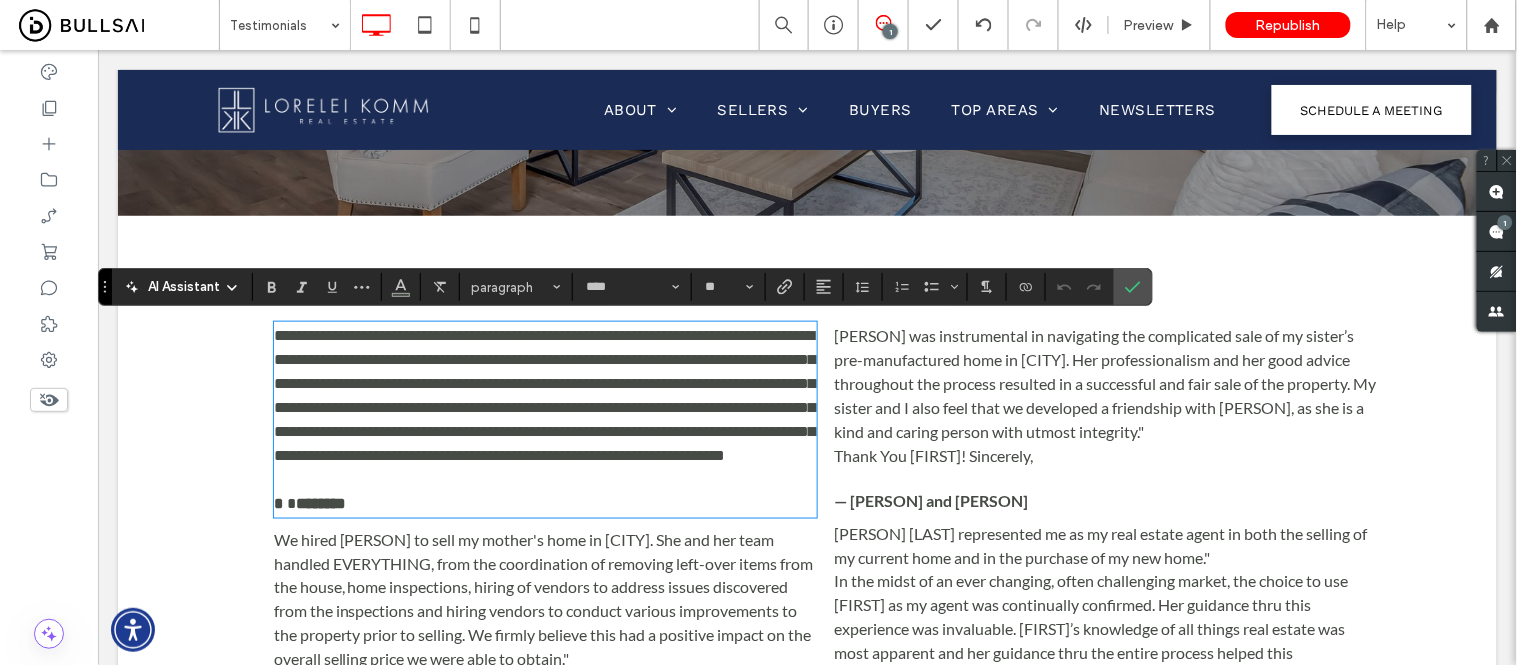 scroll, scrollTop: 0, scrollLeft: 0, axis: both 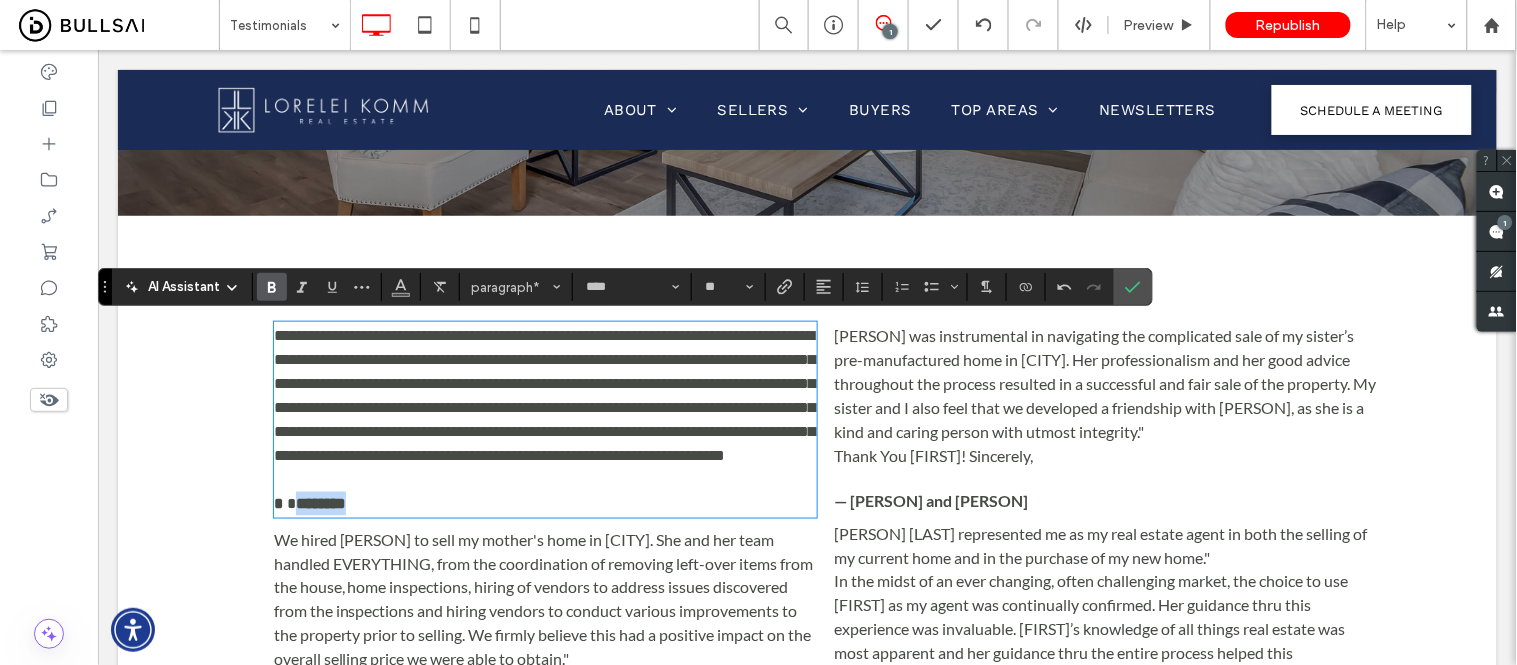 drag, startPoint x: 283, startPoint y: 524, endPoint x: 337, endPoint y: 531, distance: 54.451813 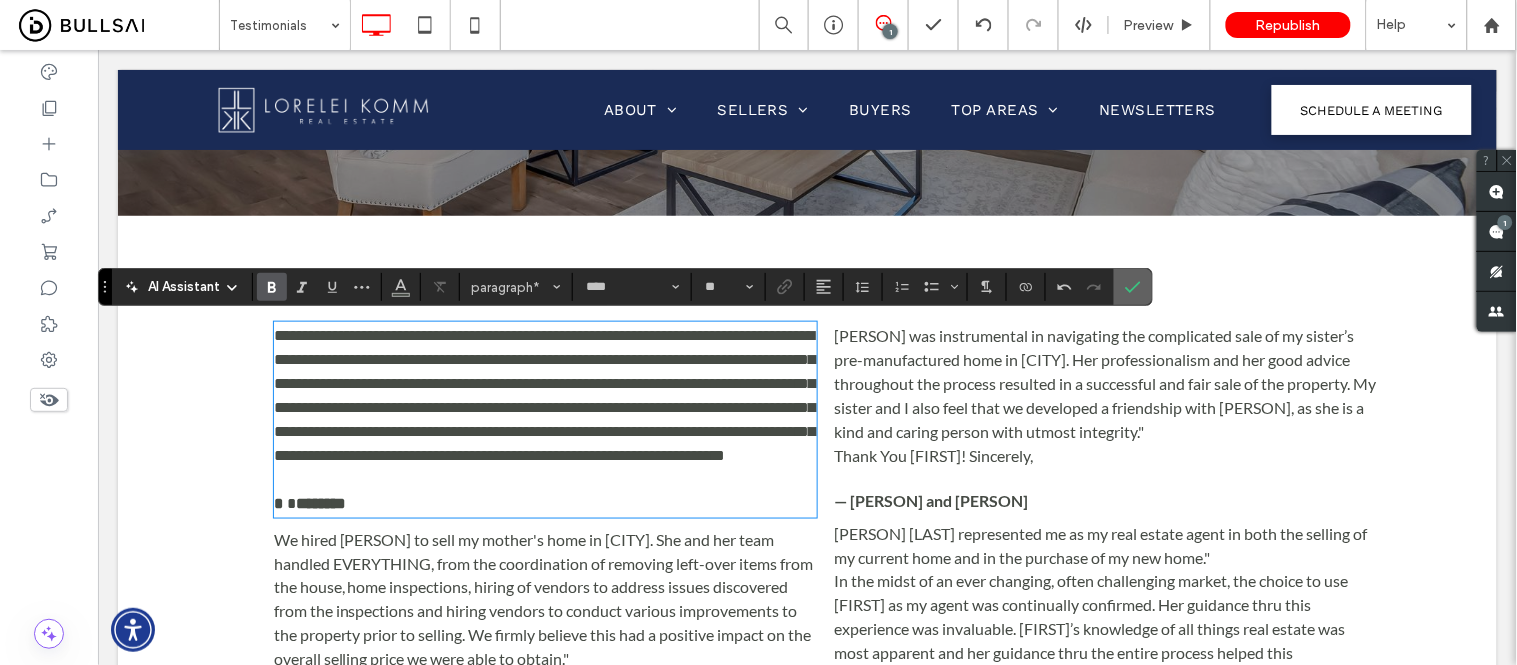 click 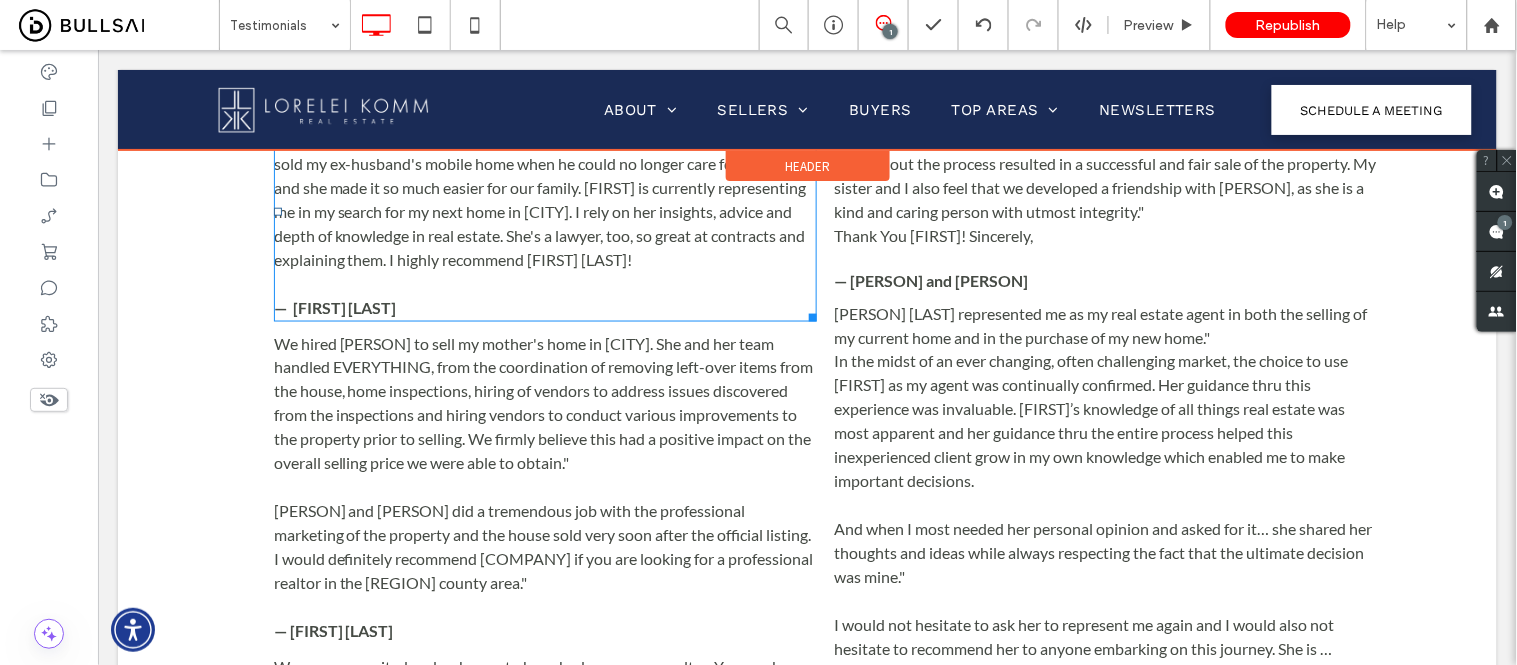 scroll, scrollTop: 555, scrollLeft: 0, axis: vertical 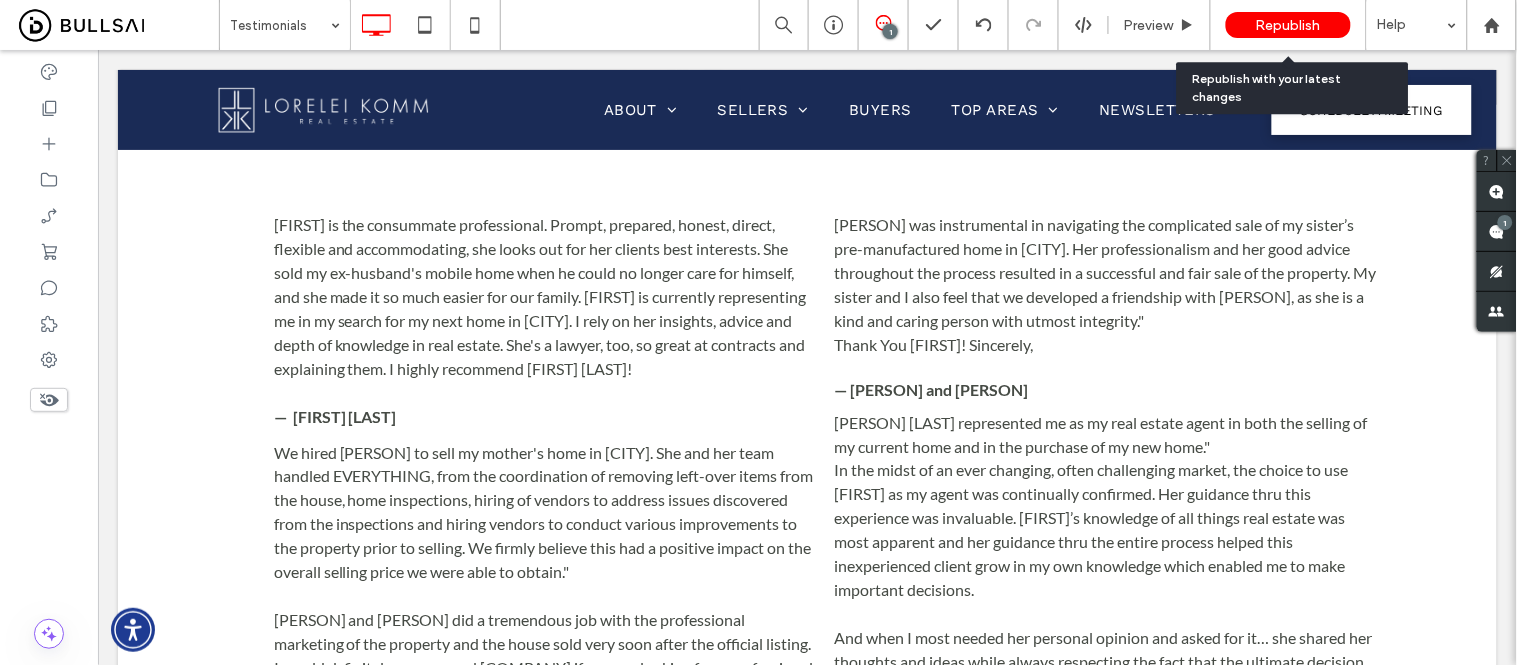 click on "Republish" at bounding box center (1288, 25) 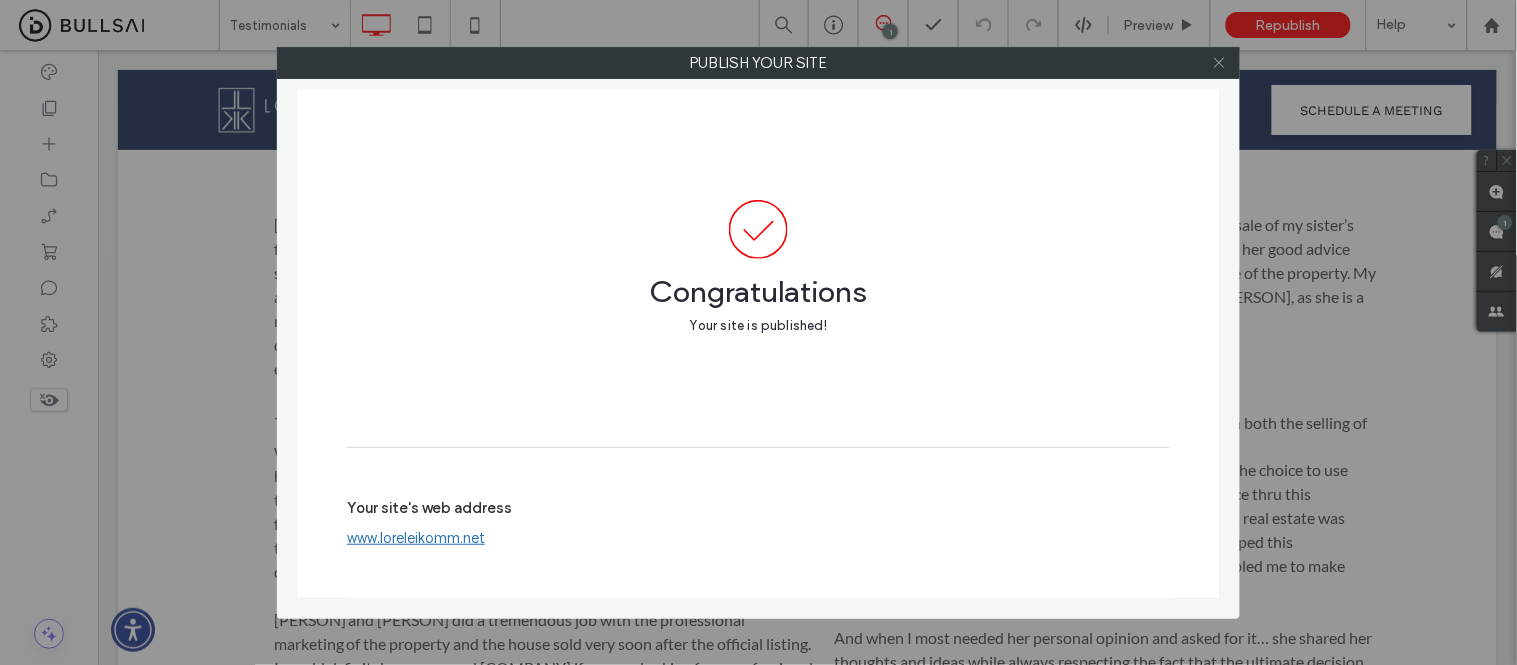 click 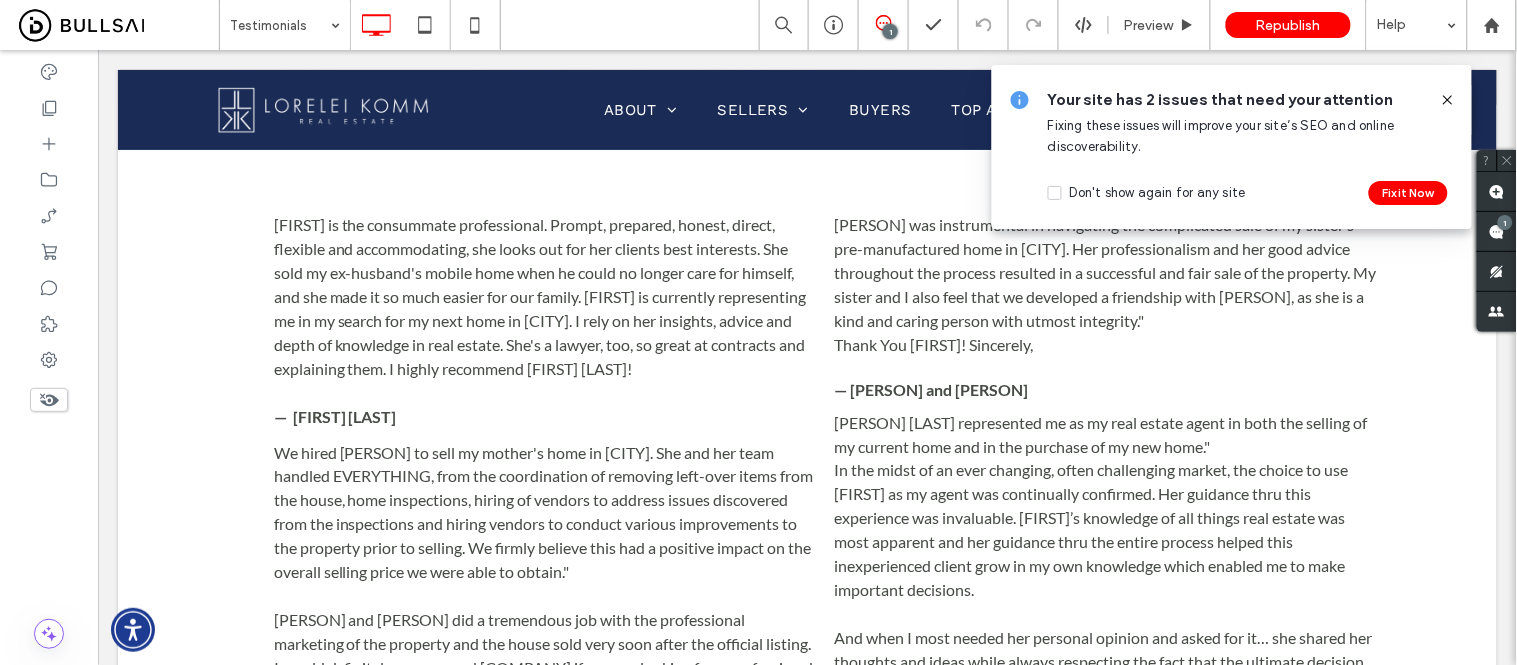 click 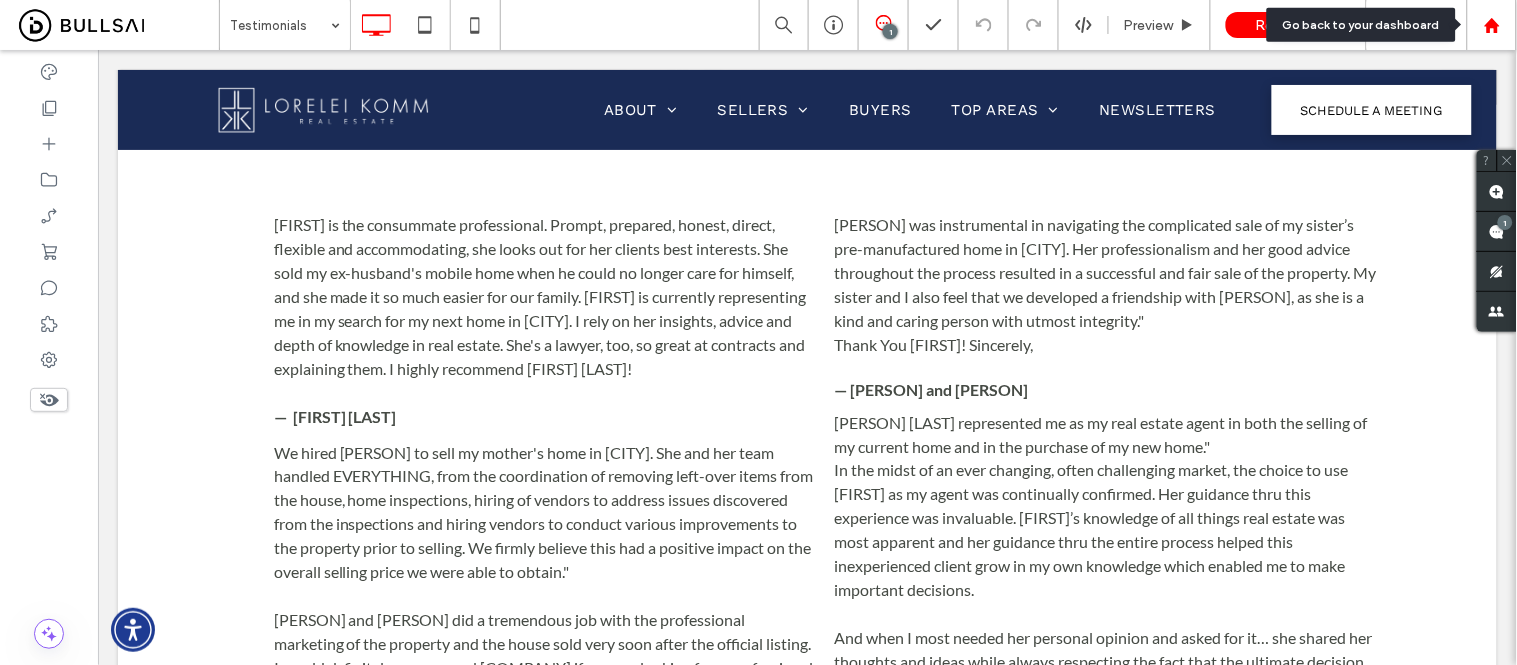 drag, startPoint x: 1495, startPoint y: 25, endPoint x: 1273, endPoint y: 0, distance: 223.40323 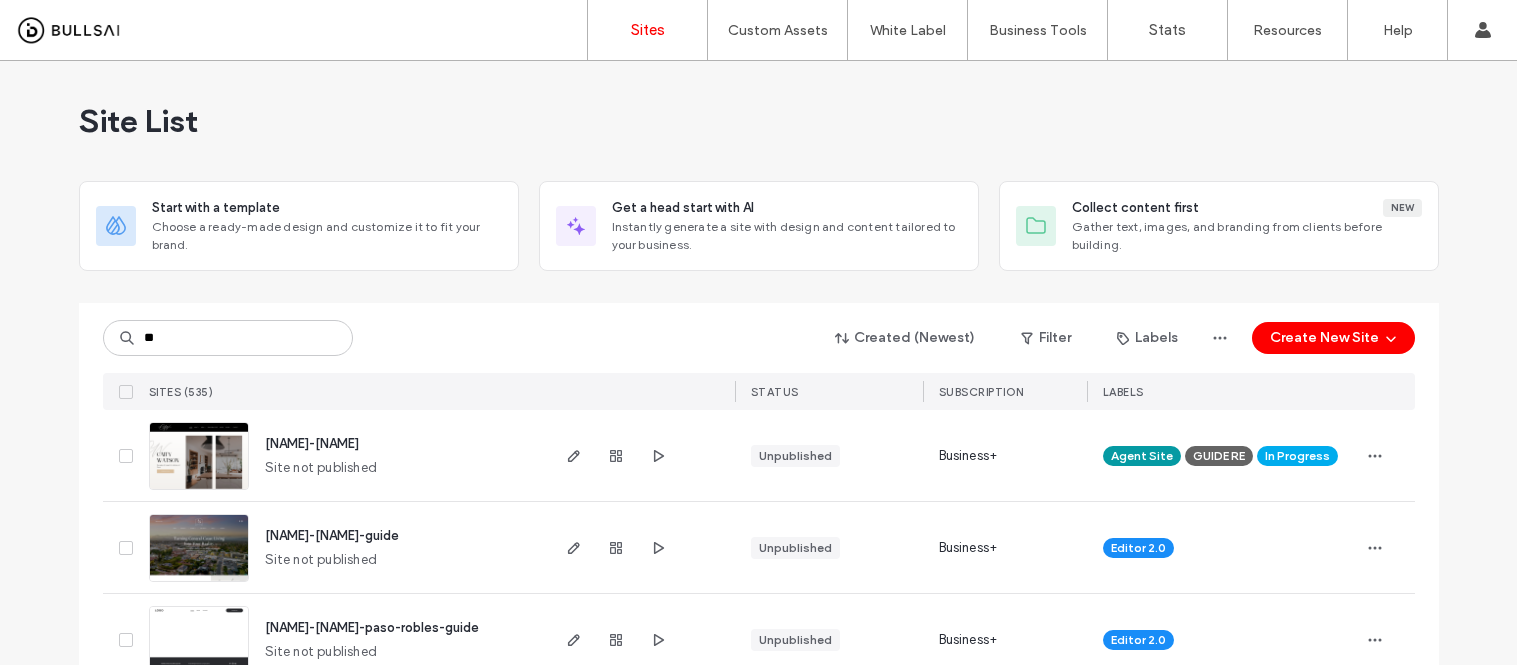 scroll, scrollTop: 0, scrollLeft: 0, axis: both 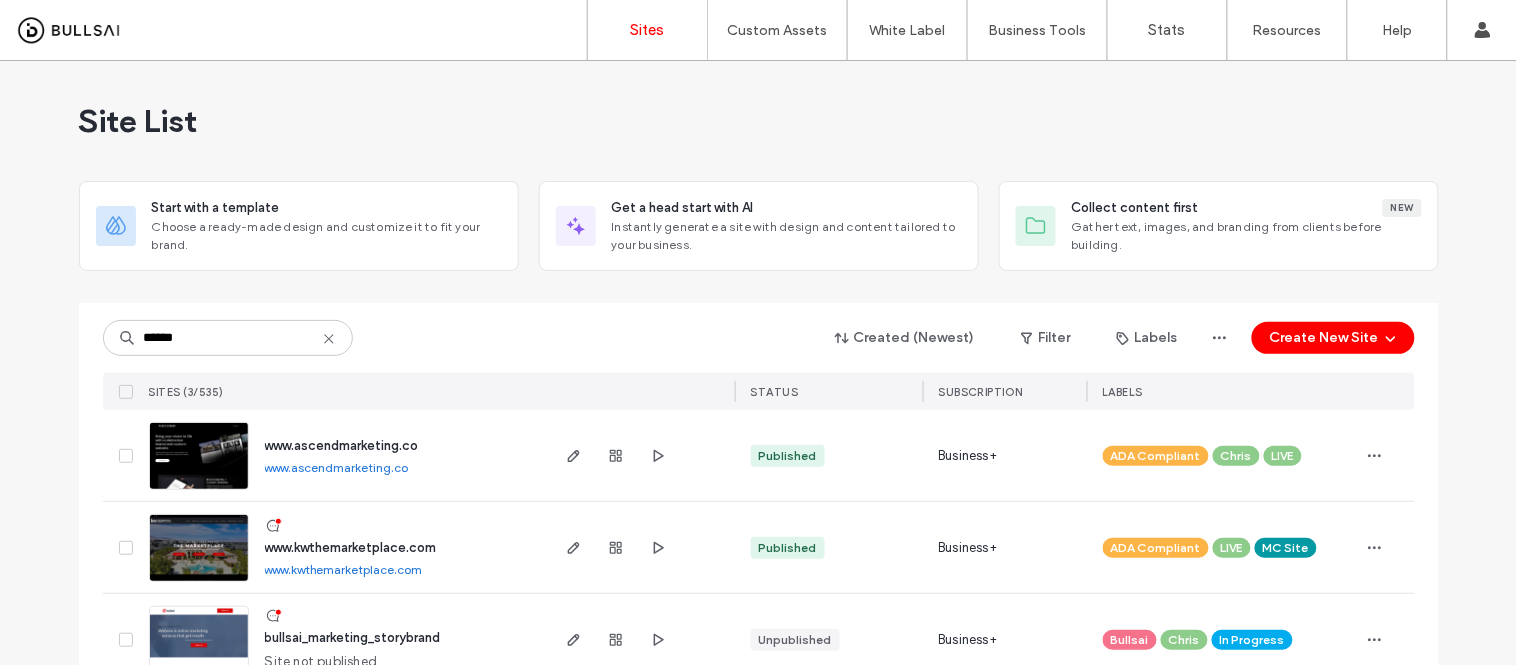 type on "******" 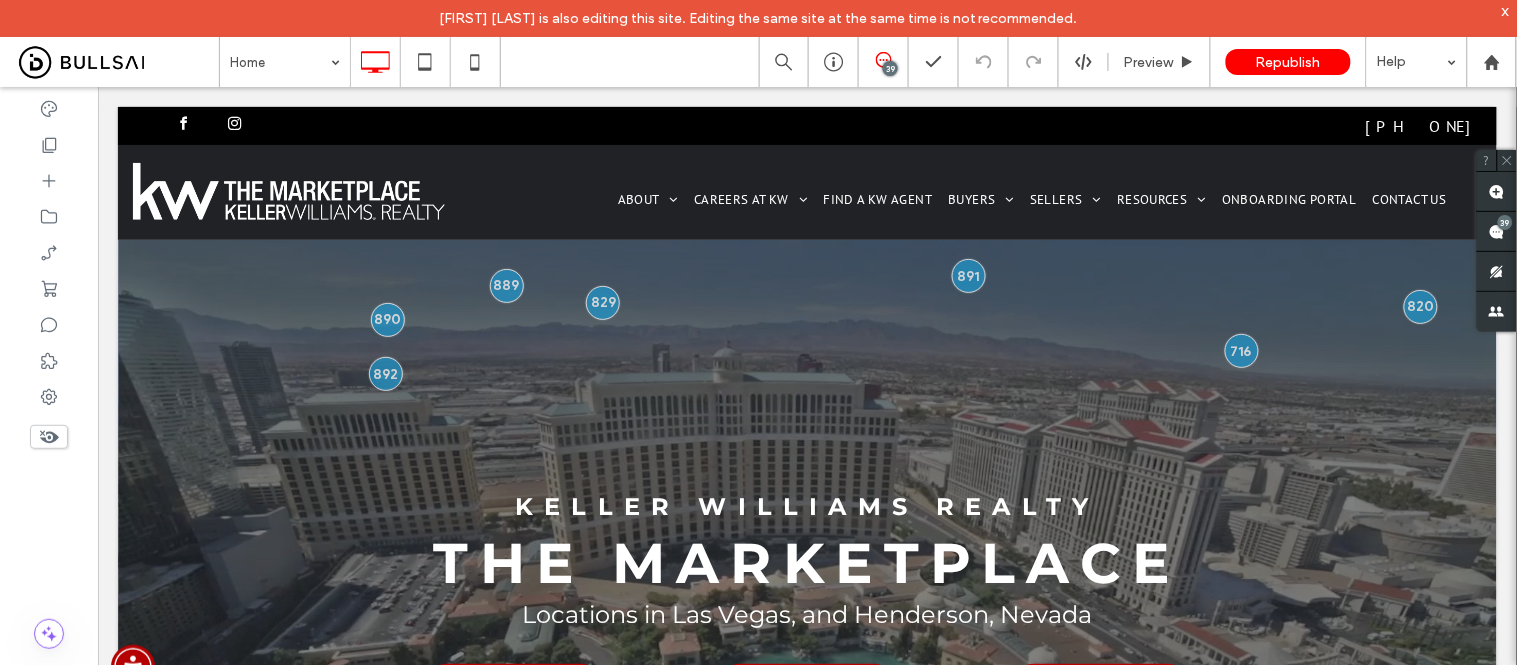 scroll, scrollTop: 0, scrollLeft: 0, axis: both 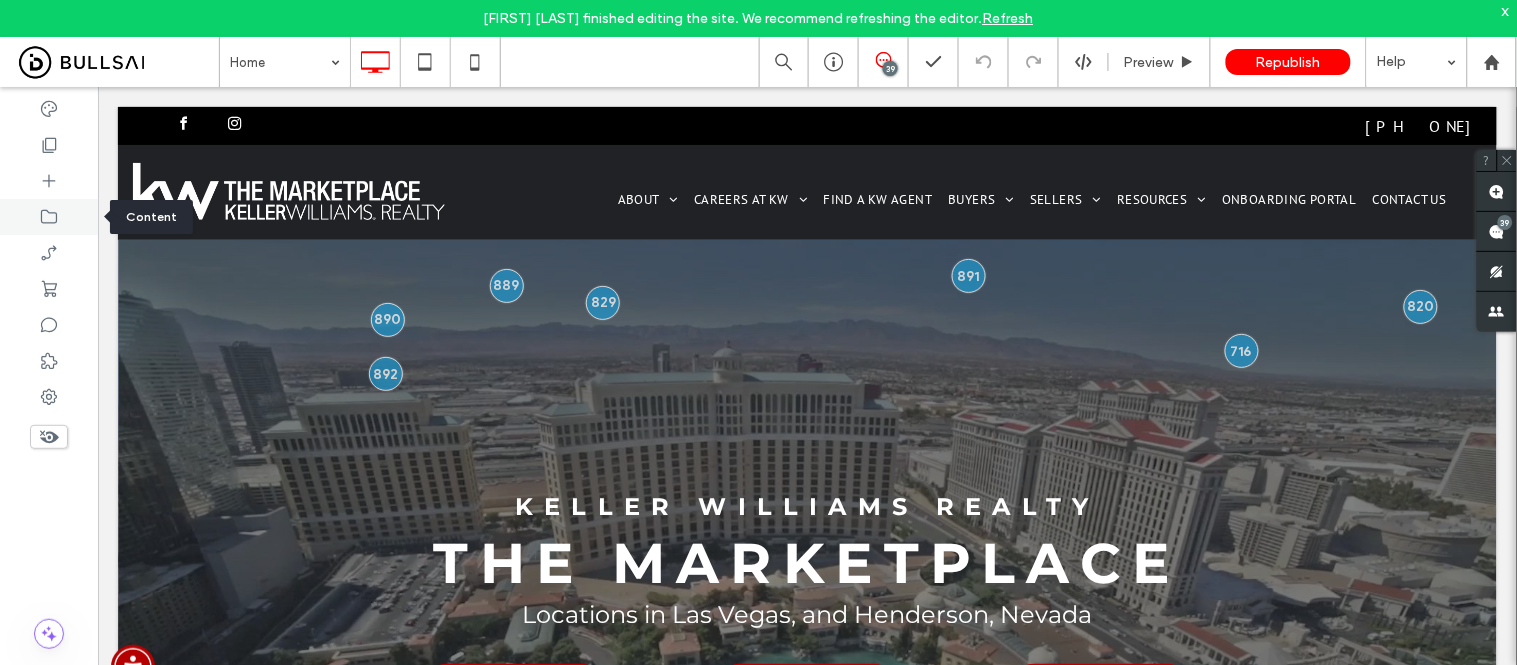 click 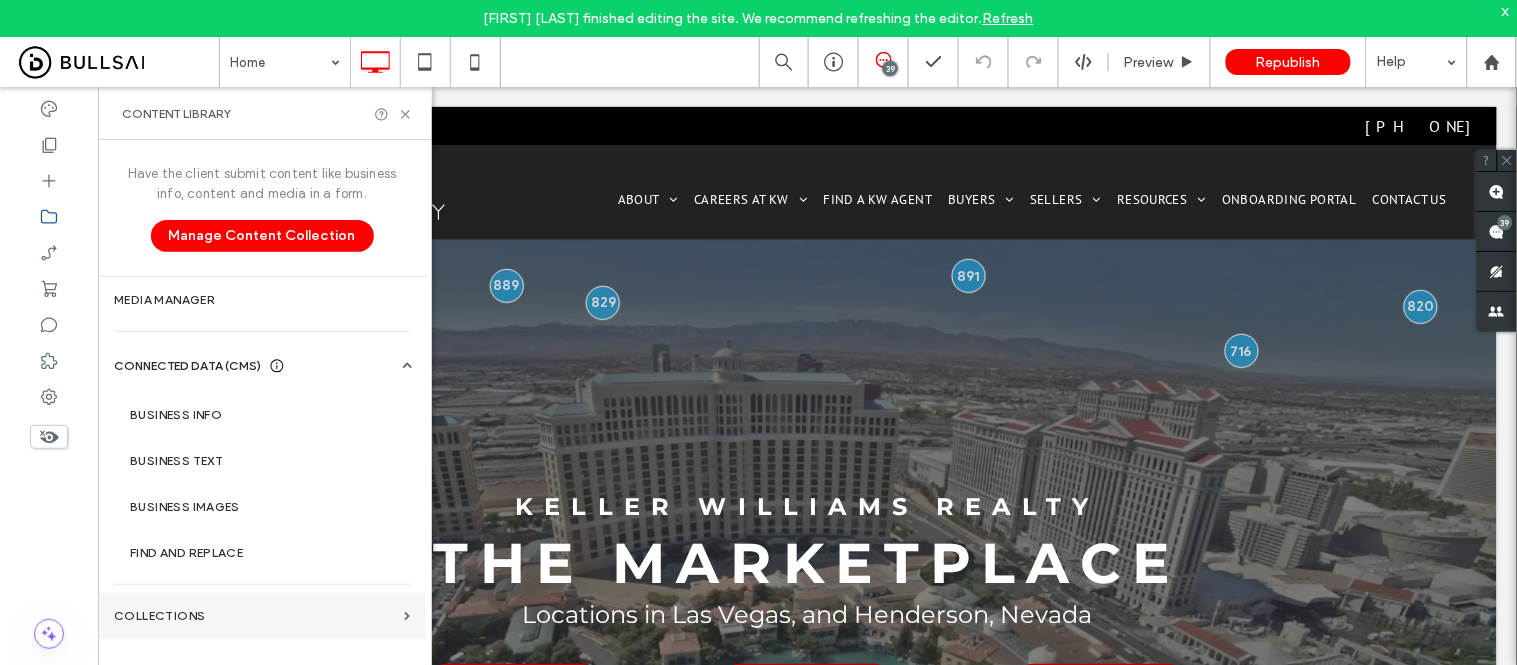 click on "Collections" at bounding box center (255, 616) 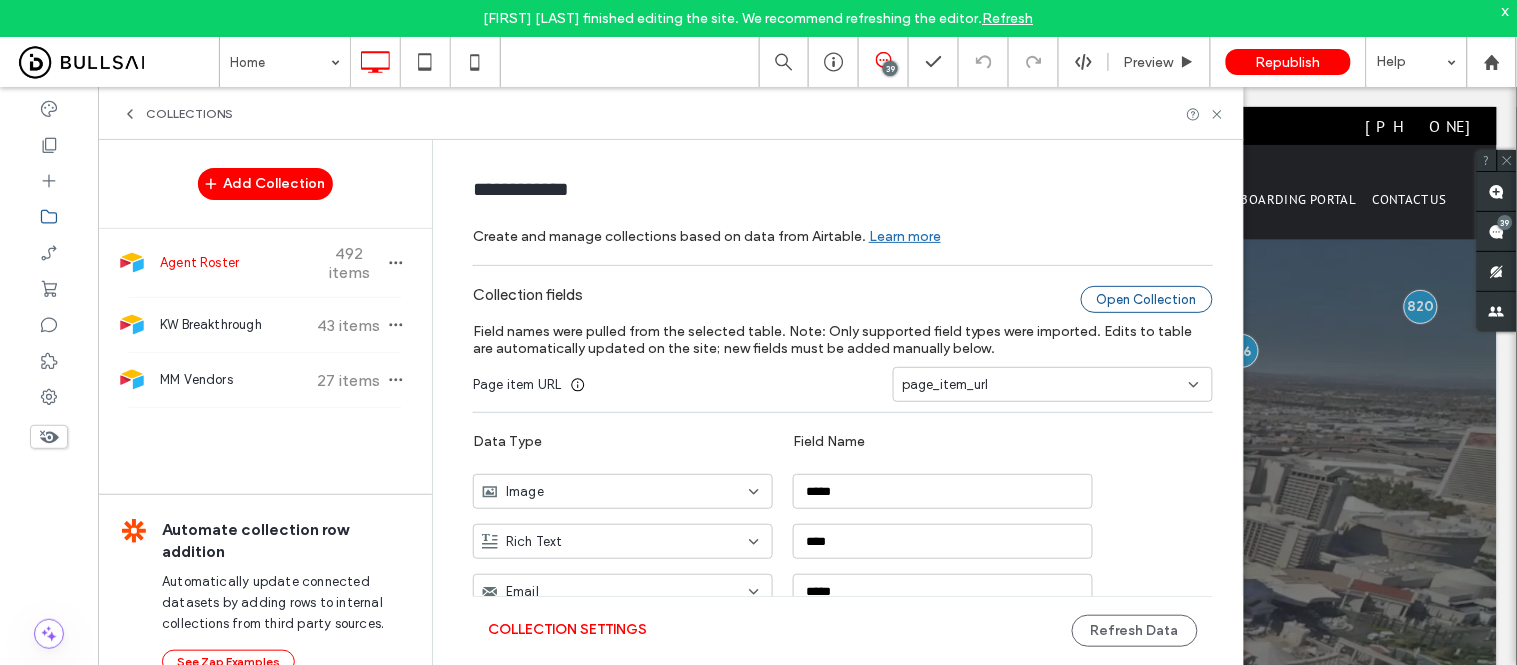 click on "Open Collection" at bounding box center [1147, 299] 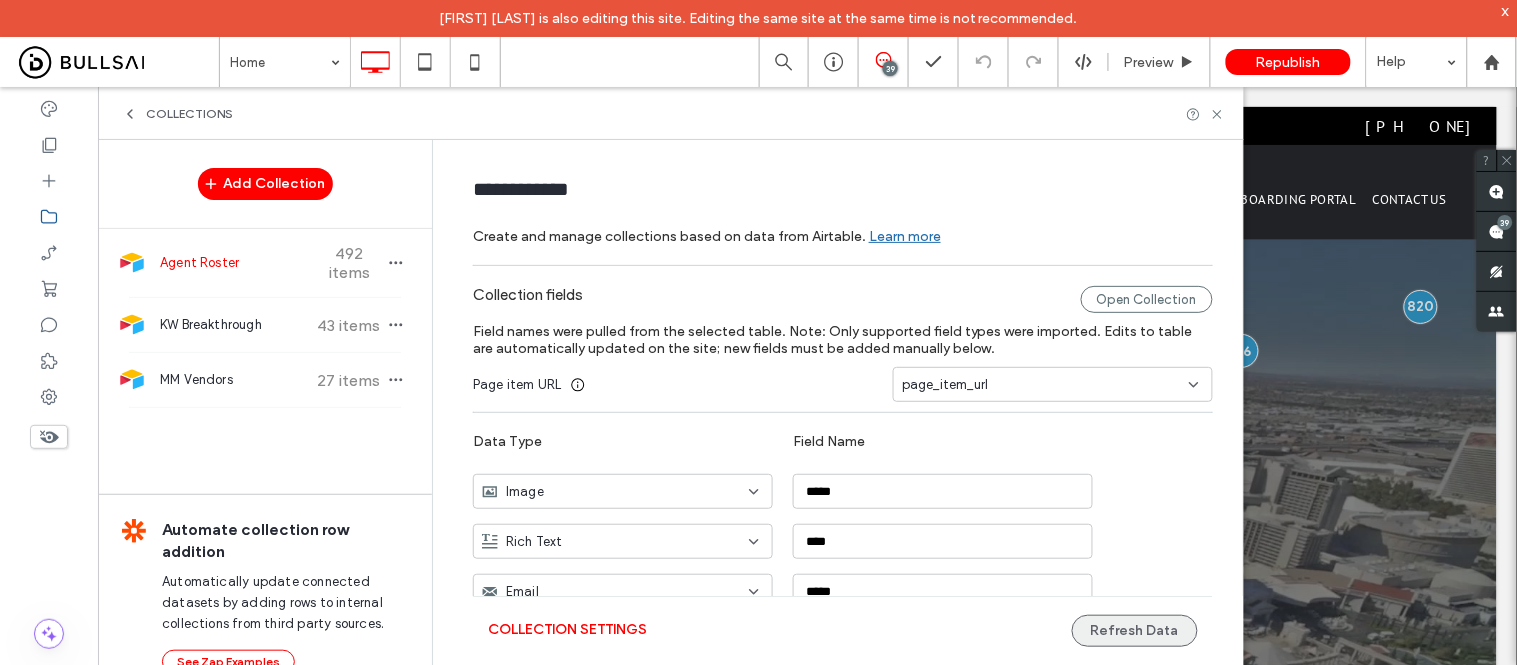 click on "Refresh Data" at bounding box center [1135, 631] 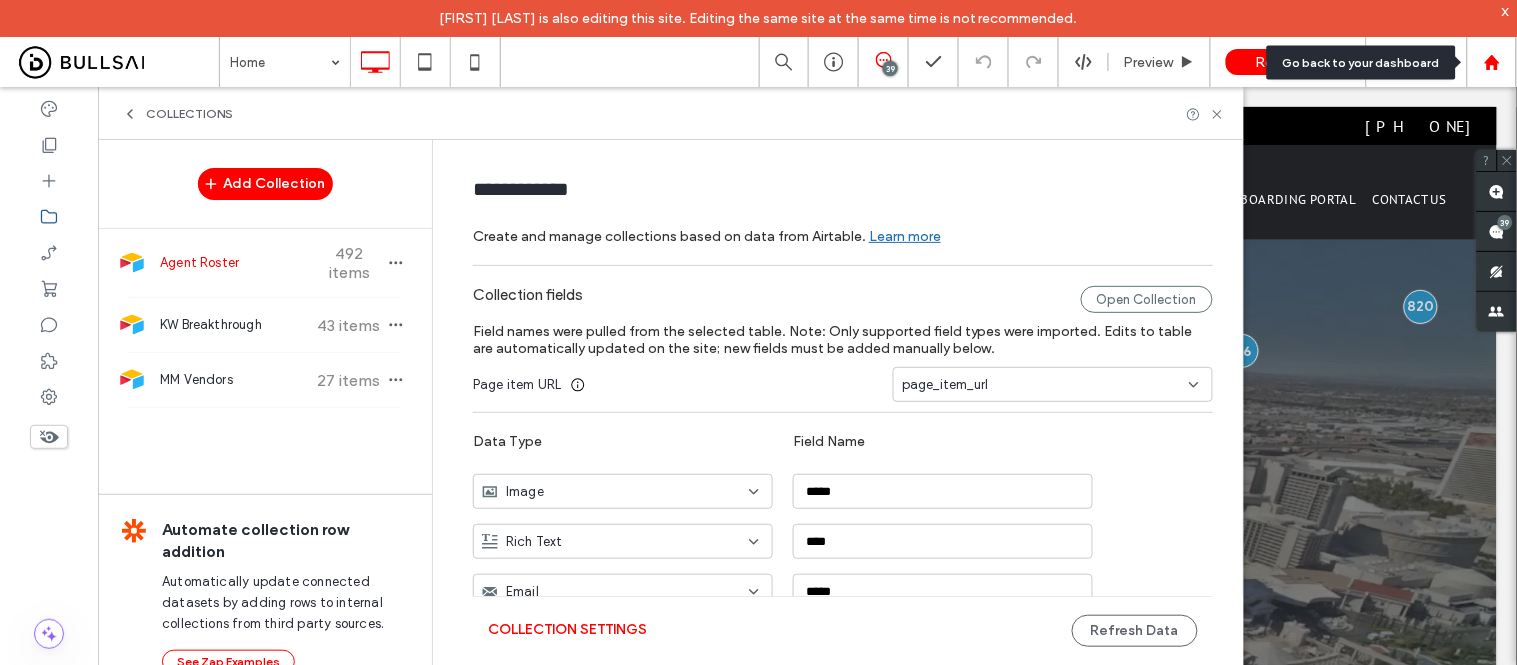 click 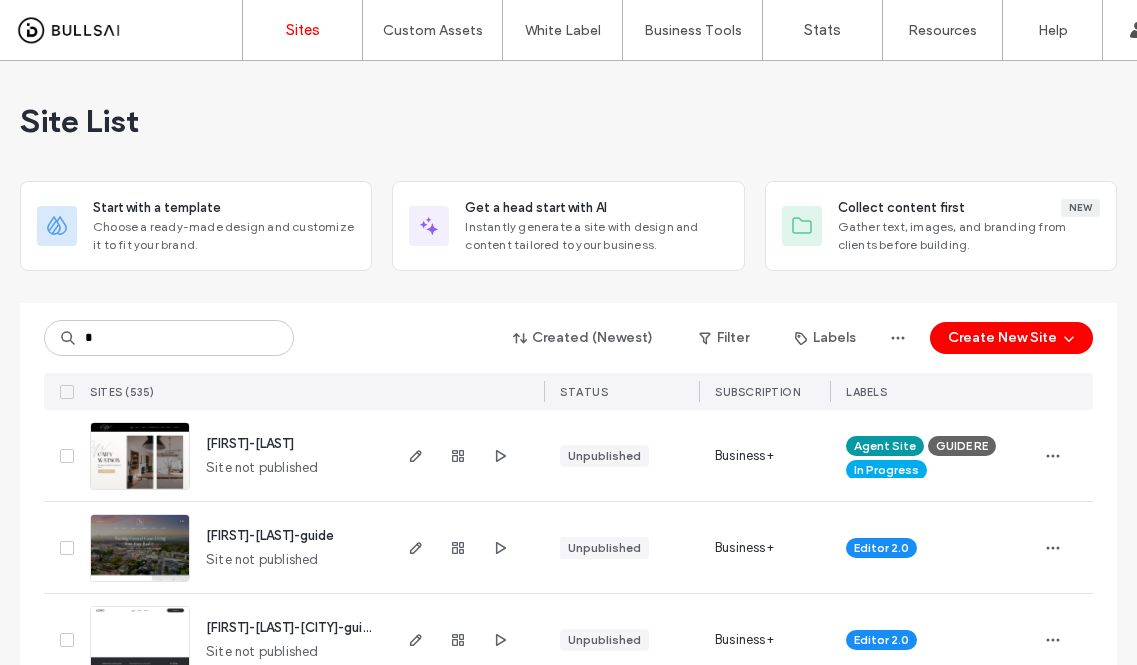 scroll, scrollTop: 0, scrollLeft: 0, axis: both 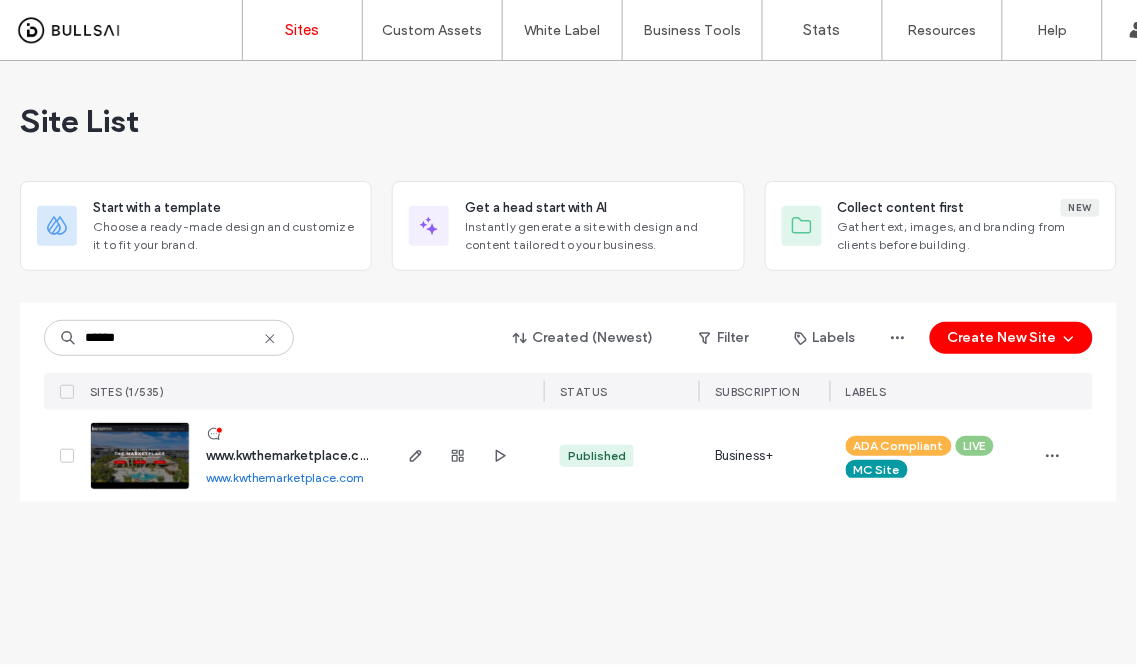 type on "******" 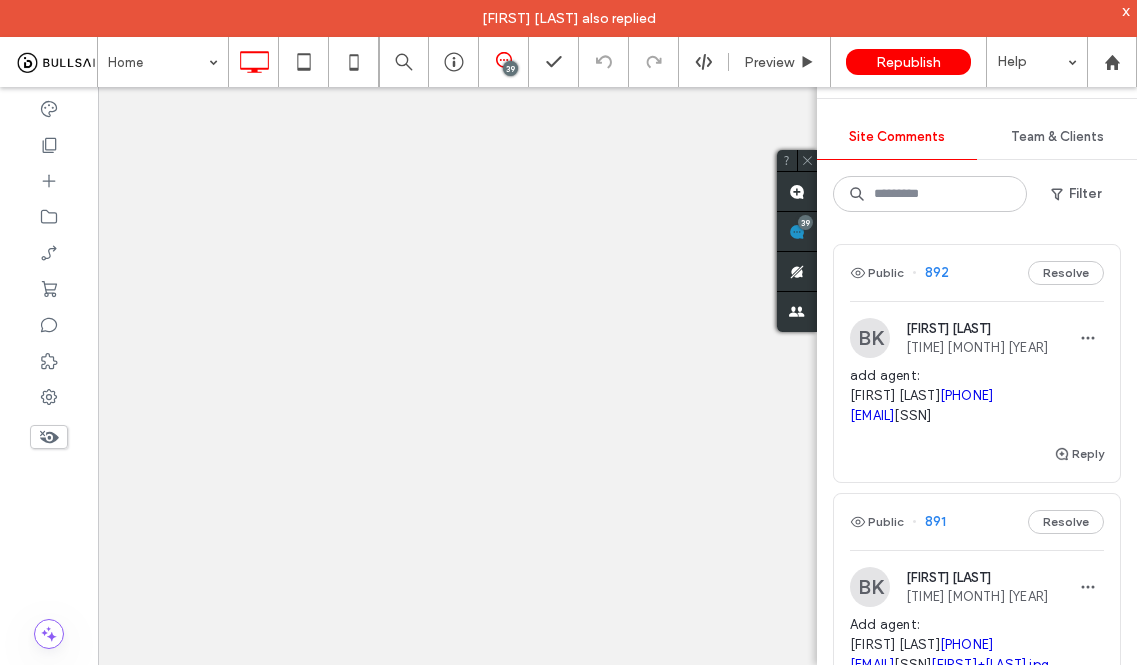 scroll, scrollTop: 0, scrollLeft: 0, axis: both 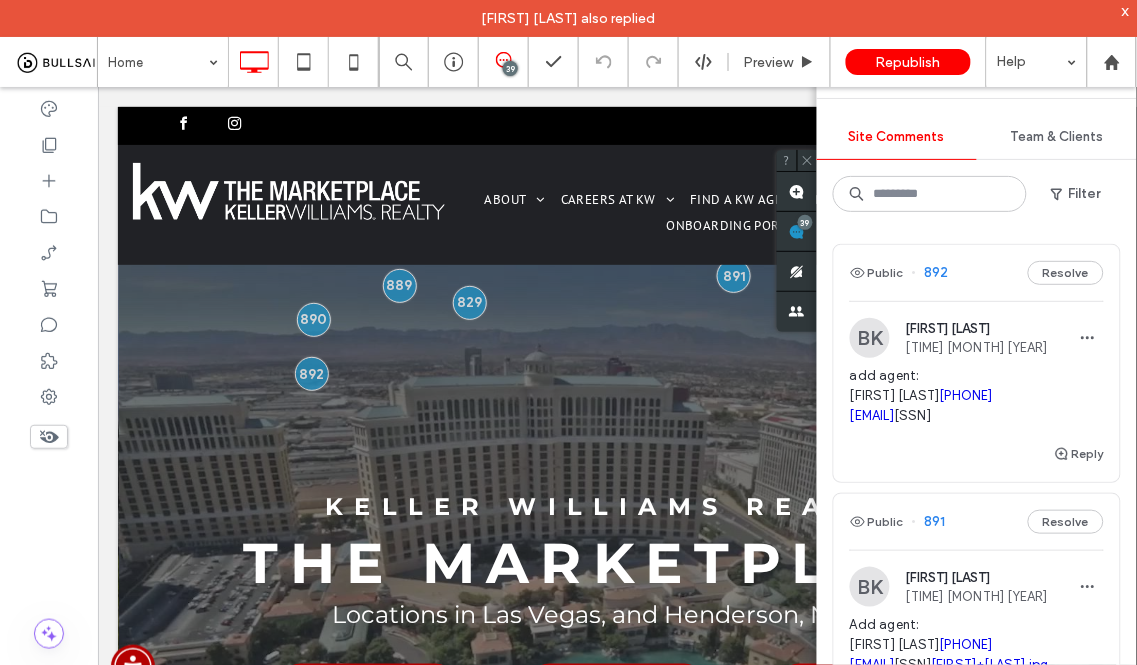 click on "add agent:
Wendy Torrez
(702) 890-5164
showagent7@gmail.com
S0193531" at bounding box center (977, 396) 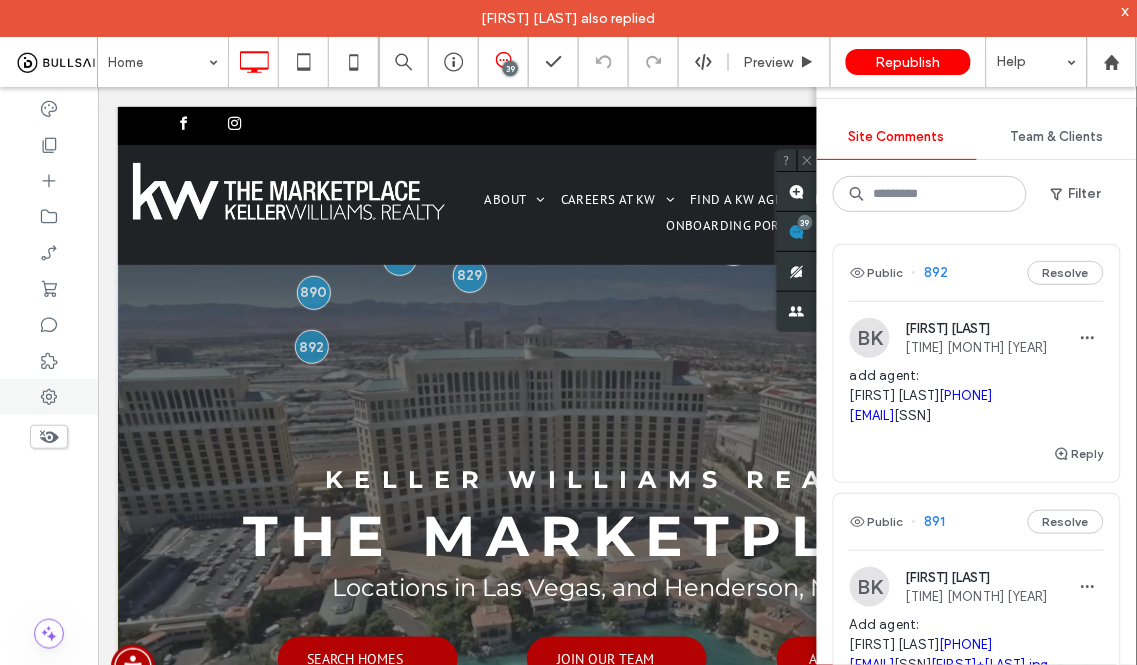 scroll, scrollTop: 45, scrollLeft: 0, axis: vertical 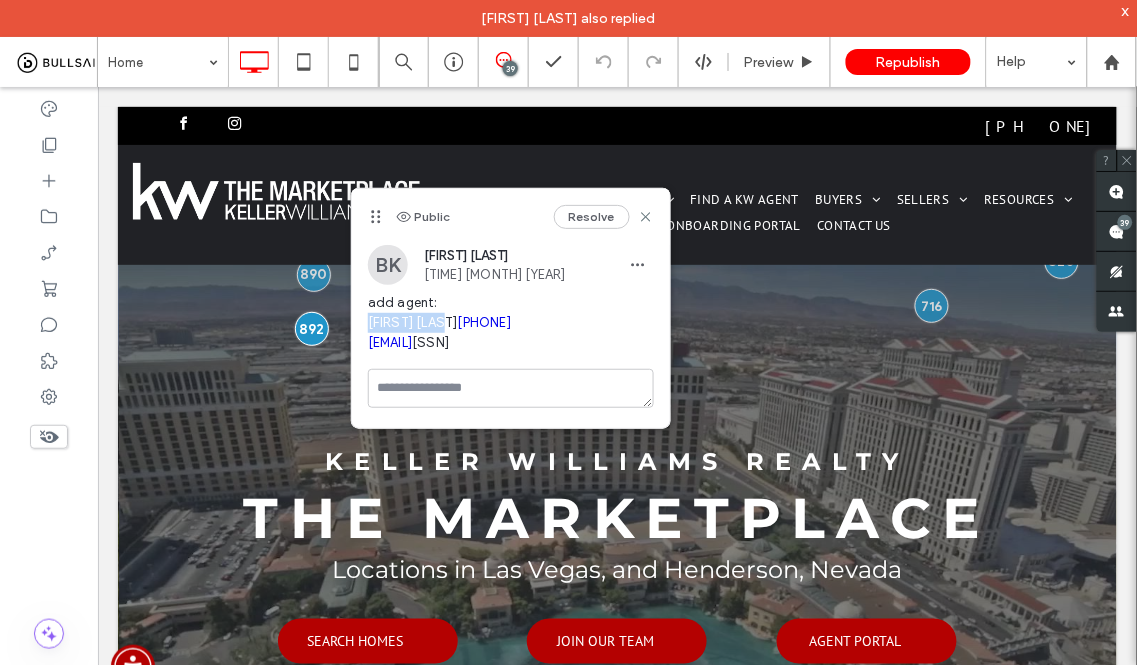 drag, startPoint x: 436, startPoint y: 324, endPoint x: 371, endPoint y: 325, distance: 65.00769 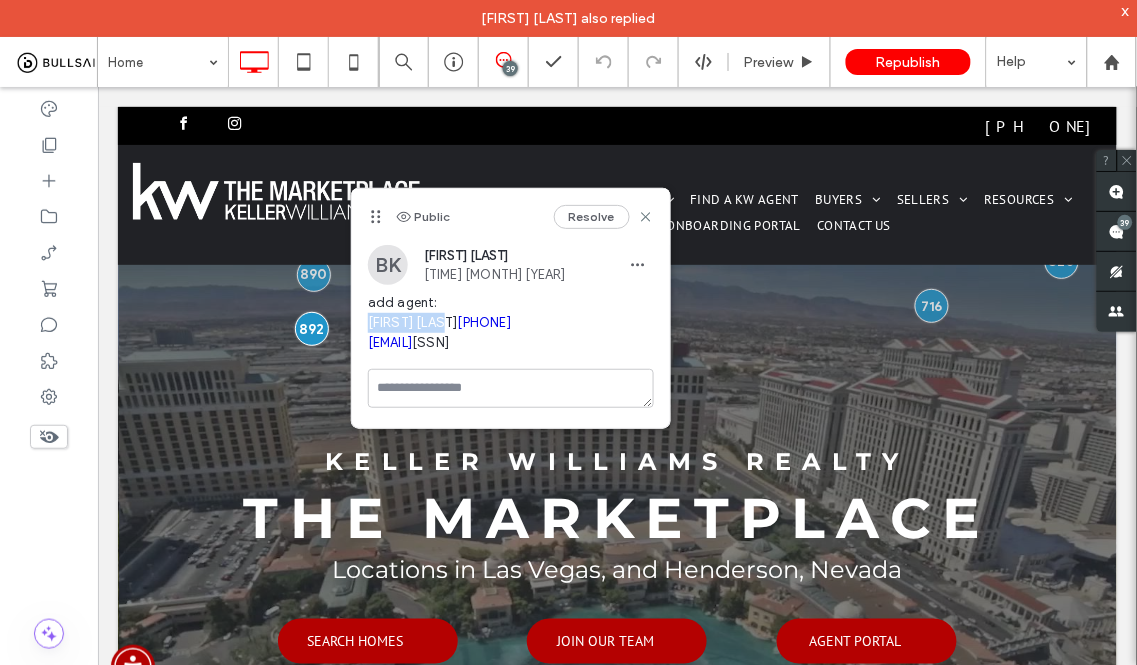 drag, startPoint x: 524, startPoint y: 361, endPoint x: 364, endPoint y: 361, distance: 160 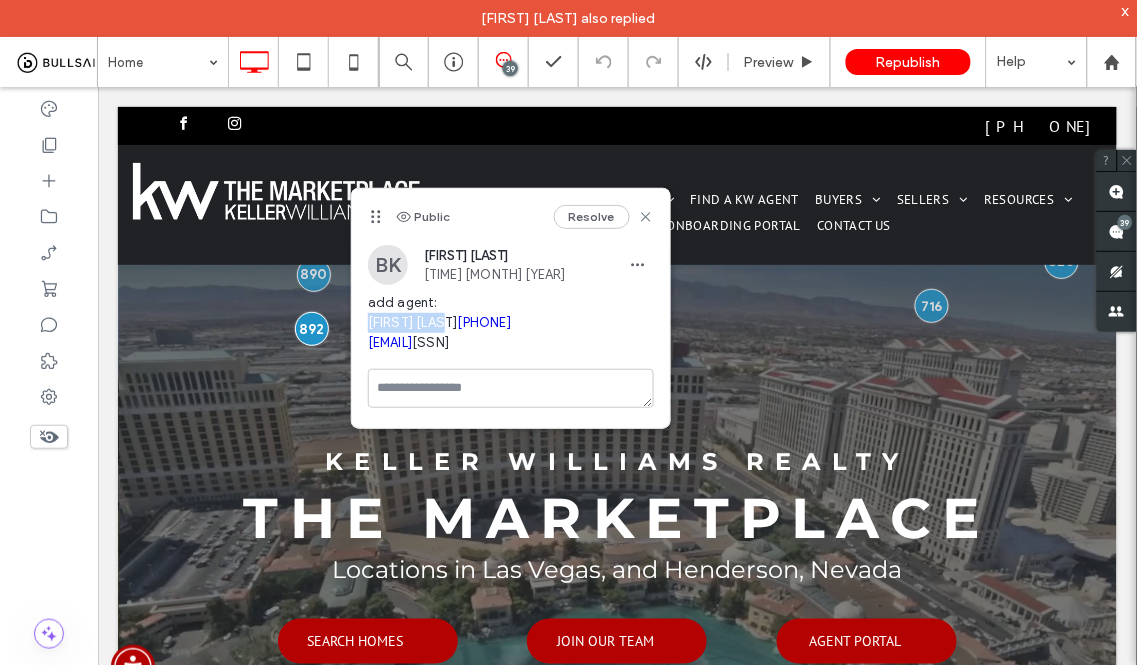 drag, startPoint x: 435, startPoint y: 378, endPoint x: 376, endPoint y: 378, distance: 59 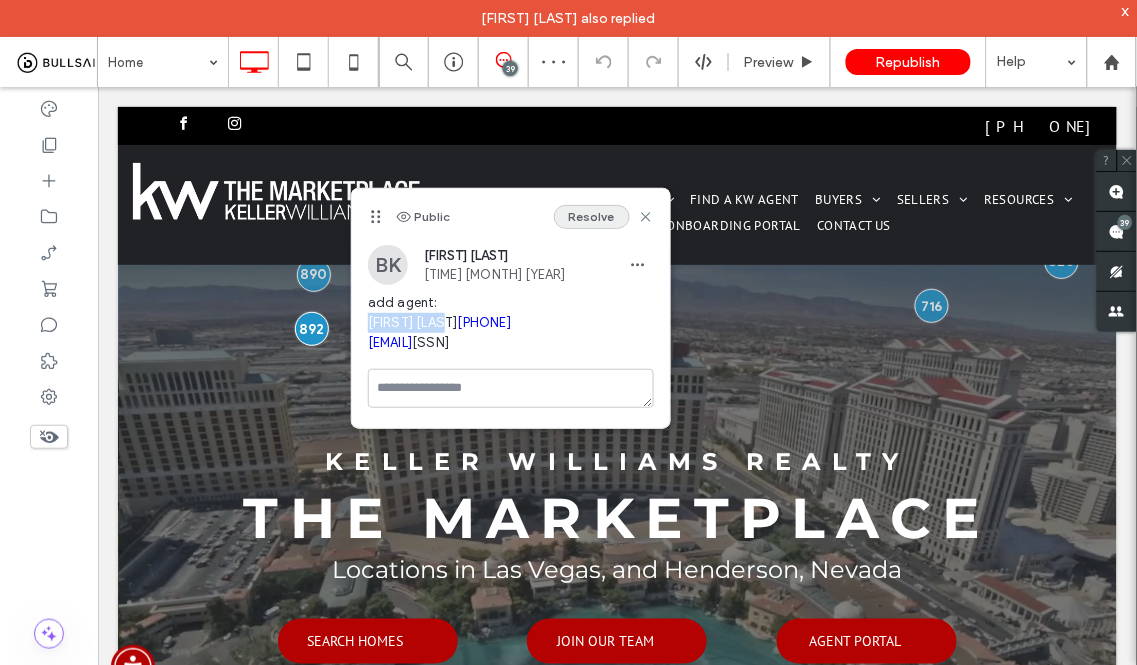 click on "Resolve" at bounding box center (592, 217) 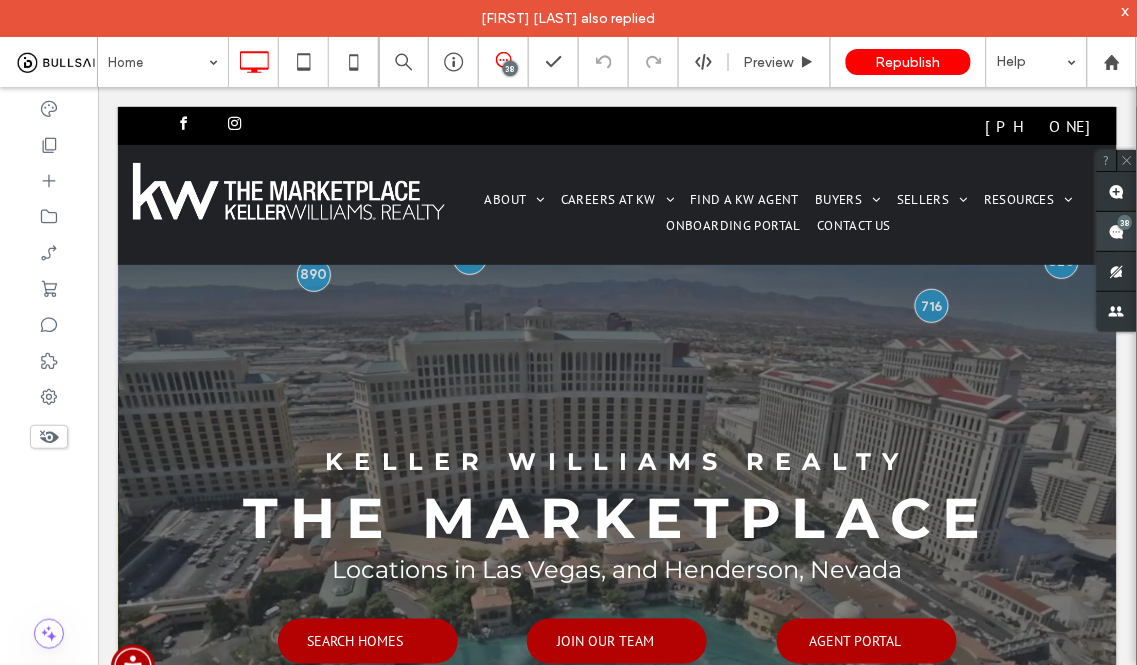 drag, startPoint x: 1113, startPoint y: 235, endPoint x: 897, endPoint y: 198, distance: 219.14607 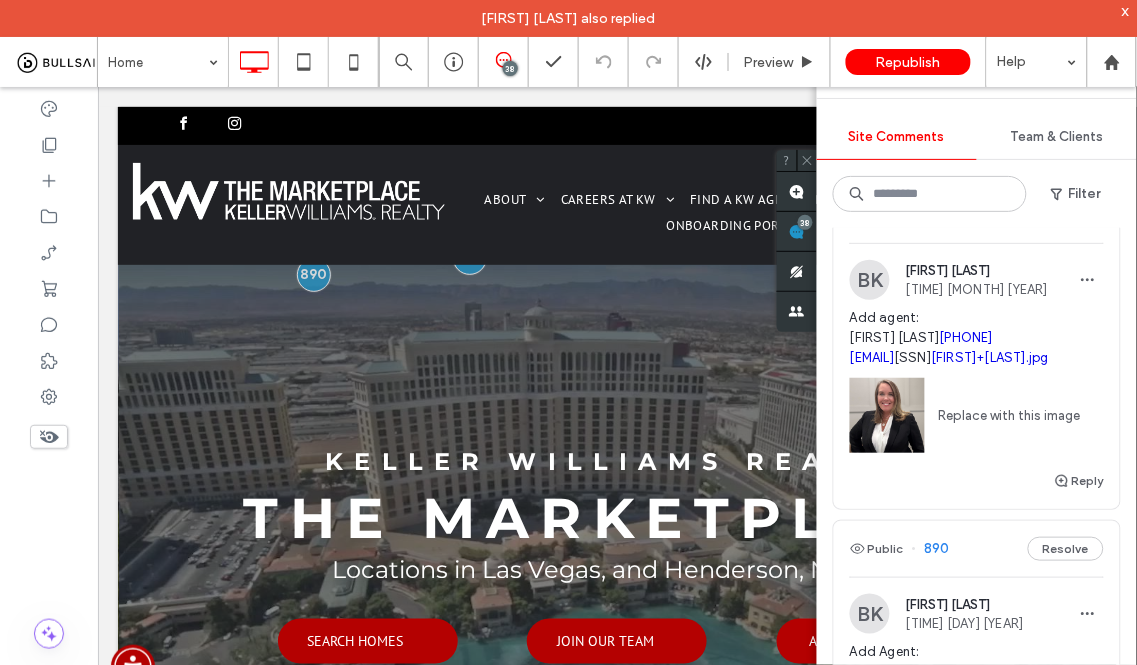 scroll, scrollTop: 111, scrollLeft: 0, axis: vertical 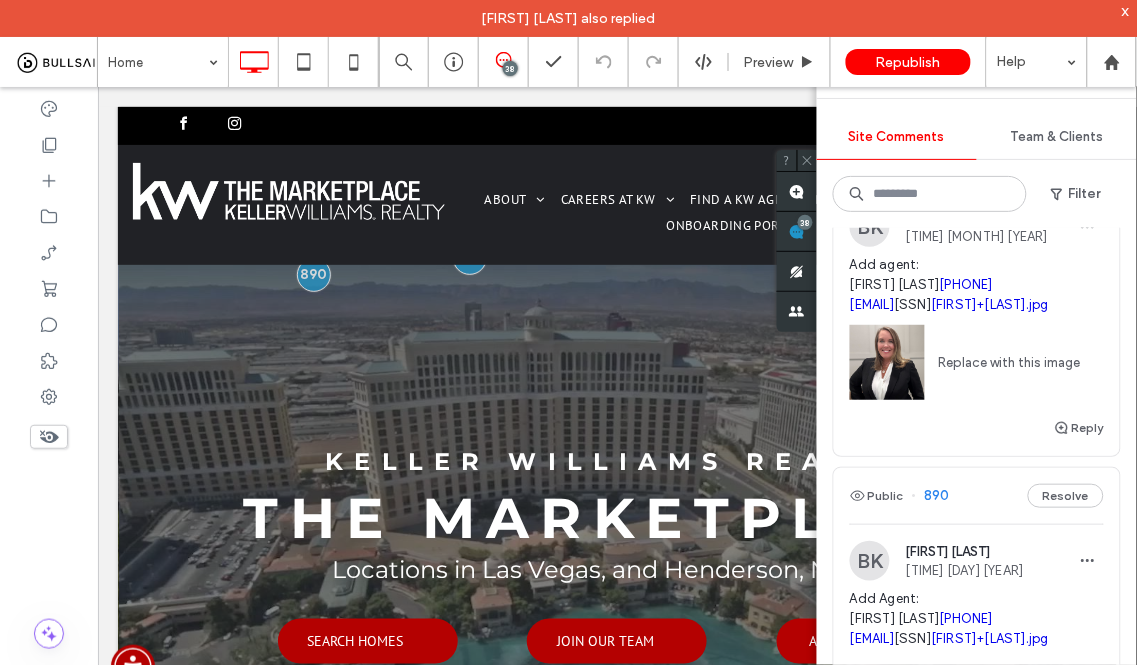 click on "Joelle+Chappell.jpg" at bounding box center (990, 304) 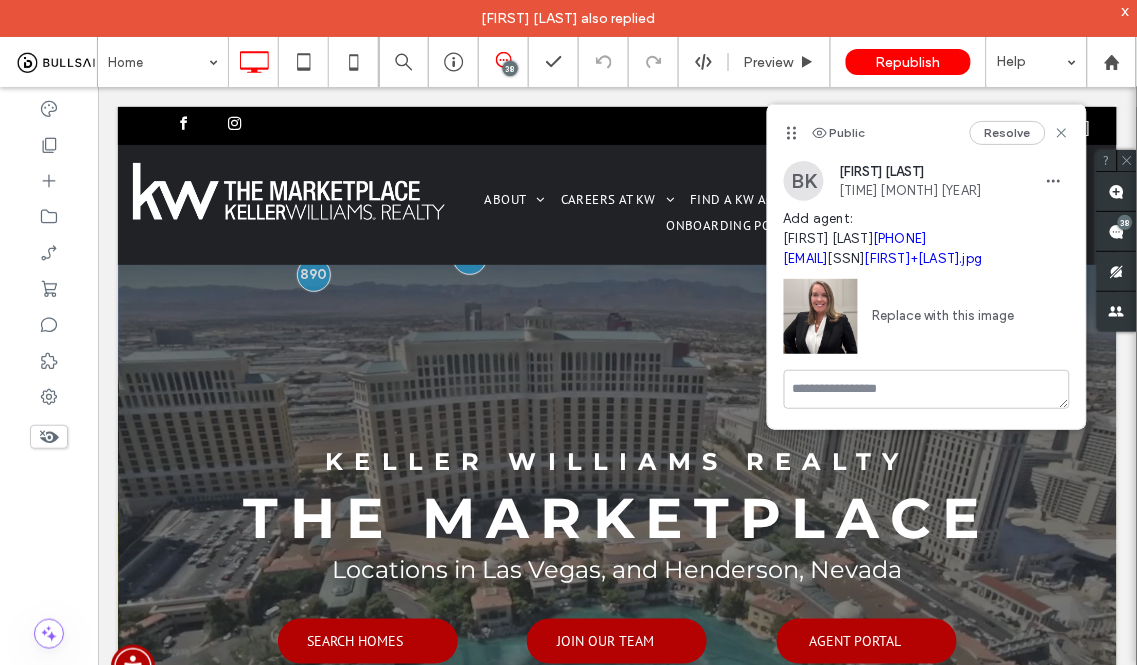 scroll, scrollTop: 0, scrollLeft: 0, axis: both 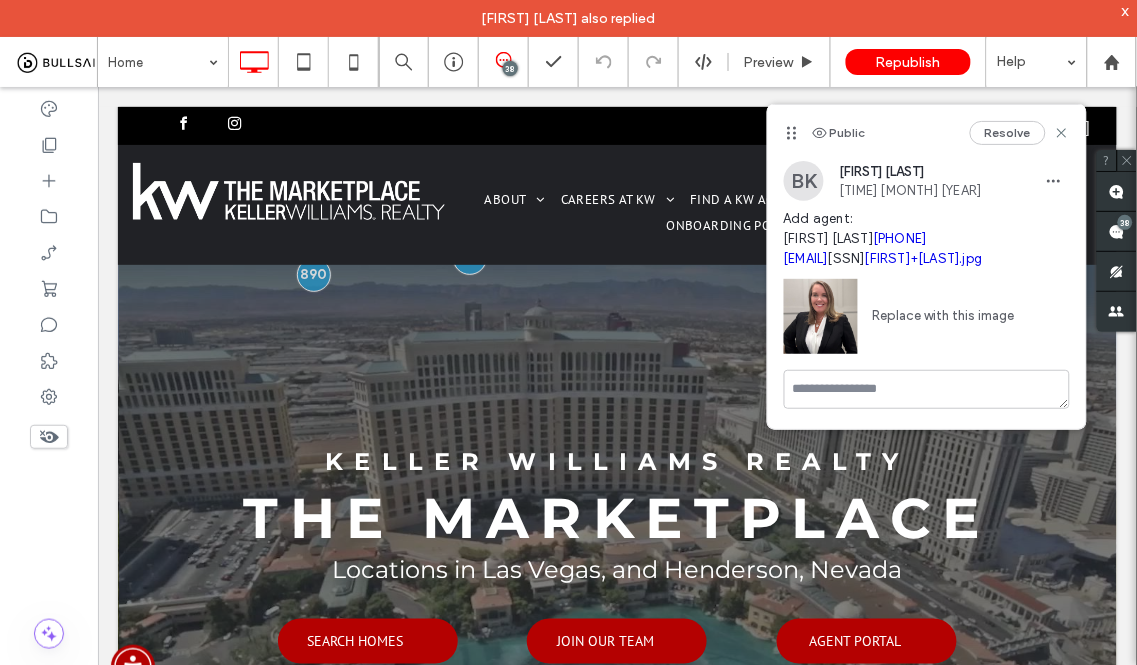 drag, startPoint x: 884, startPoint y: 237, endPoint x: 783, endPoint y: 235, distance: 101.0198 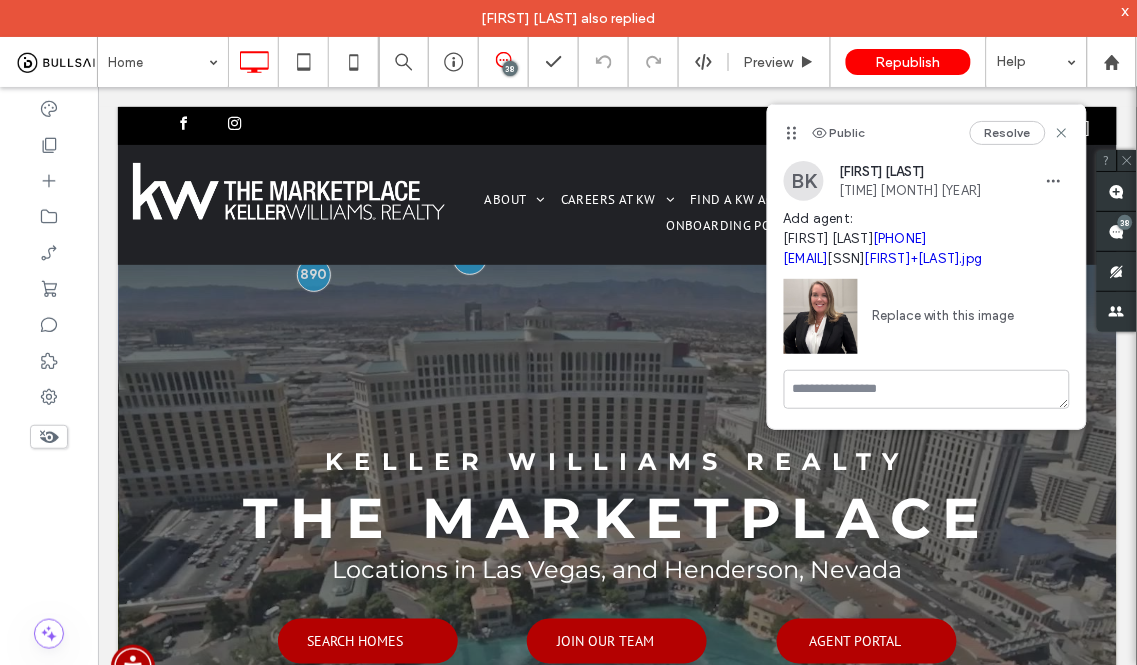 drag, startPoint x: 865, startPoint y: 260, endPoint x: 785, endPoint y: 264, distance: 80.09994 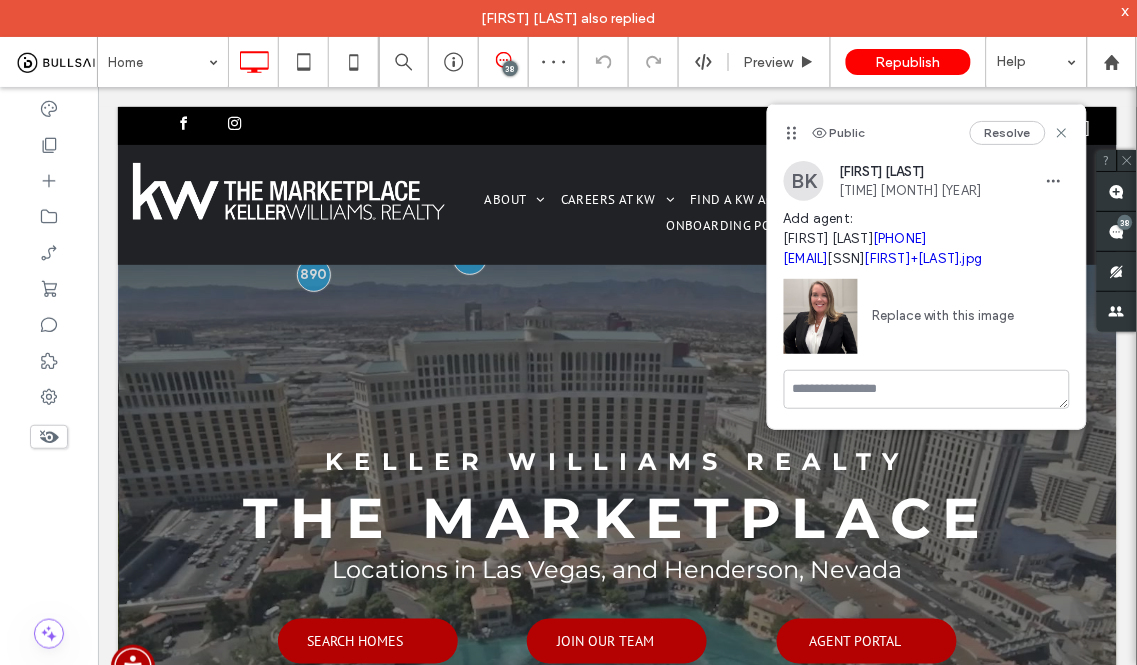 drag, startPoint x: 903, startPoint y: 276, endPoint x: 781, endPoint y: 287, distance: 122.494896 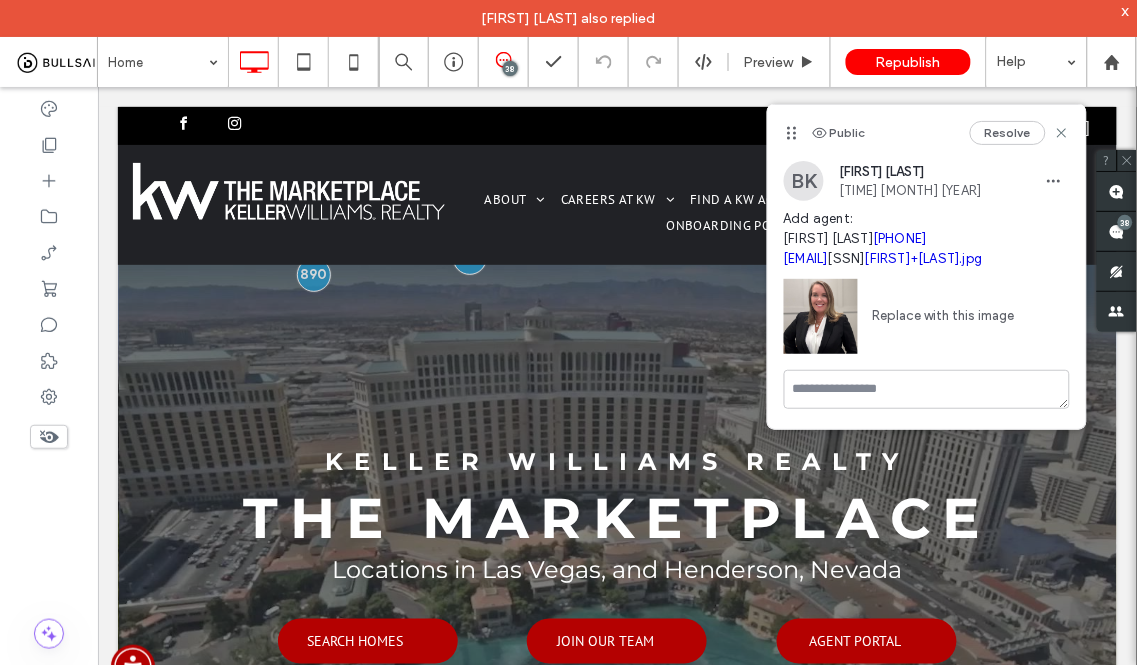 copy on "jchappell@kw.com" 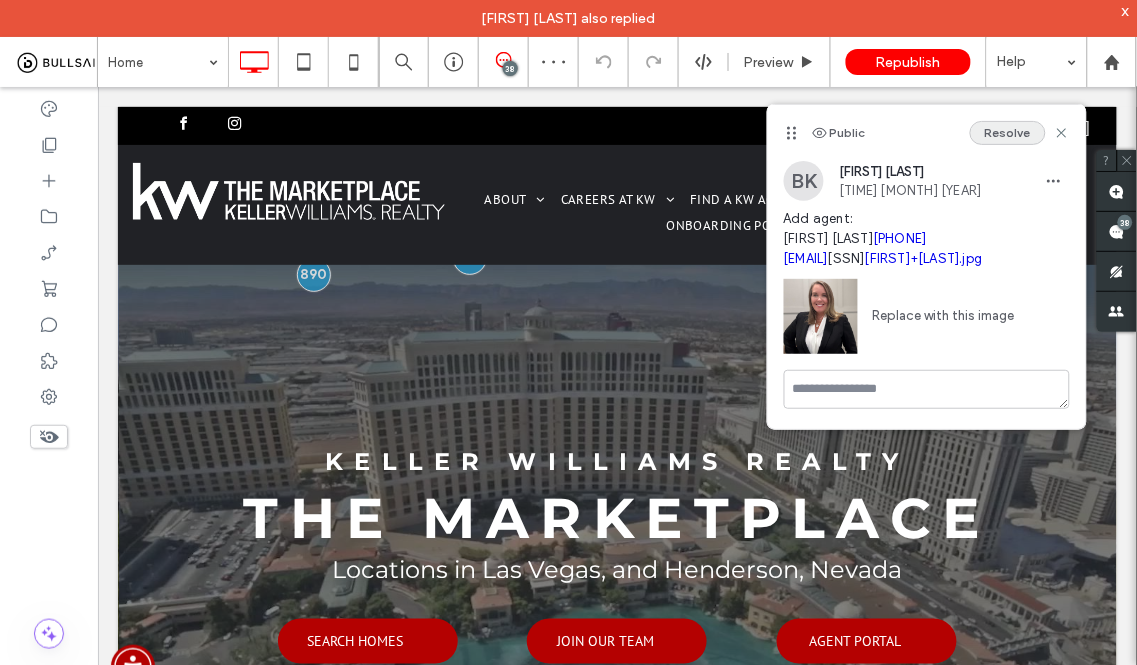 click on "Resolve" at bounding box center (1008, 133) 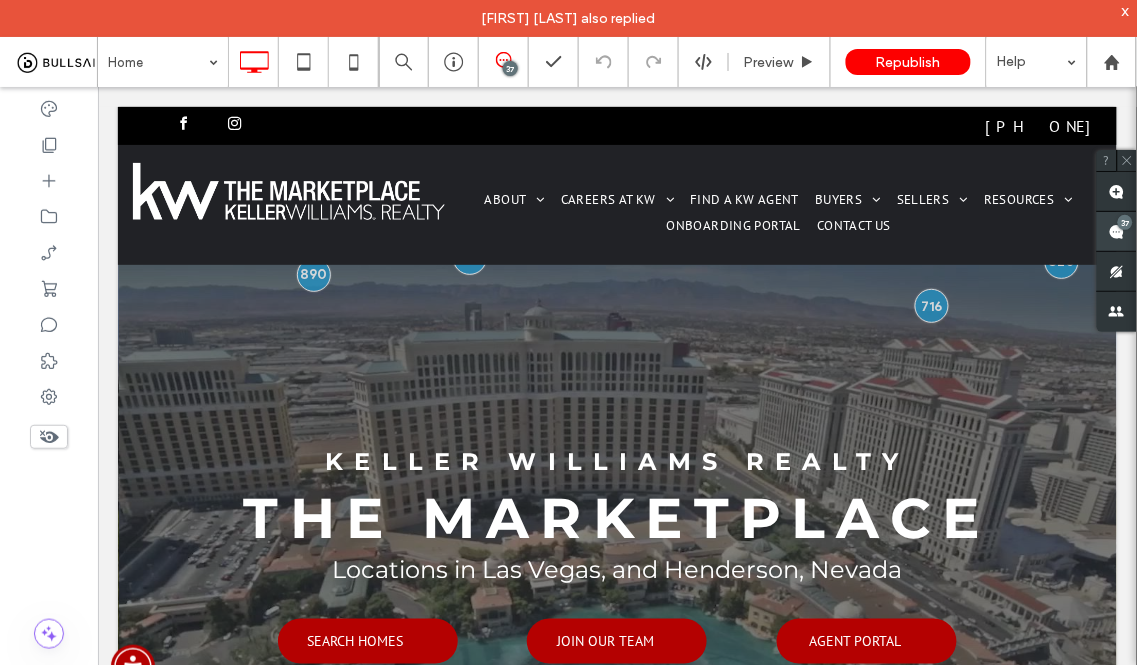 click on "37" at bounding box center [1125, 222] 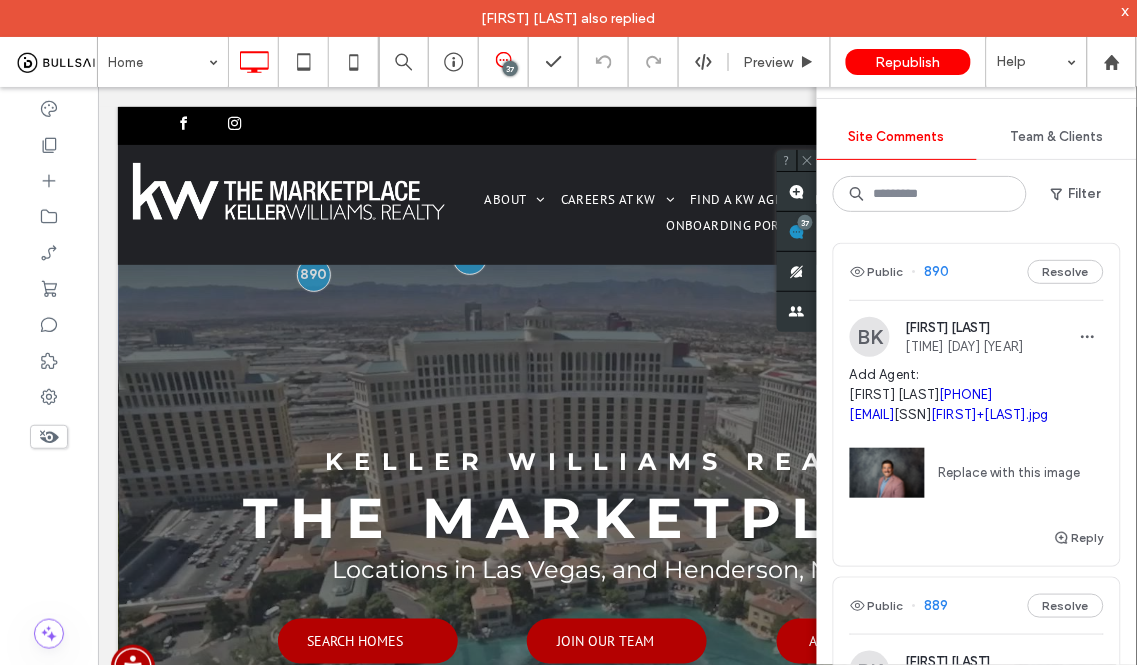 scroll, scrollTop: 0, scrollLeft: 0, axis: both 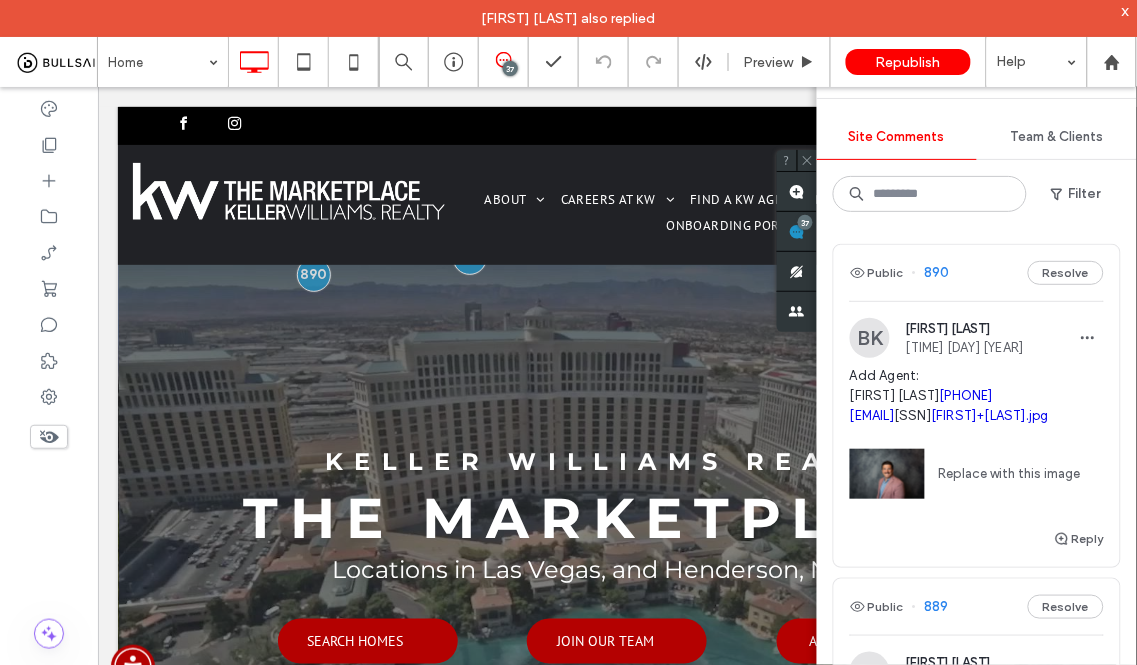 click on "Add Agent:
Nicholas Smith
725-221-3657
nicksmithre@kw.com
S.0194338  Nicholas+Smith.jpg" at bounding box center [977, 396] 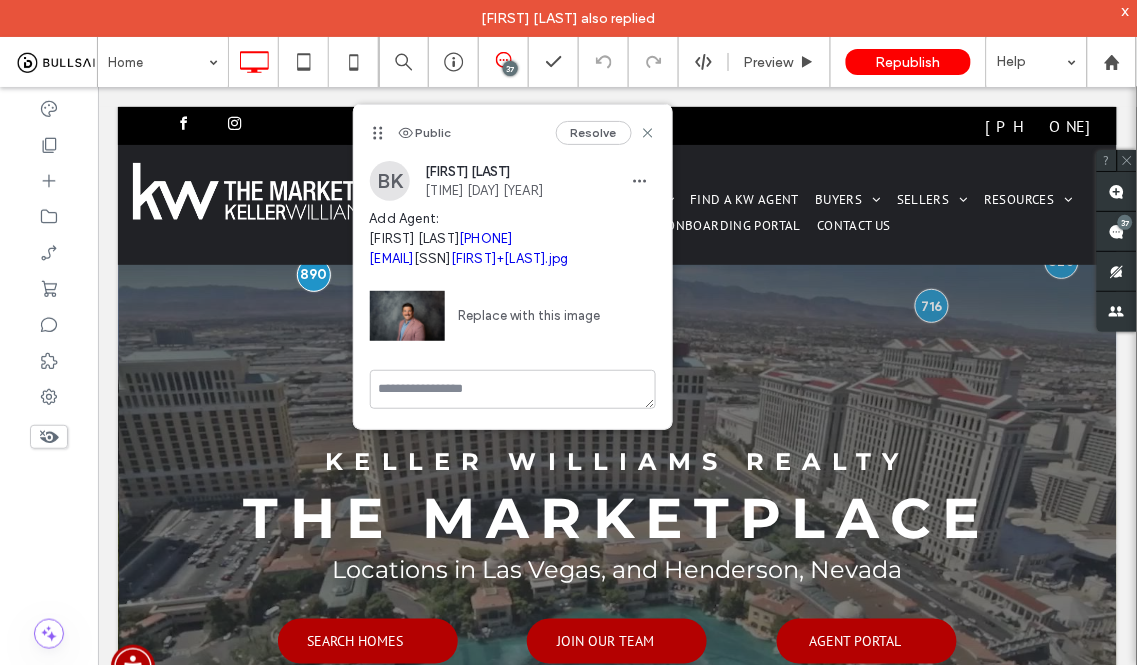 click on "Nicholas+Smith.jpg" at bounding box center (510, 258) 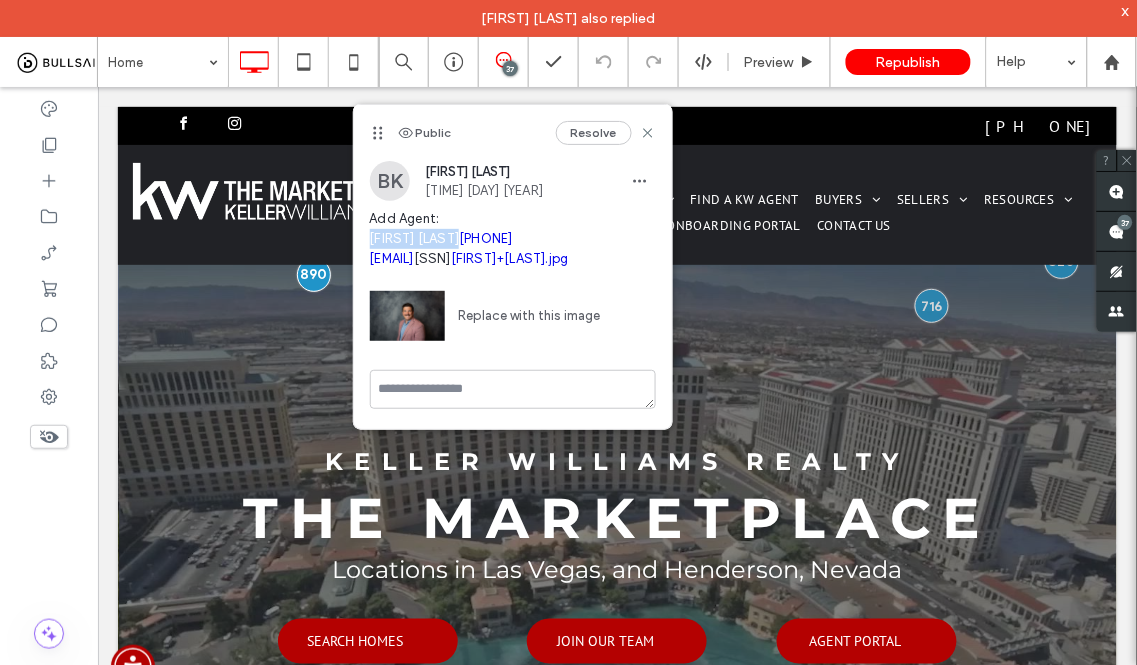 drag, startPoint x: 457, startPoint y: 235, endPoint x: 366, endPoint y: 240, distance: 91.13726 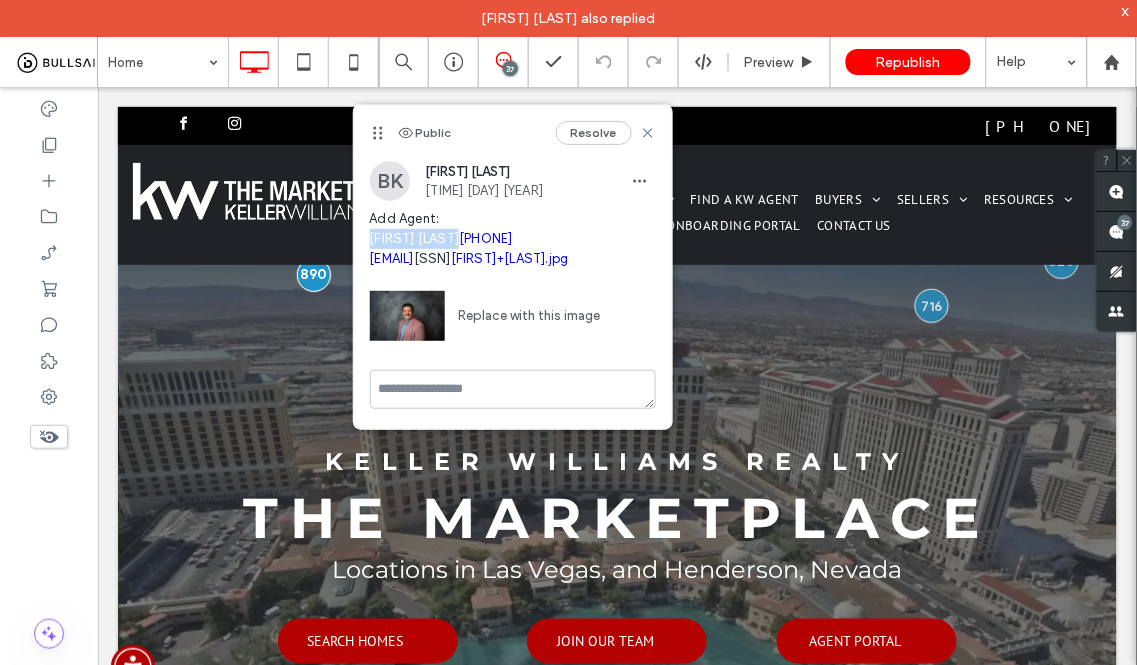 drag, startPoint x: 457, startPoint y: 255, endPoint x: 372, endPoint y: 260, distance: 85.146935 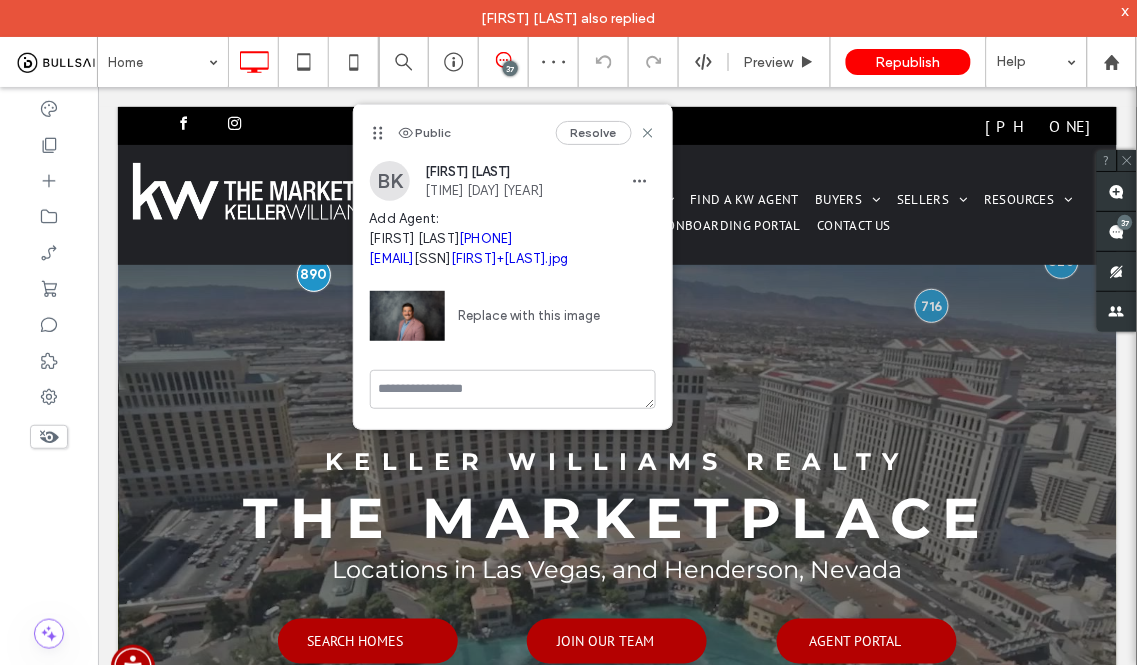 click on "Add Agent:
Nicholas Smith
725-221-3657
nicksmithre@kw.com
S.0194338  Nicholas+Smith.jpg" at bounding box center (513, 239) 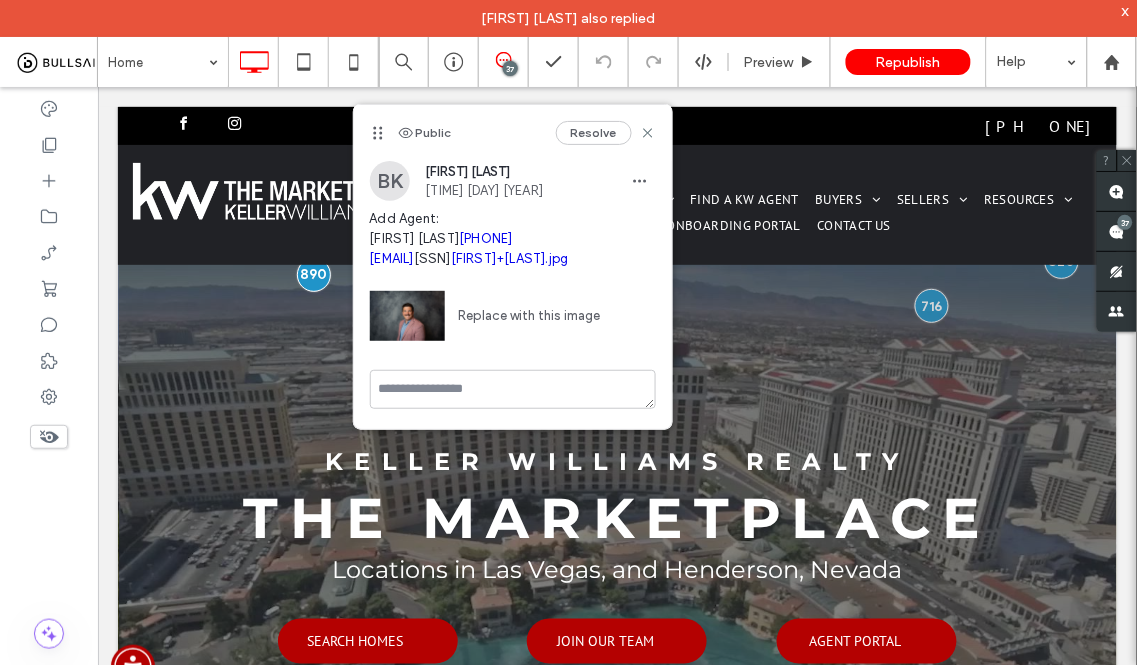 drag, startPoint x: 522, startPoint y: 280, endPoint x: 366, endPoint y: 283, distance: 156.02884 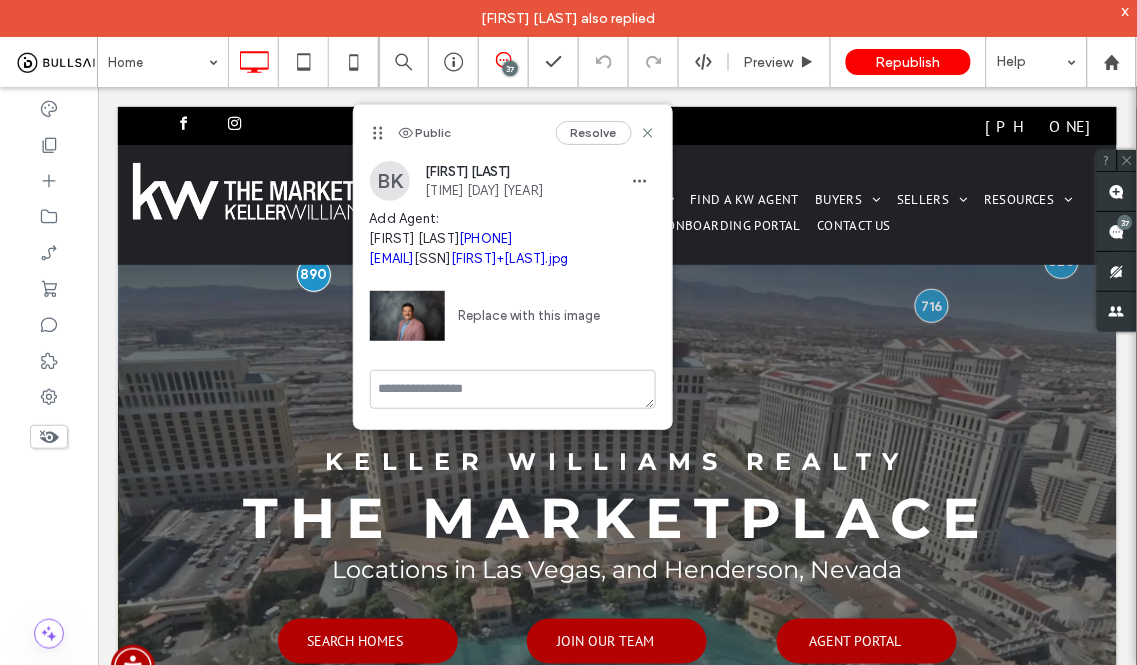drag, startPoint x: 432, startPoint y: 298, endPoint x: 384, endPoint y: 303, distance: 48.259712 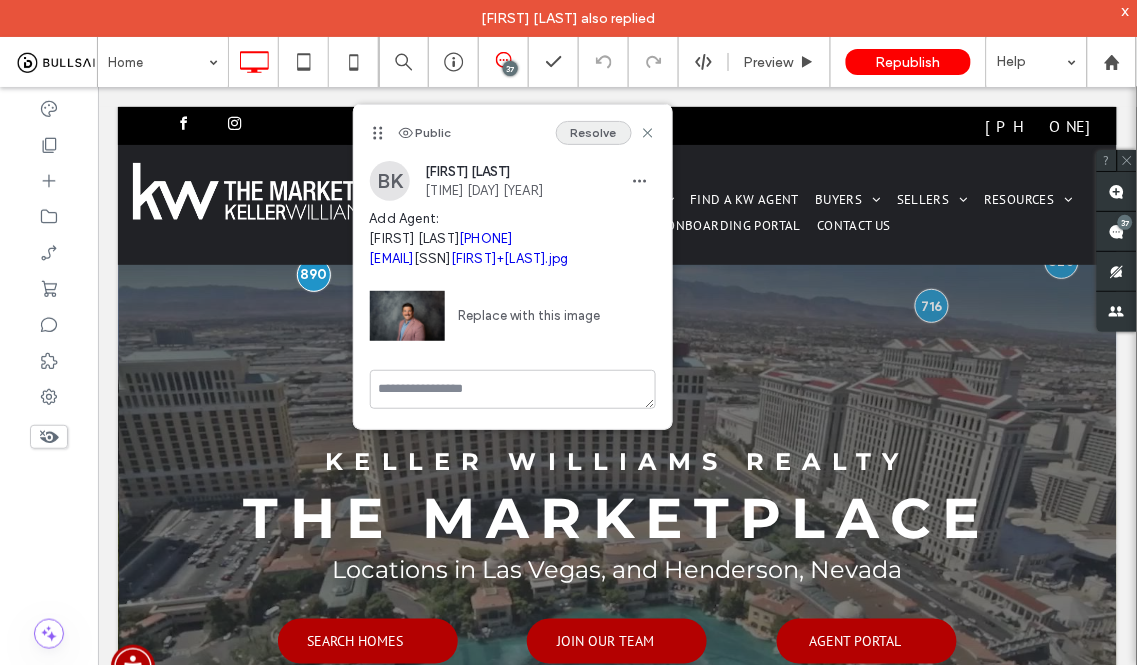 click on "Resolve" at bounding box center [594, 133] 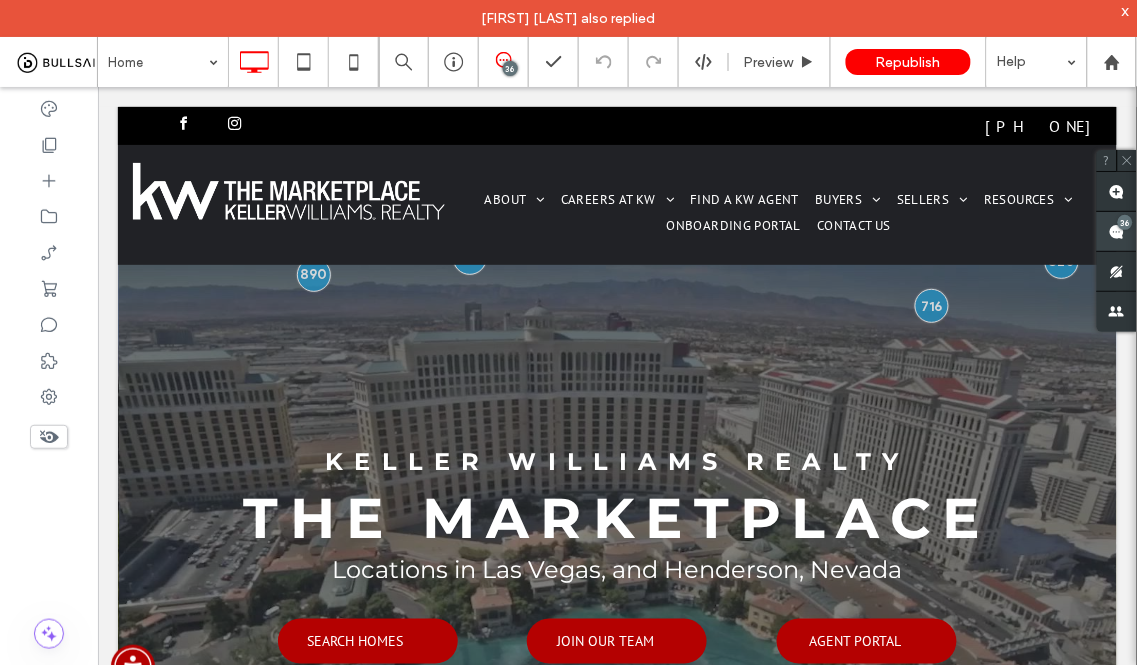 click at bounding box center [1117, 231] 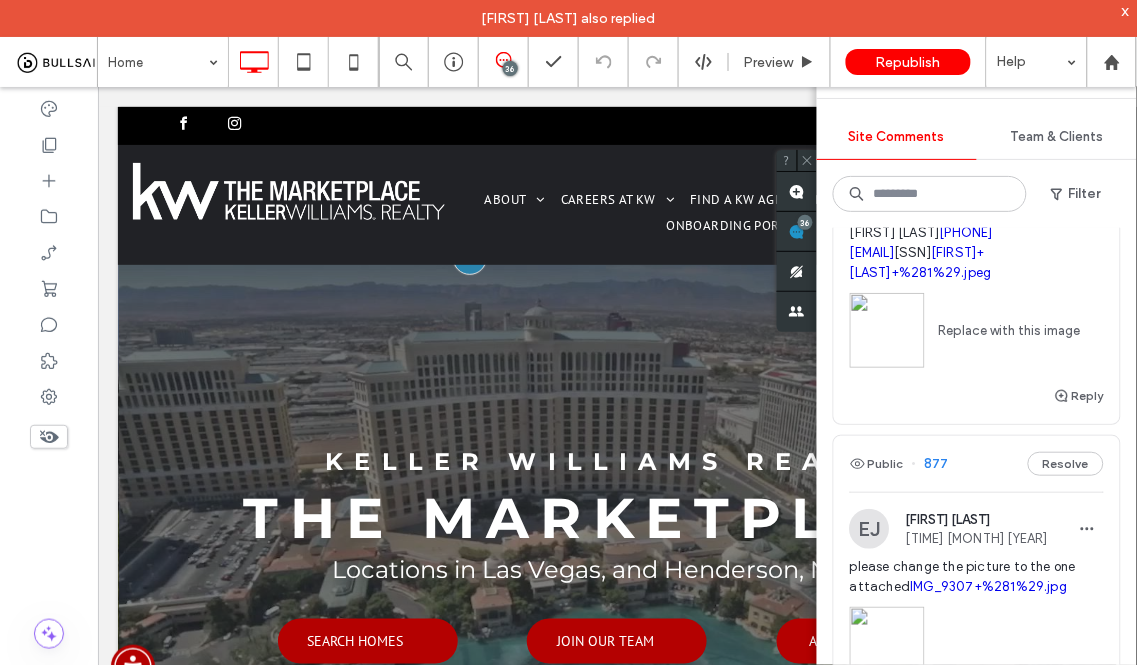scroll, scrollTop: 111, scrollLeft: 0, axis: vertical 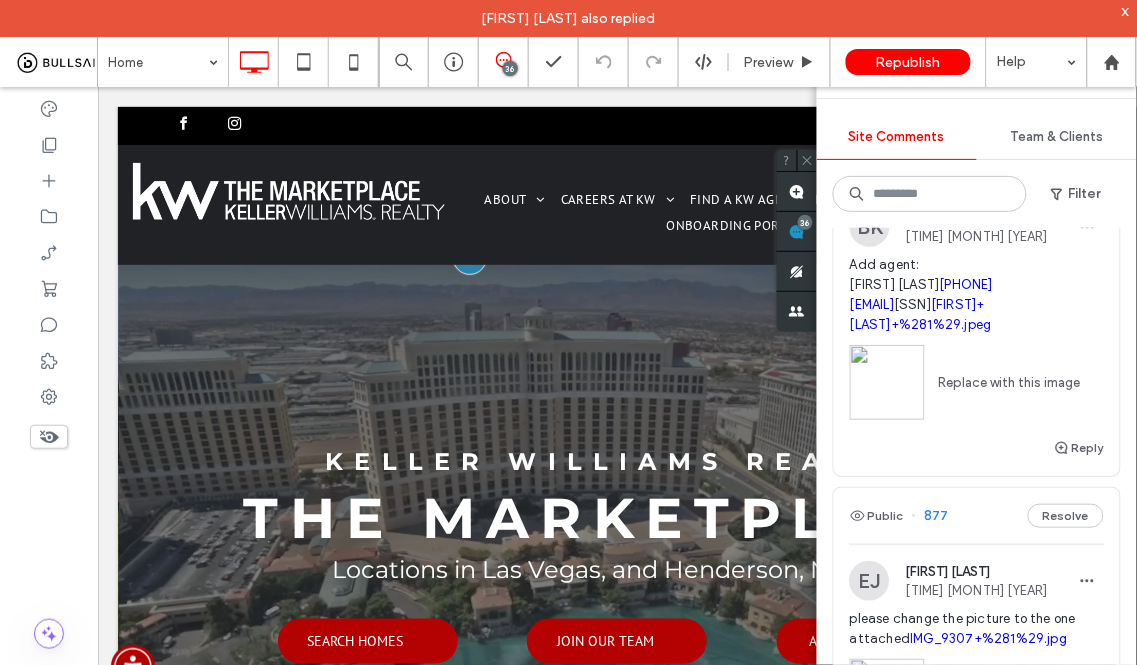 click on "Add agent:
Hassan Kaboudan
702-608-2556
hkaboudan@kw.com
S.0204024  Hassan+Kaboudan+%281%29.jpeg" at bounding box center [977, 295] 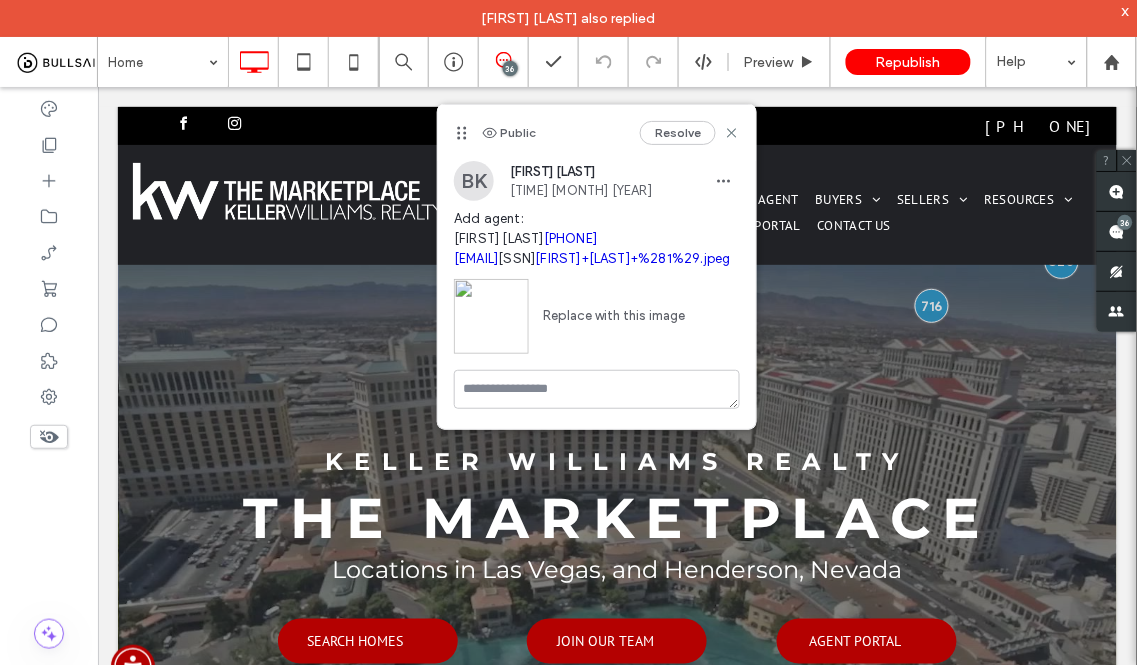 drag, startPoint x: 567, startPoint y: 237, endPoint x: 446, endPoint y: 241, distance: 121.0661 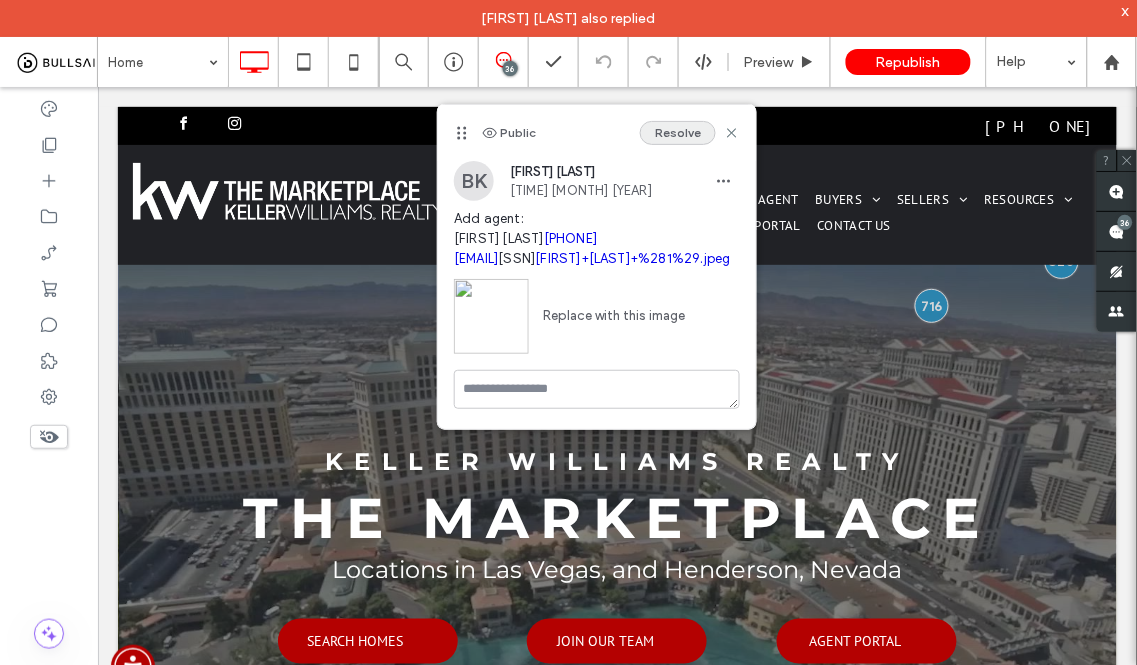 click on "Resolve" at bounding box center (678, 133) 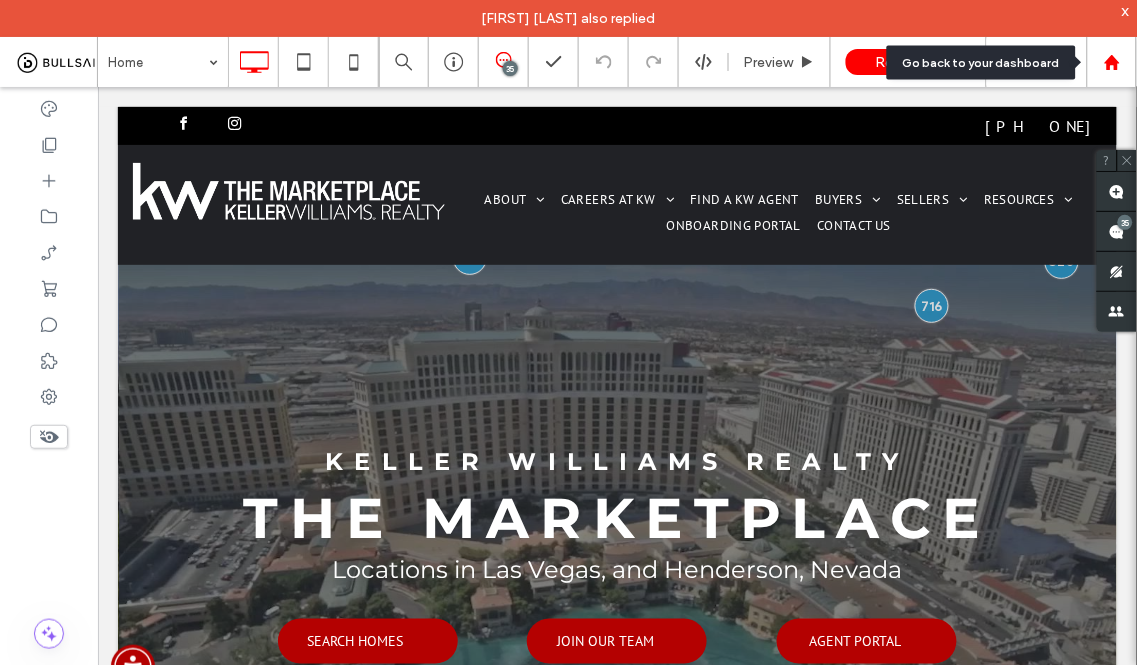 click at bounding box center [1112, 62] 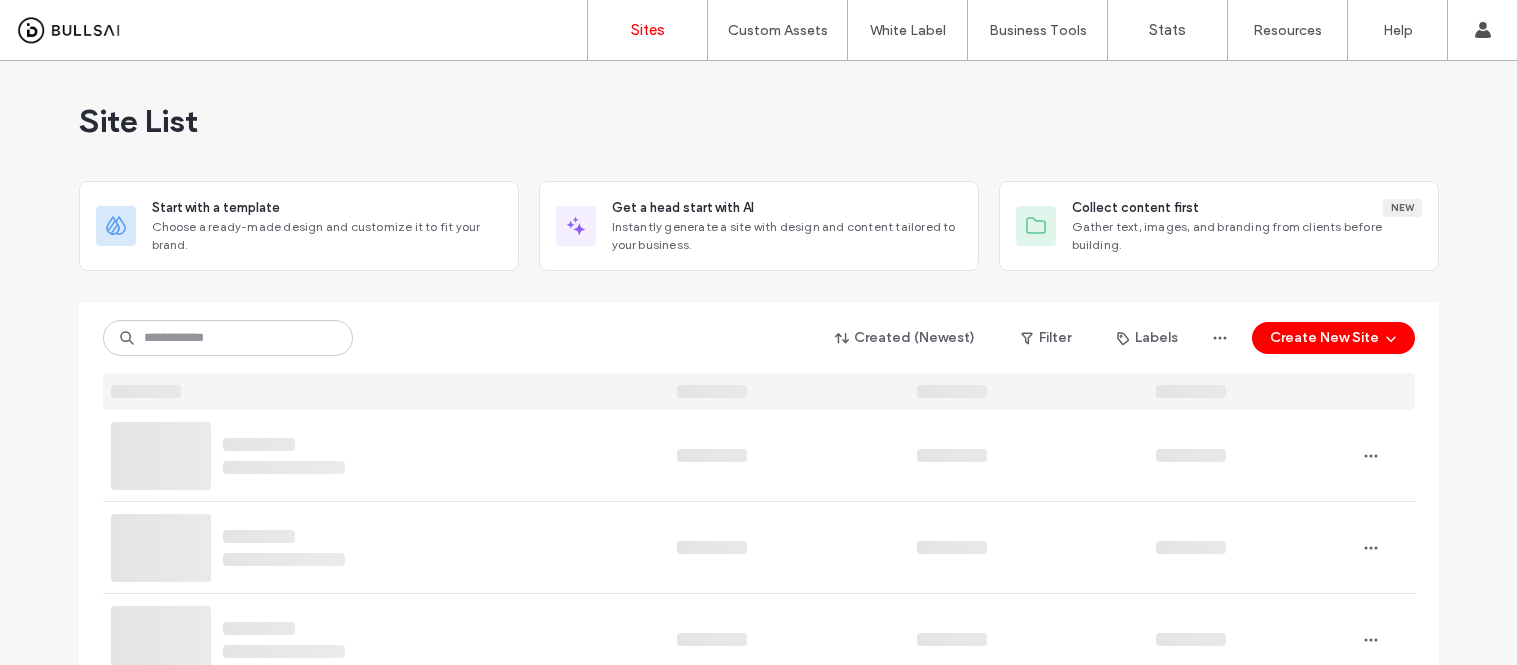 scroll, scrollTop: 0, scrollLeft: 0, axis: both 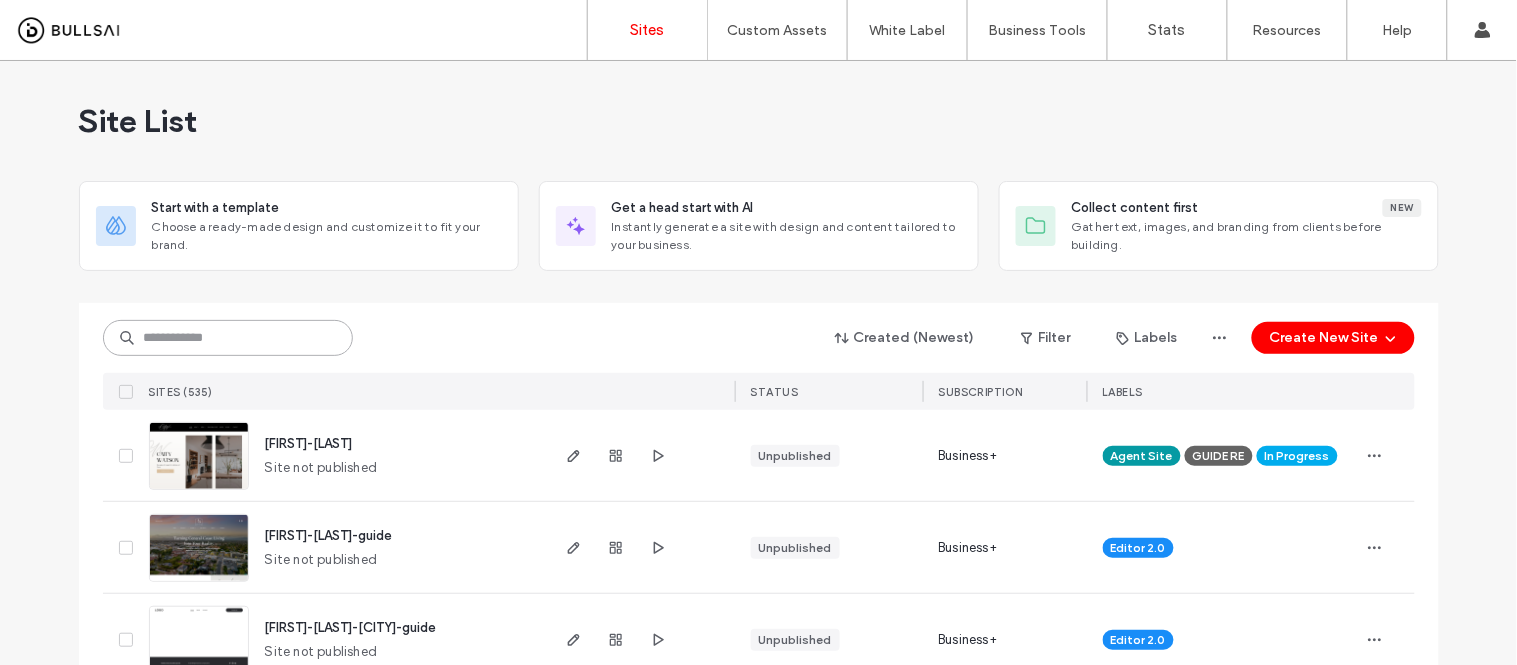 click at bounding box center [228, 338] 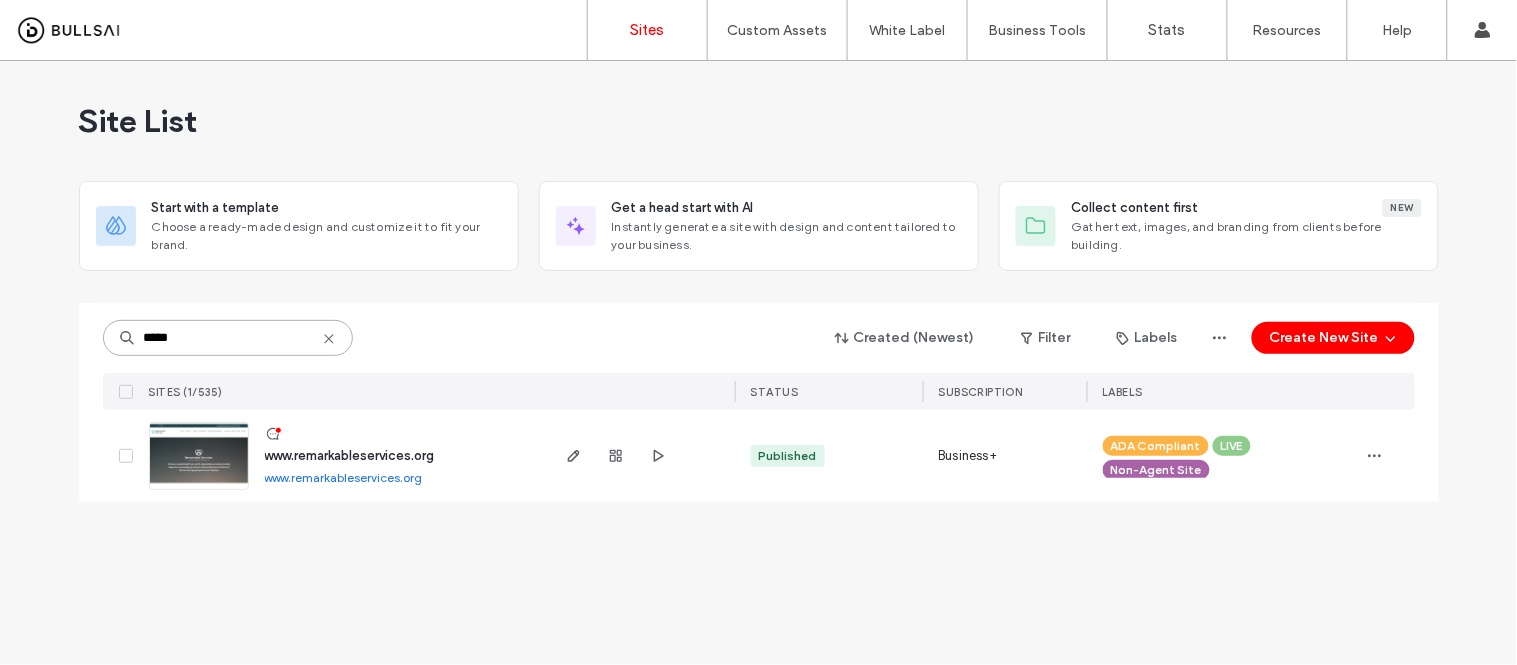 type on "*****" 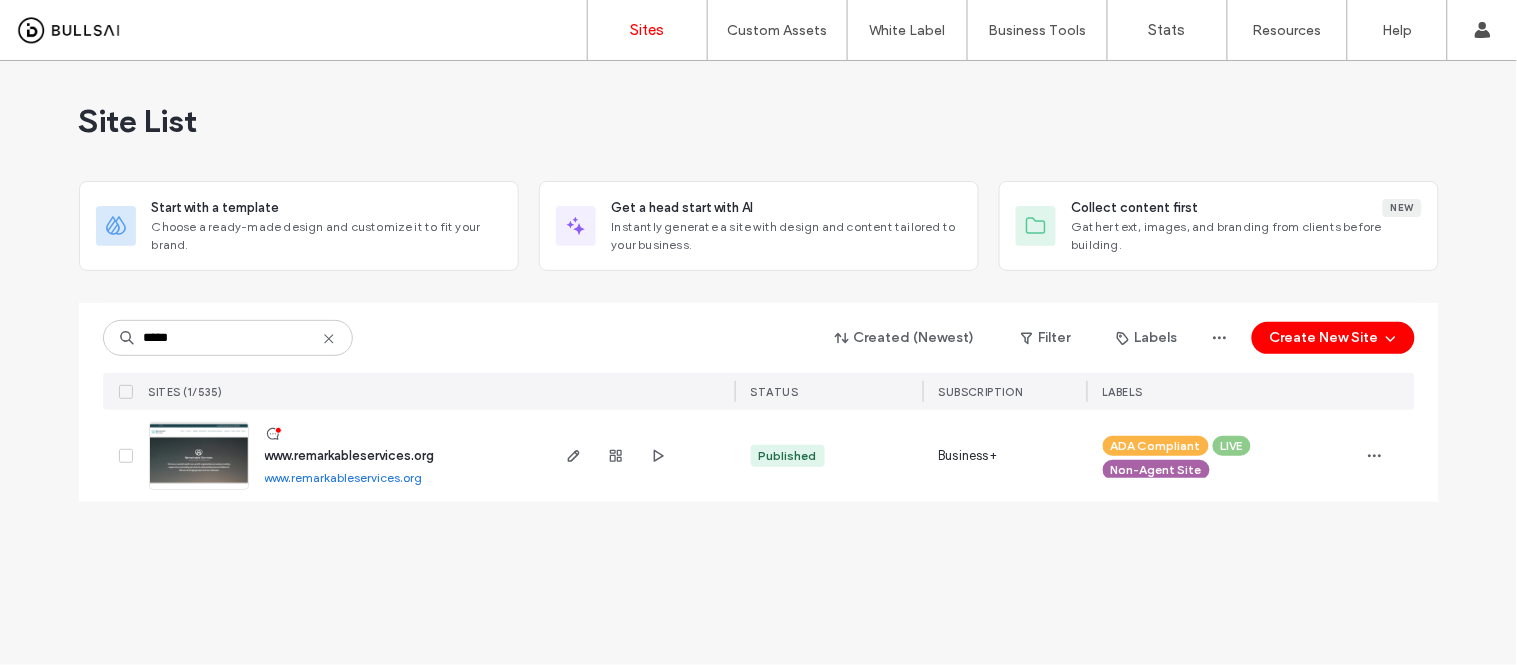 click on "www.remarkableservices.org" at bounding box center (344, 477) 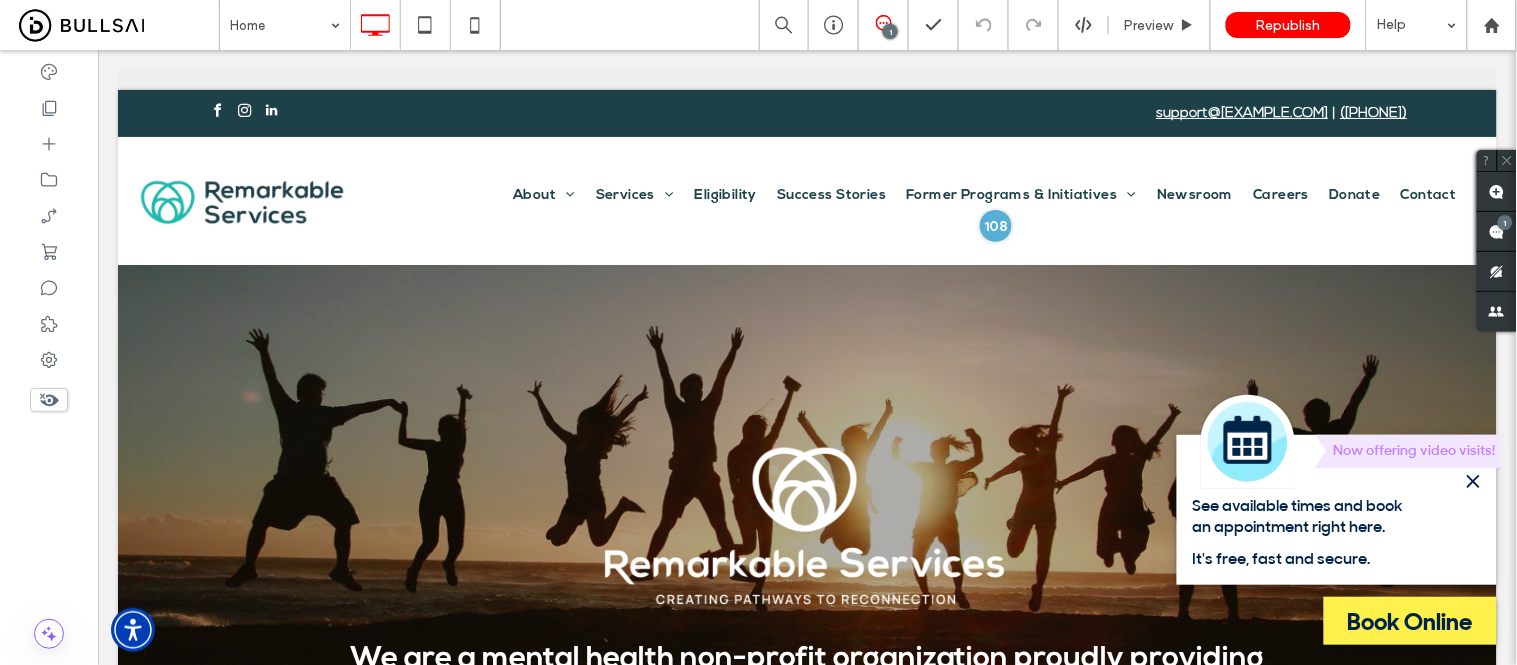 scroll, scrollTop: 0, scrollLeft: 0, axis: both 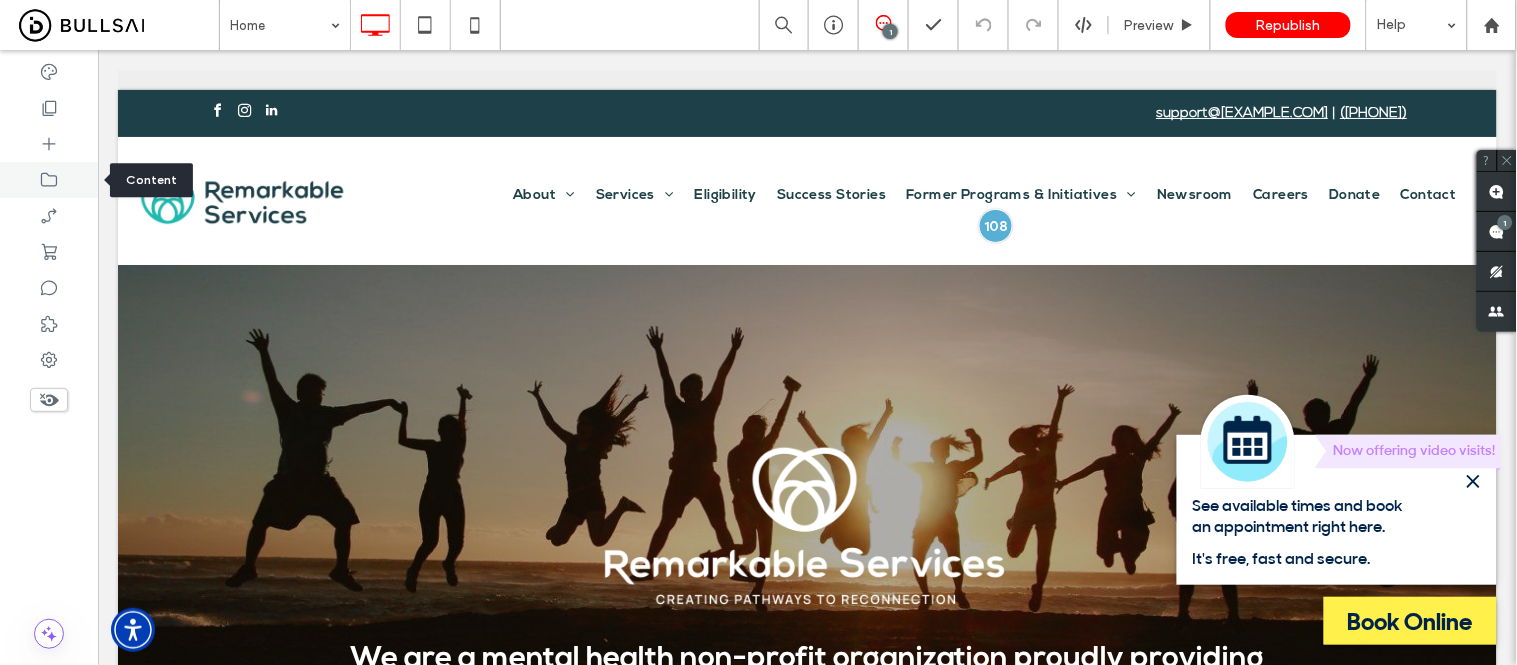 drag, startPoint x: 36, startPoint y: 181, endPoint x: 33, endPoint y: 192, distance: 11.401754 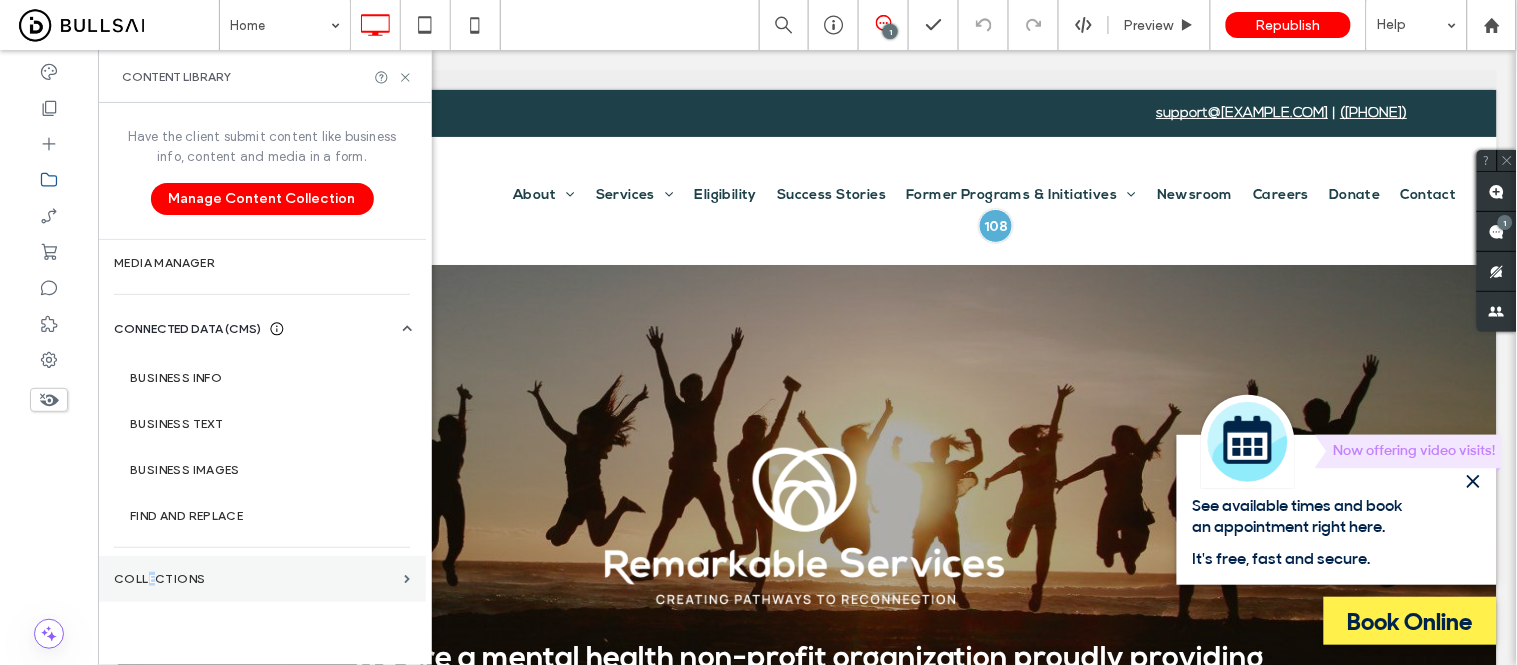 click on "Collections" at bounding box center (262, 579) 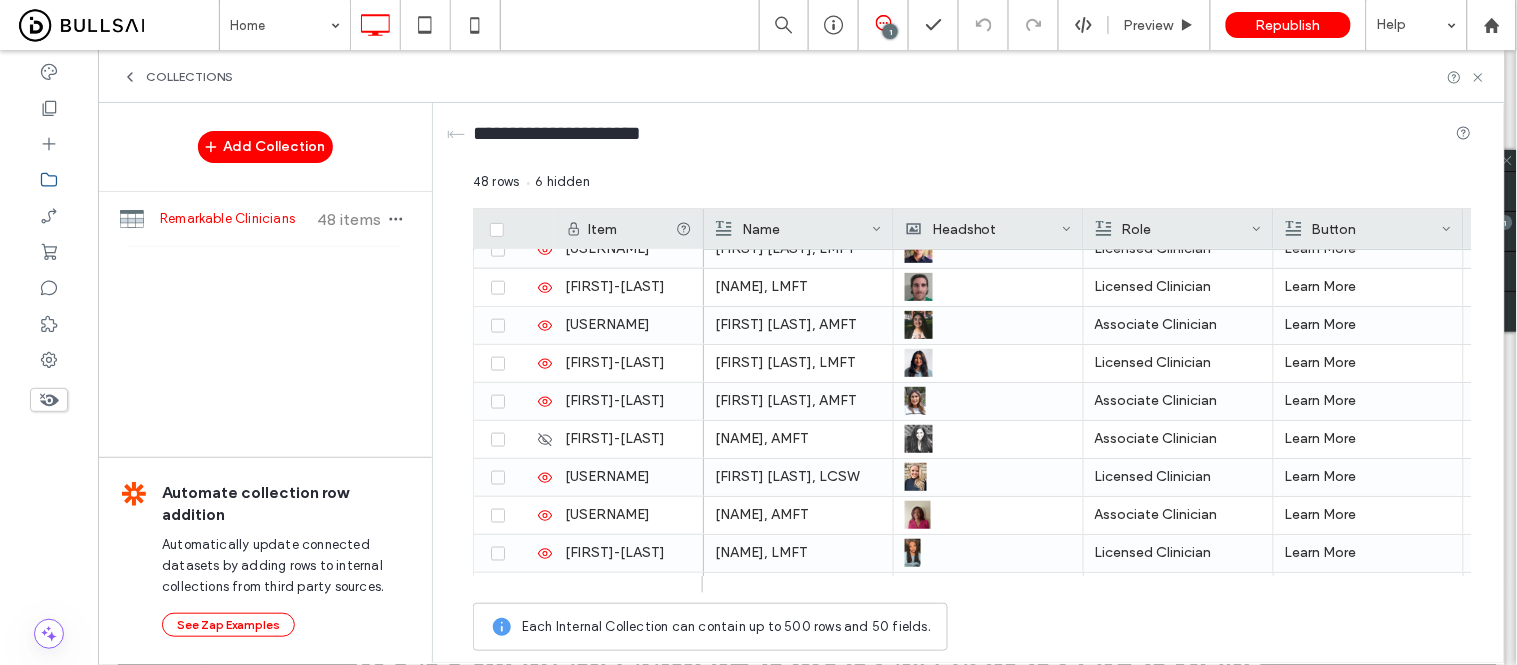 scroll, scrollTop: 777, scrollLeft: 0, axis: vertical 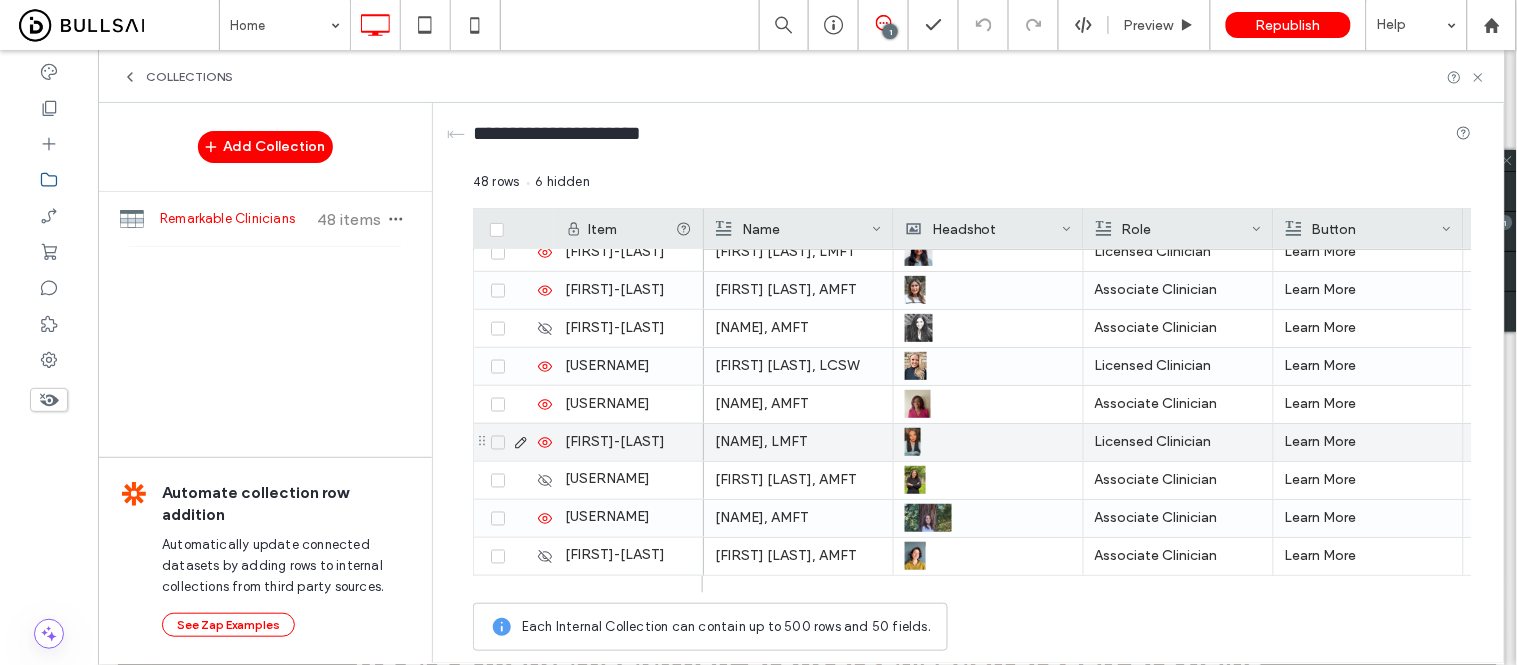 click on "Licensed Clinician" at bounding box center [1178, 442] 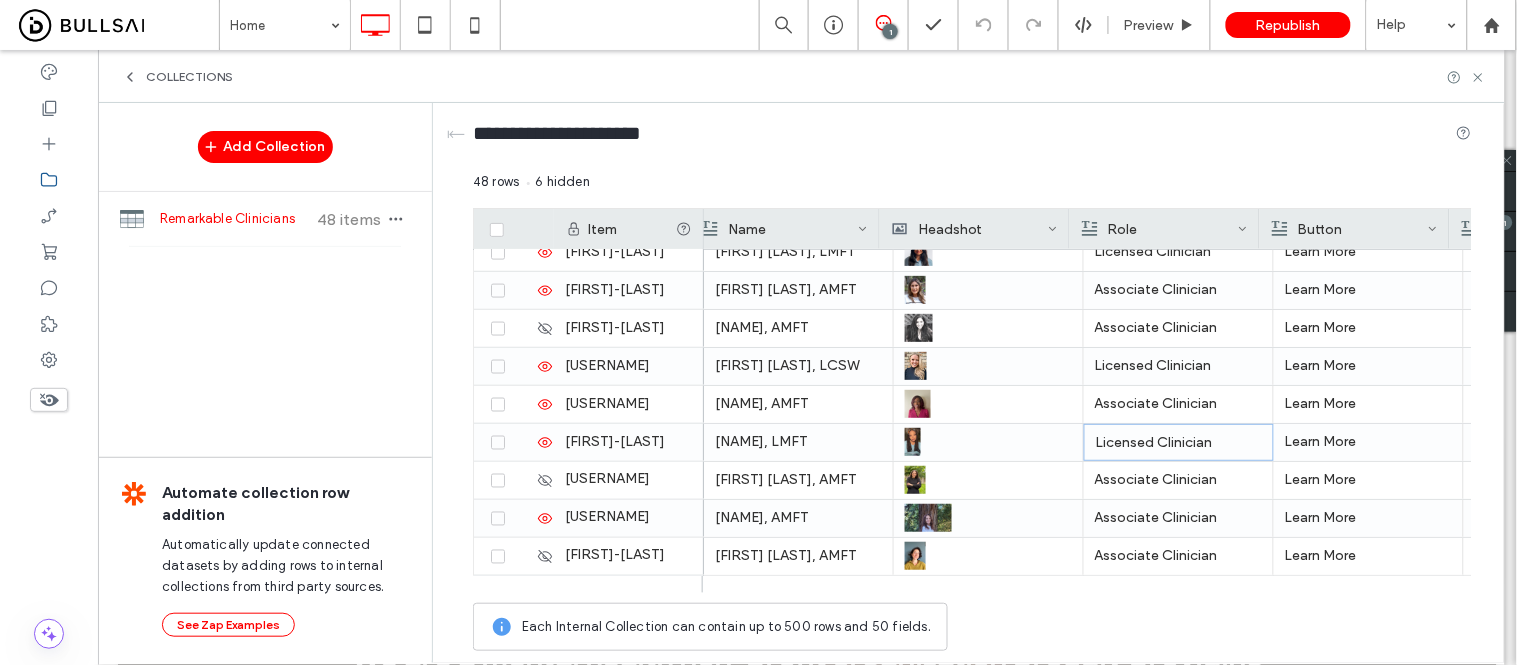 scroll, scrollTop: 0, scrollLeft: 125, axis: horizontal 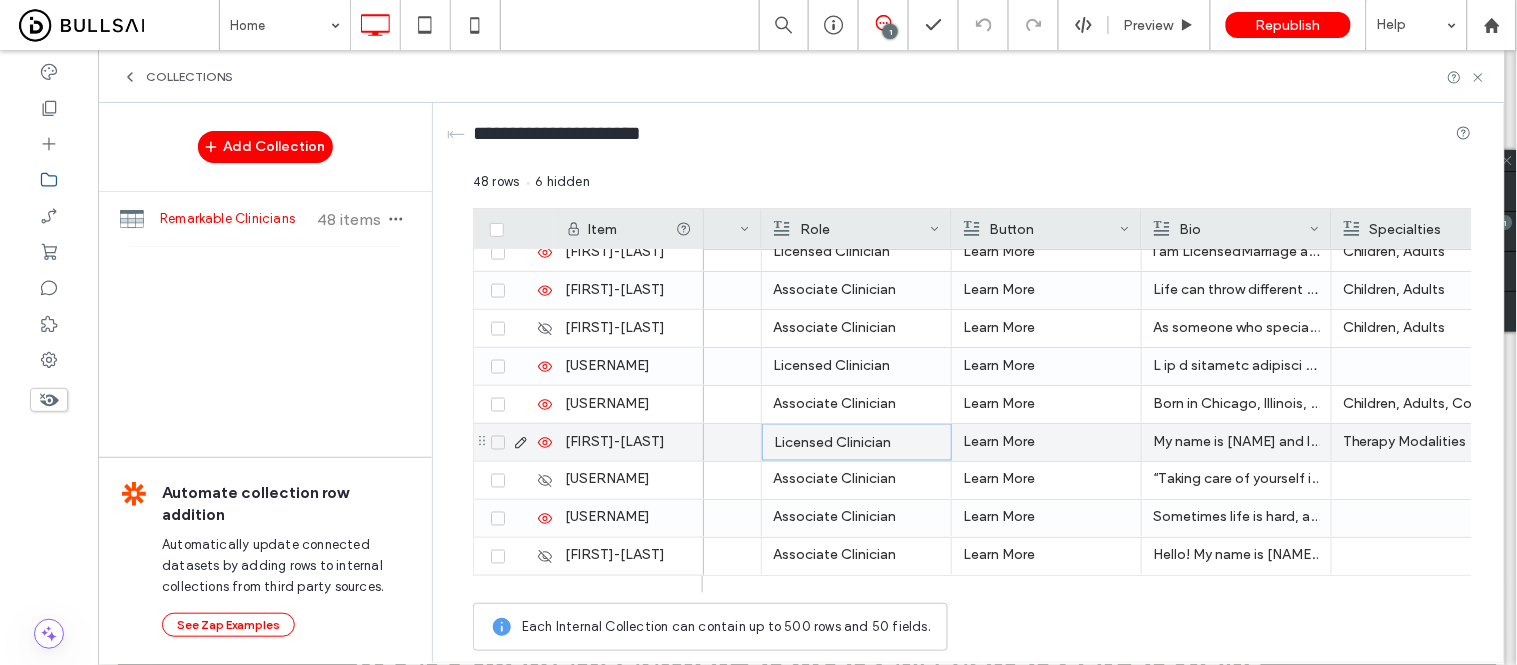 click on "My name is Sheri Murray and I am an Associate Marriage & Family Therapist, LMFT. I pride myself on my unique ability to empathize and treat the whole client with a holistic approach. I encourage my clients to get acquainted with themselves and discover their interests, hobbies, and likes as I feel this is important and key in moving forward in the progress of treatment. I have extended experiences working with individuals that suffer from relationship issues, addiction, legal issues, depression, personality disorders, anxiety, and trauma. I have worked with children, struggling with behavioral issues, ADHD and those with social and emotional challenges. I include the parents/caregivers in their child’s treatment to strengthen their relationship, support consistent progress and to support the parents learning new skills to manage challenges effectively." at bounding box center (1236, 442) 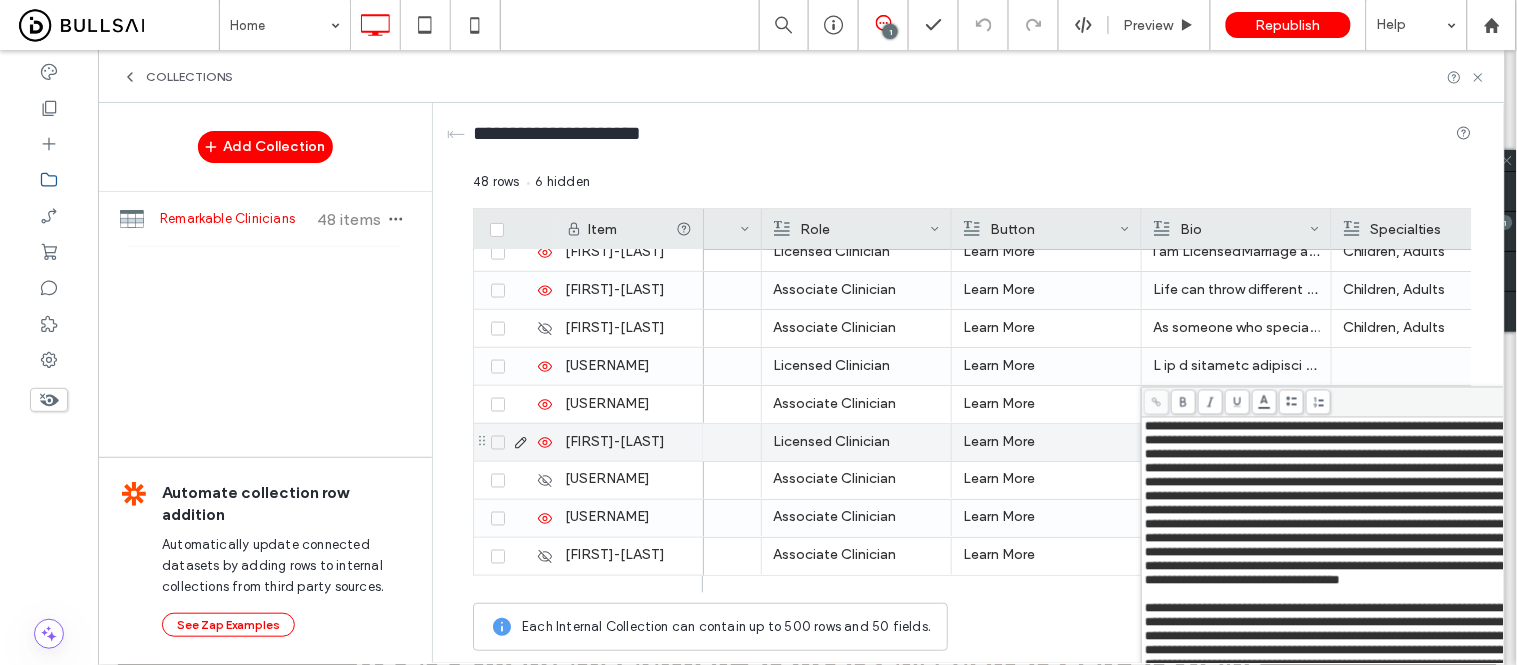 scroll, scrollTop: 88, scrollLeft: 0, axis: vertical 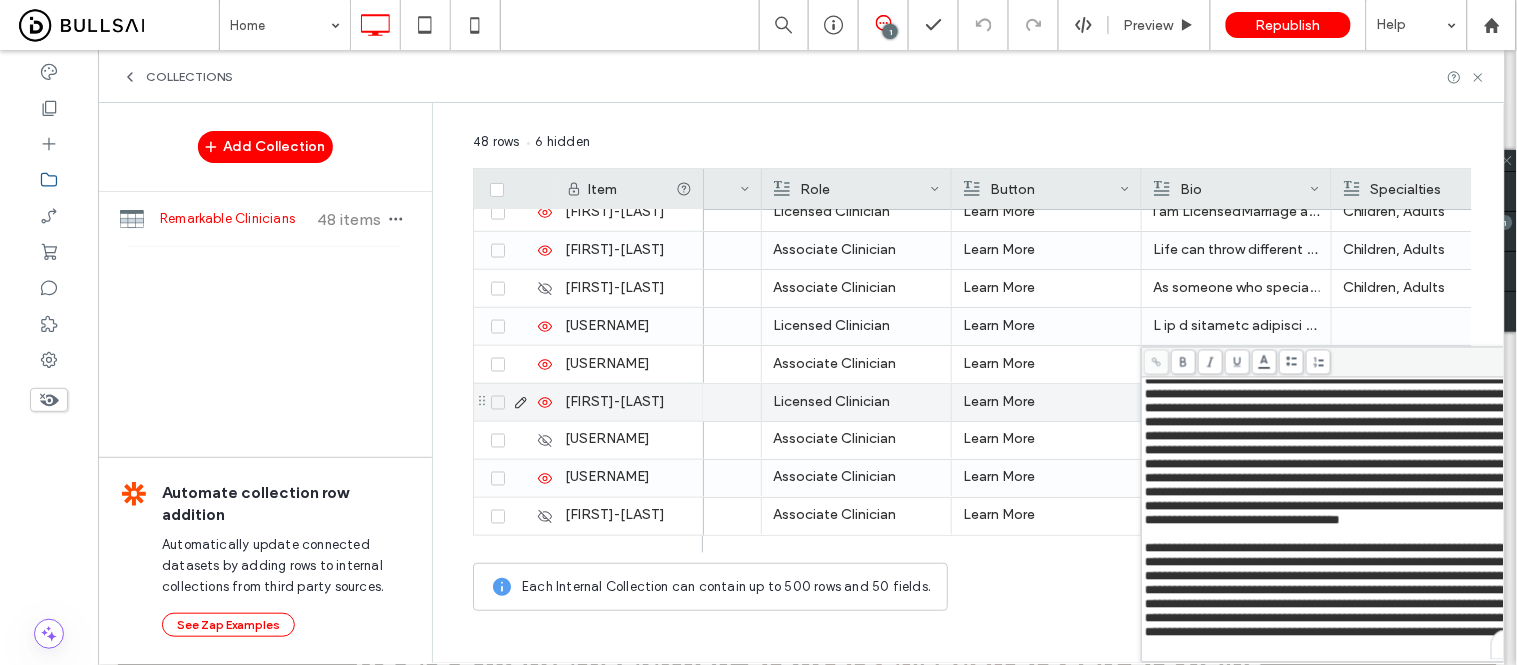click on "Spanish Guadalupe Avitia, LMFT Licensed Clinician Learn More If you're feeling overwhelmed by life's challenges, know that you don't have to face them alone.  I offer a compassionate, safe space where your thoughts and feelings are welcomed and respected. Together, we can explore your experiences, unravel the complexities of your emotions, and work towards the goals that matter most to you. Whether you're navigating relationship issues, grappling with anxiety or depression, or seeking to heal from trauma, my approach is tailored to meet you where you are.  As a bilingual Mexican-AmericanLicensed Marriage and Family Therapist, I am committed to providing a safe and understanding space for individuals, families, teens, and adults. I often use a blend of trauma-focused treatment, motivational interviewing, dialectical behavioral therapy (DBT), psychodynamics, and the Gottman Method Level 1 to meet your needs. Therapy Modalities Trauma-Focused Treatment Motivational Interviewing Psychodynamic Therapy Learn More" at bounding box center (1272, 364) 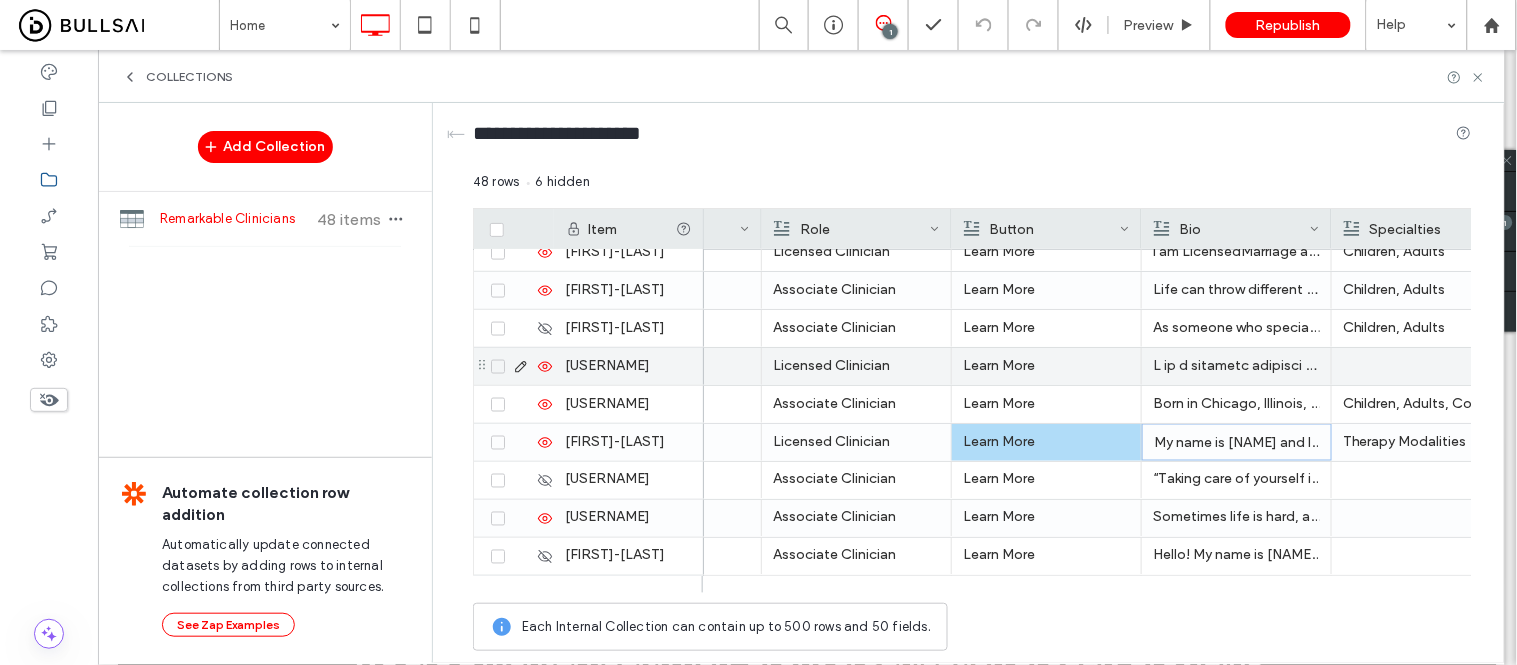 scroll, scrollTop: 0, scrollLeft: 0, axis: both 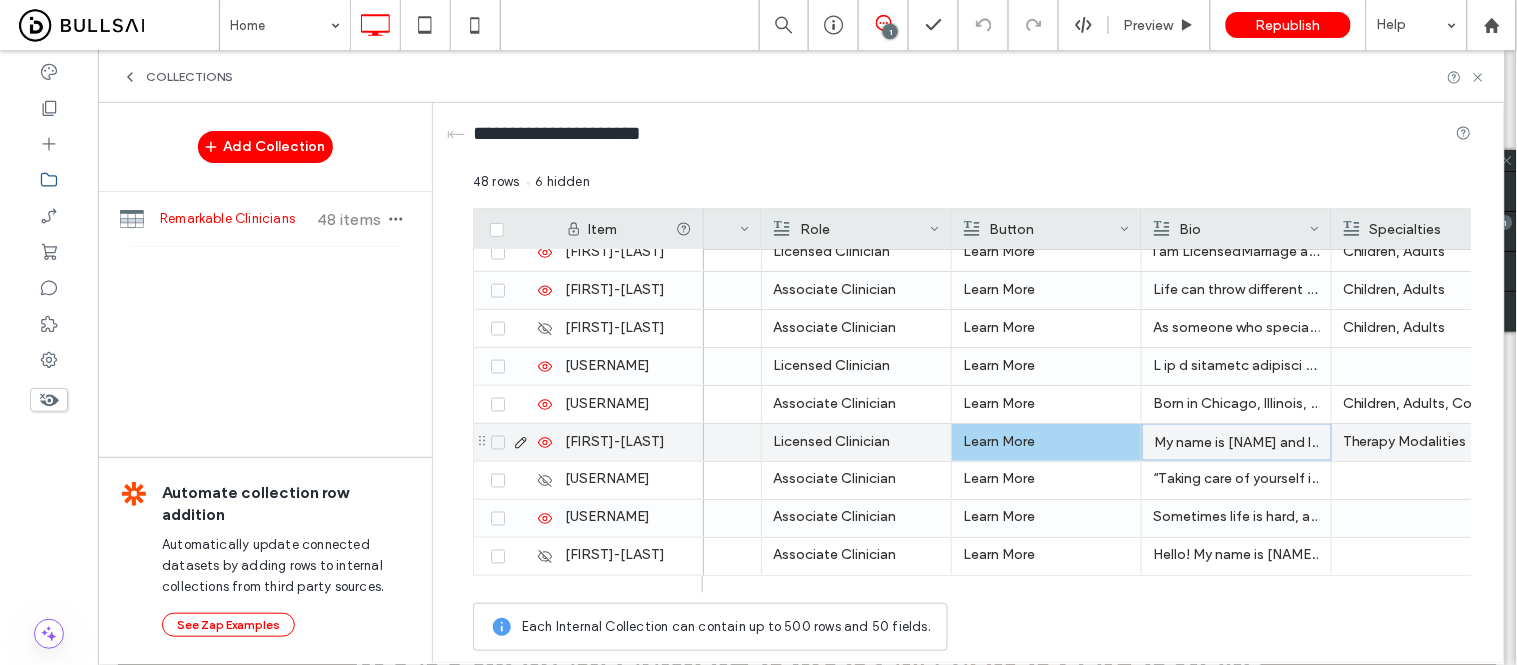 click on "Therapy Modalities" at bounding box center [1426, 442] 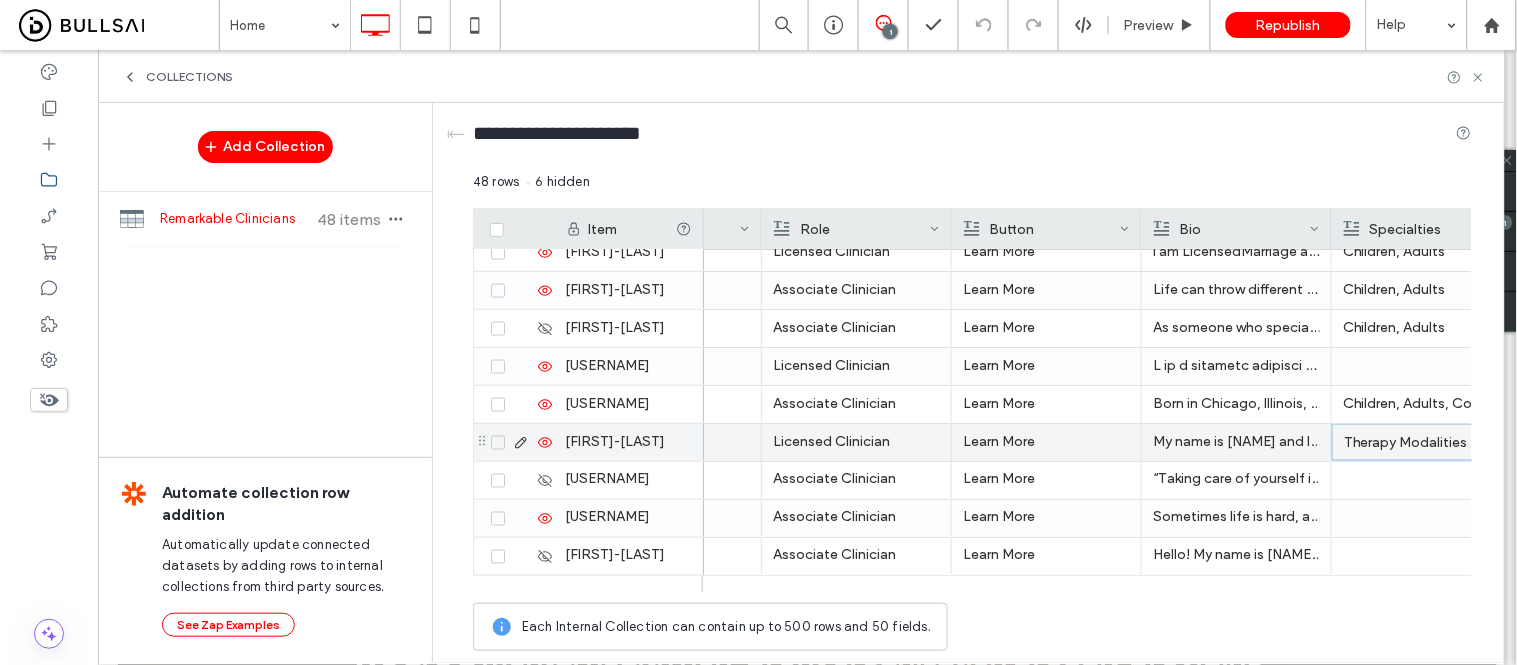 click on "Therapy Modalities" at bounding box center (1427, 443) 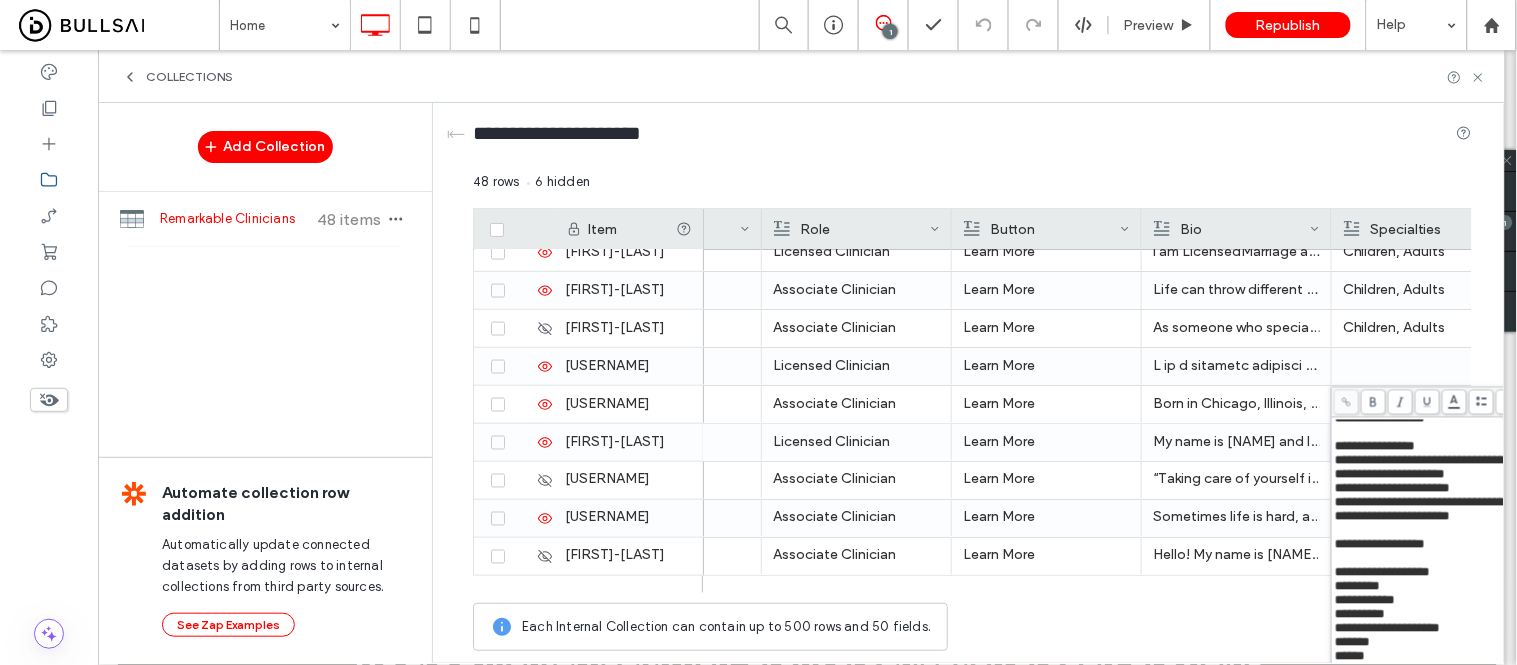 scroll, scrollTop: 0, scrollLeft: 0, axis: both 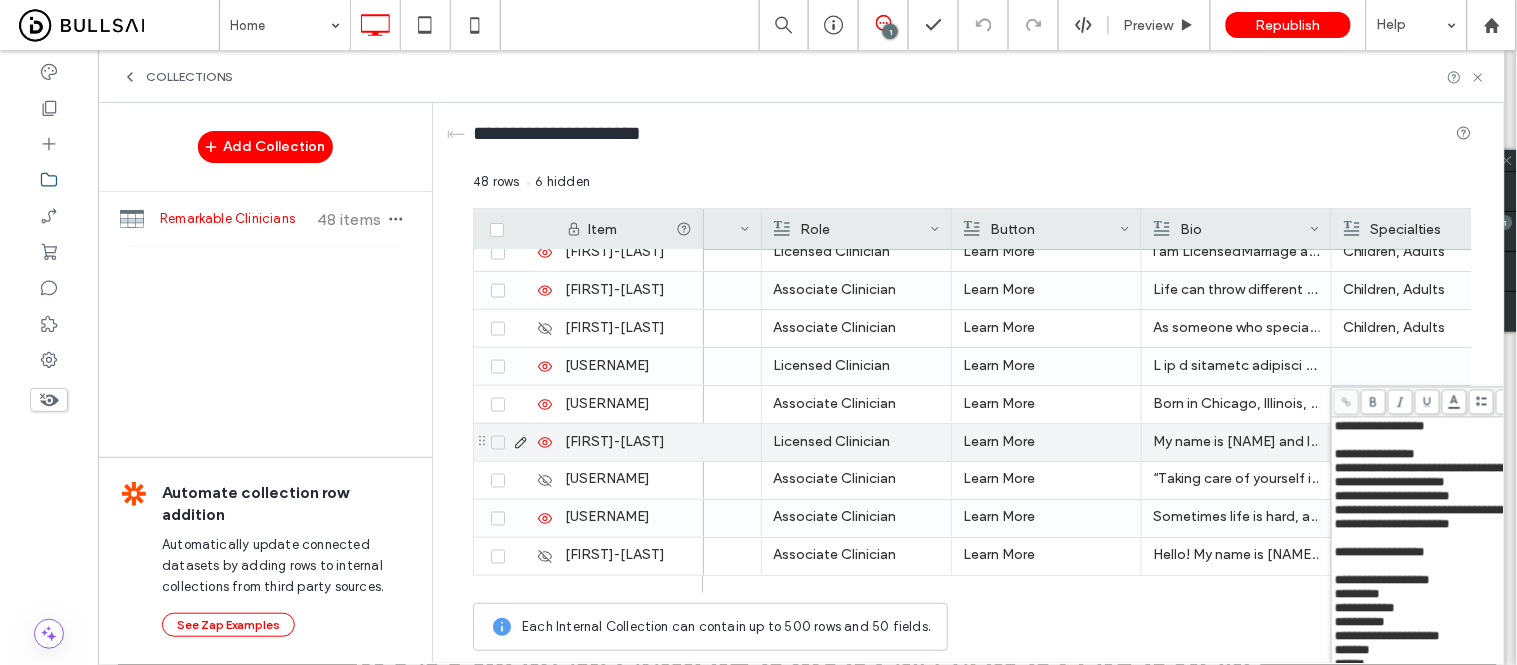 click on "My name is Sheri Murray and I am an Associate Marriage & Family Therapist, LMFT. I pride myself on my unique ability to empathize and treat the whole client with a holistic approach. I encourage my clients to get acquainted with themselves and discover their interests, hobbies, and likes as I feel this is important and key in moving forward in the progress of treatment. I have extended experiences working with individuals that suffer from relationship issues, addiction, legal issues, depression, personality disorders, anxiety, and trauma. I have worked with children, struggling with behavioral issues, ADHD and those with social and emotional challenges. I include the parents/caregivers in their child’s treatment to strengthen their relationship, support consistent progress and to support the parents learning new skills to manage challenges effectively." at bounding box center [1236, 442] 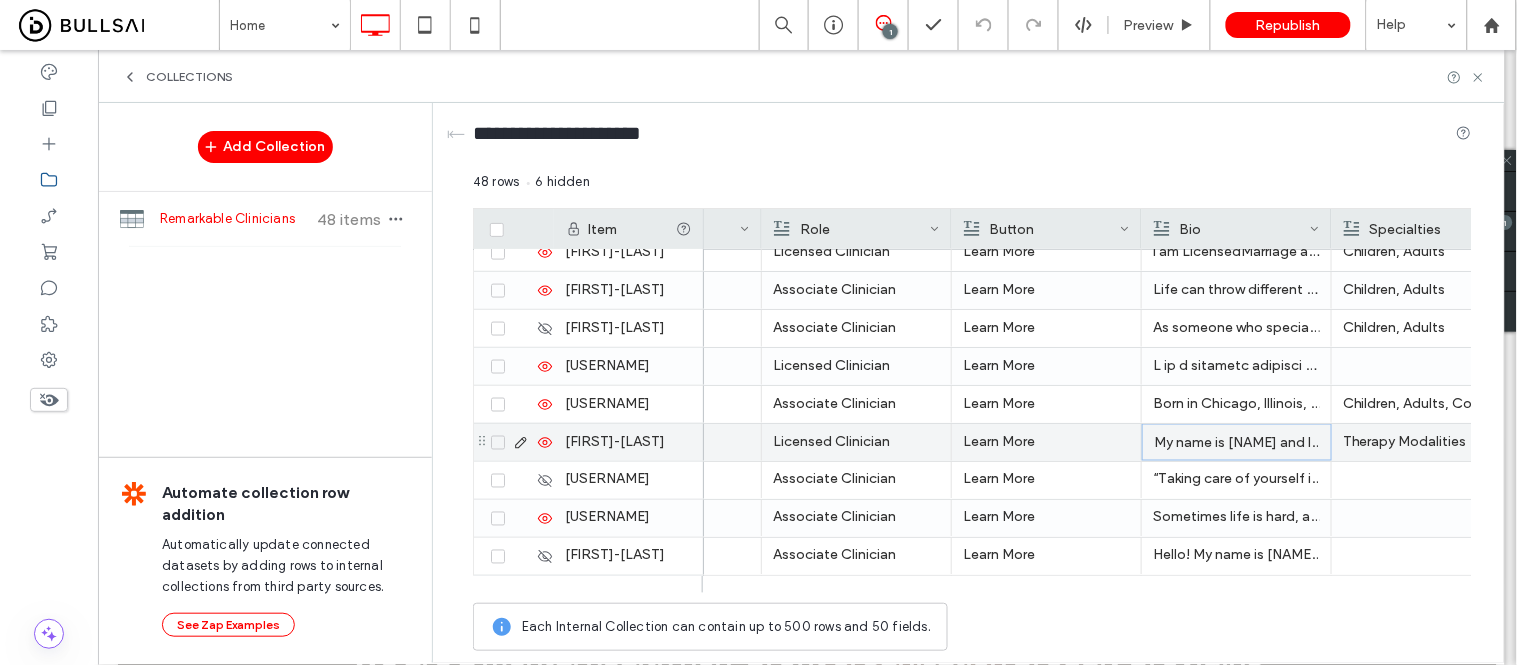 click on "My name is Sheri Murray and I am an Associate Marriage & Family Therapist, LMFT. I pride myself on my unique ability to empathize and treat the whole client with a holistic approach. I encourage my clients to get acquainted with themselves and discover their interests, hobbies, and likes as I feel this is important and key in moving forward in the progress of treatment. I have extended experiences working with individuals that suffer from relationship issues, addiction, legal issues, depression, personality disorders, anxiety, and trauma. I have worked with children, struggling with behavioral issues, ADHD and those with social and emotional challenges. I include the parents/caregivers in their child’s treatment to strengthen their relationship, support consistent progress and to support the parents learning new skills to manage challenges effectively." at bounding box center (1237, 443) 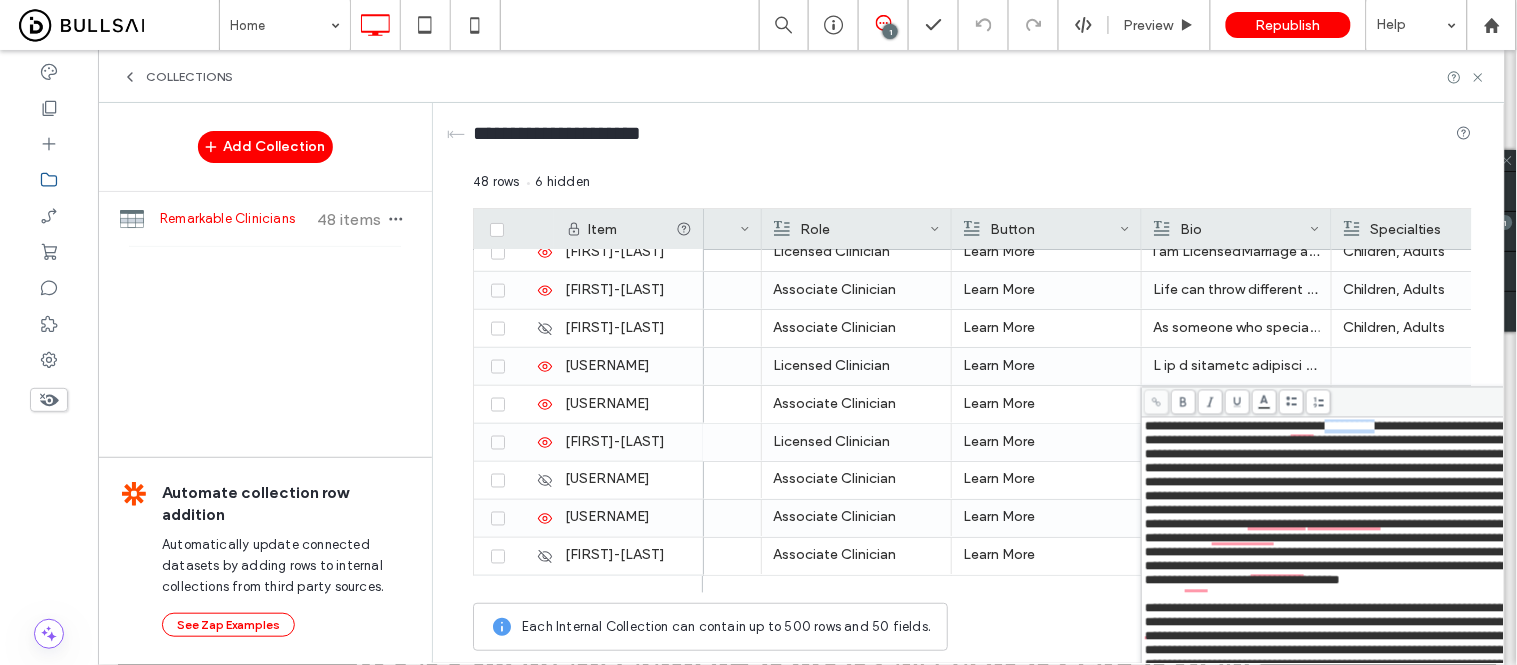 drag, startPoint x: 1354, startPoint y: 428, endPoint x: 1414, endPoint y: 425, distance: 60.074955 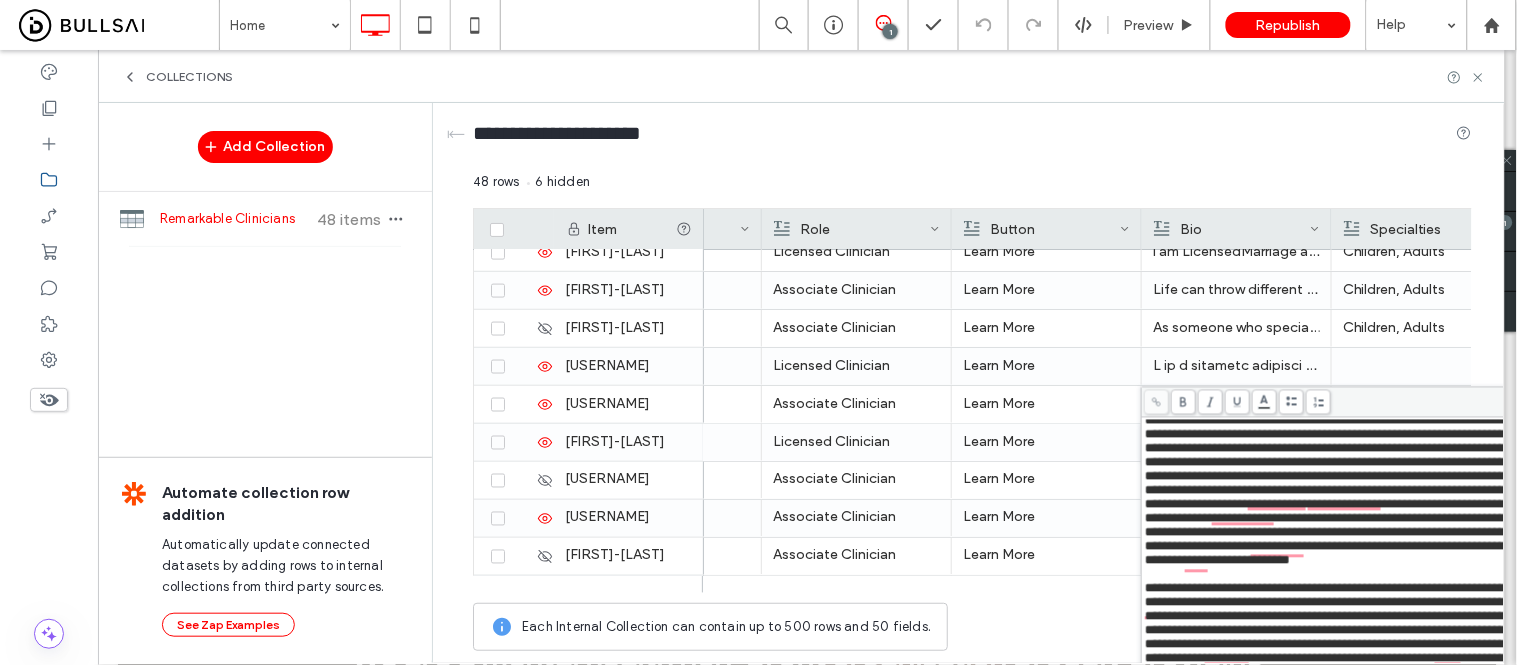 scroll, scrollTop: 88, scrollLeft: 0, axis: vertical 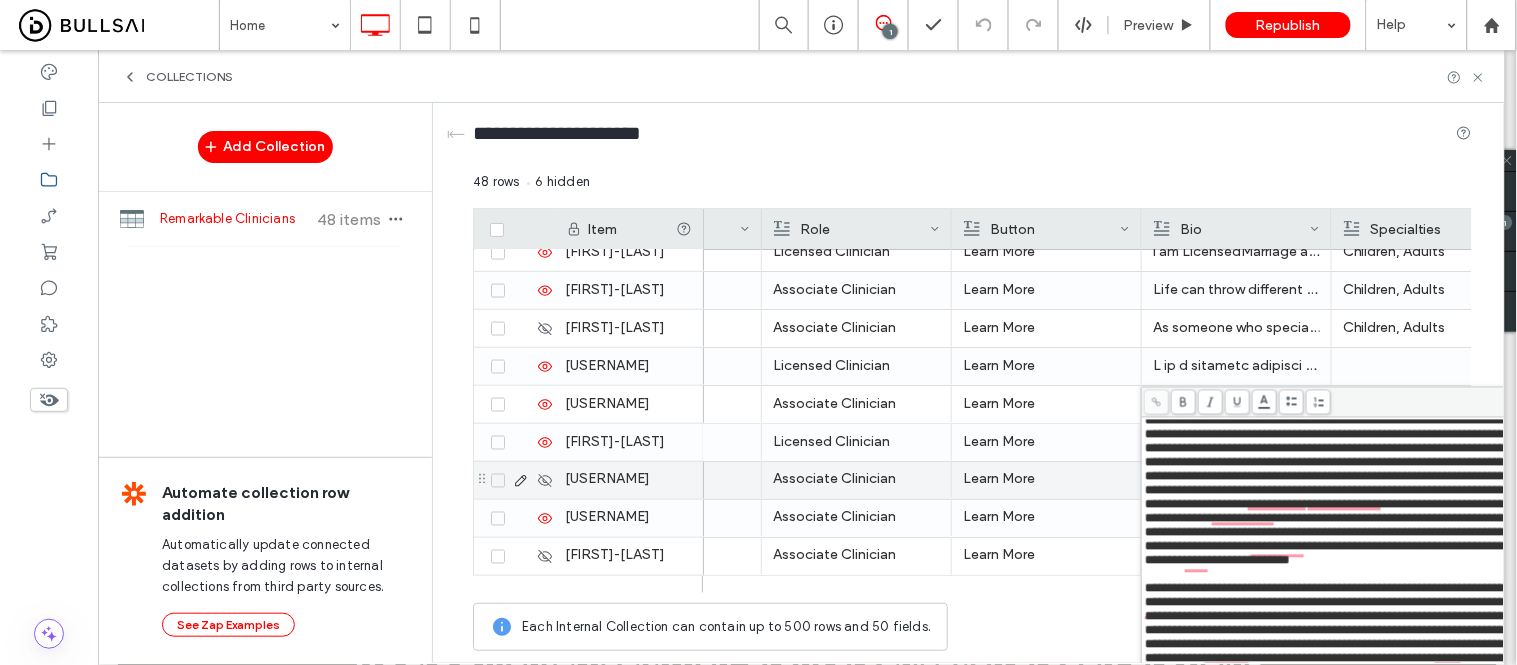 click on "Learn More" at bounding box center [1046, 442] 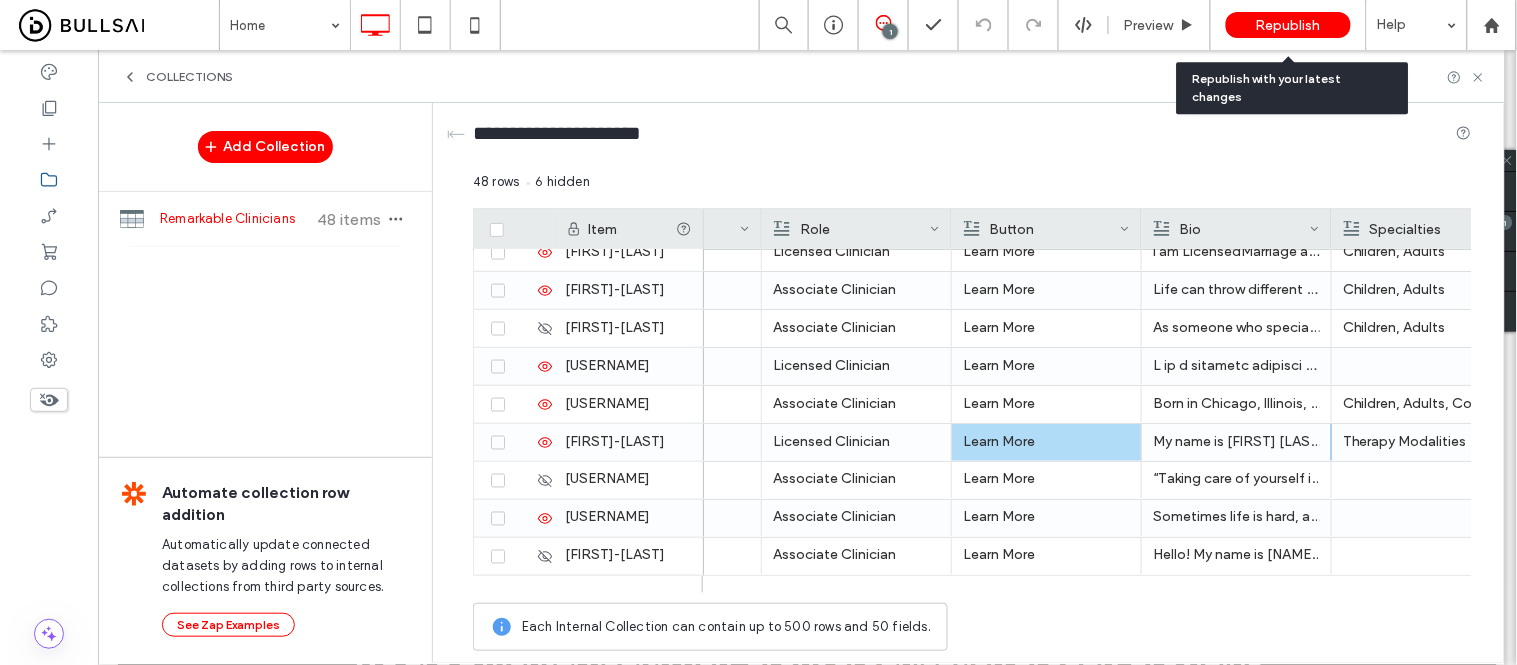 click on "Republish" at bounding box center (1288, 25) 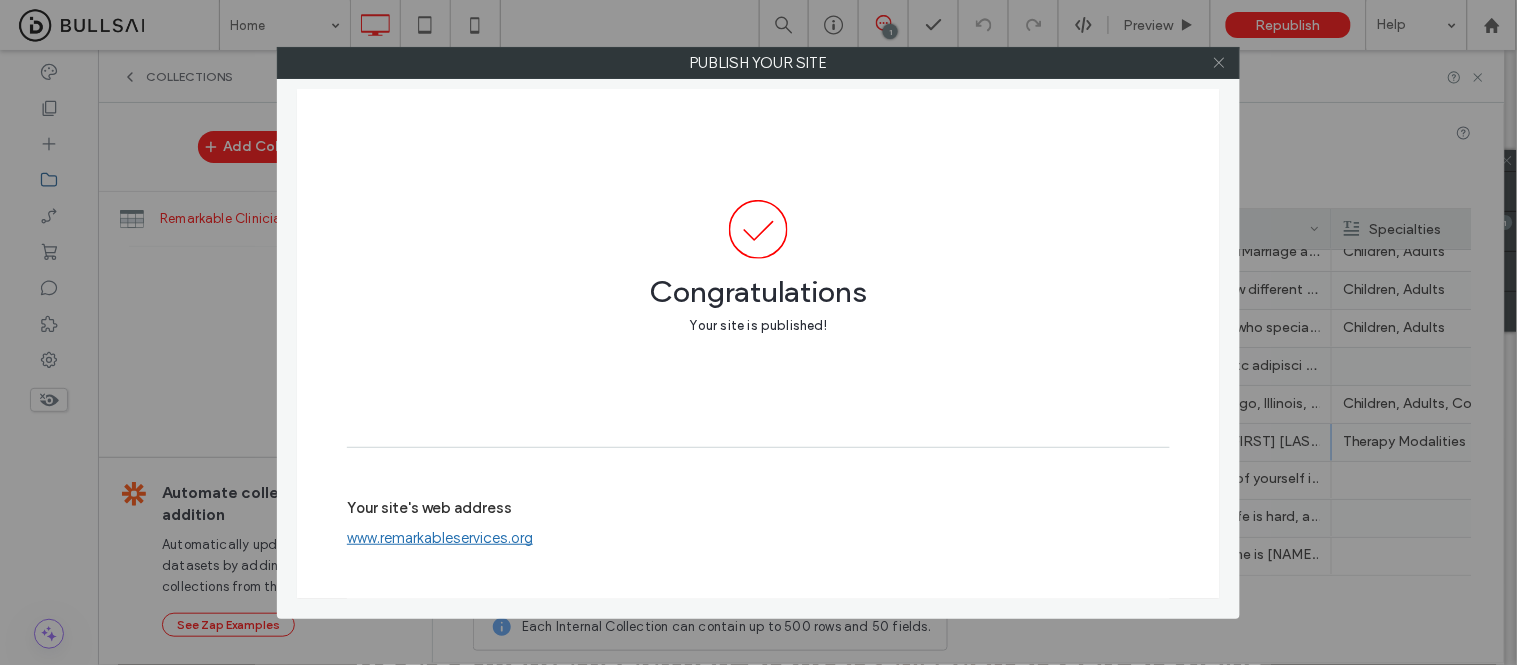 click 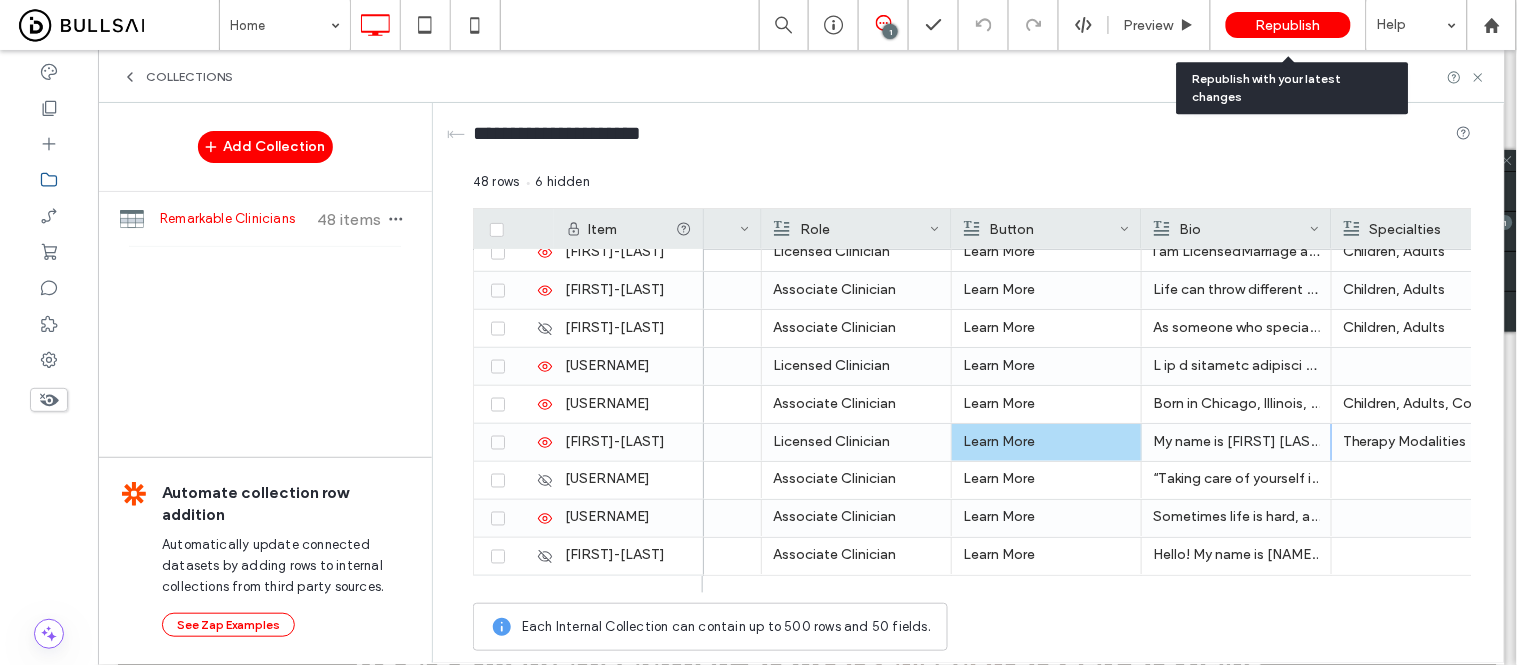 click on "Republish" at bounding box center (1288, 25) 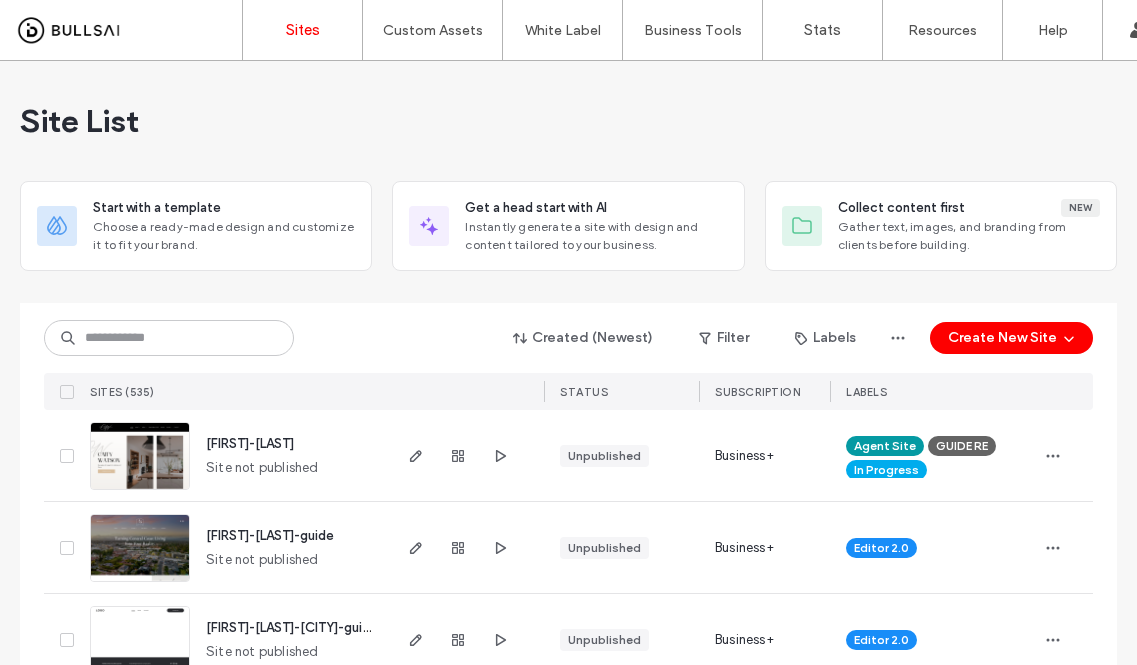 scroll, scrollTop: 0, scrollLeft: 0, axis: both 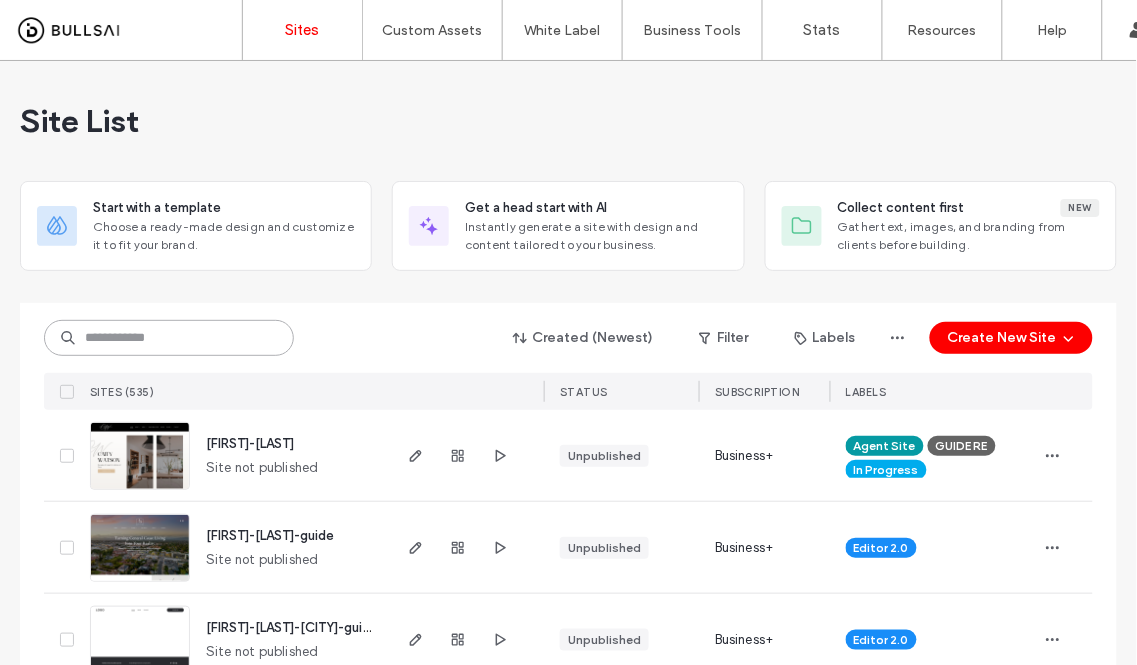 click at bounding box center [169, 338] 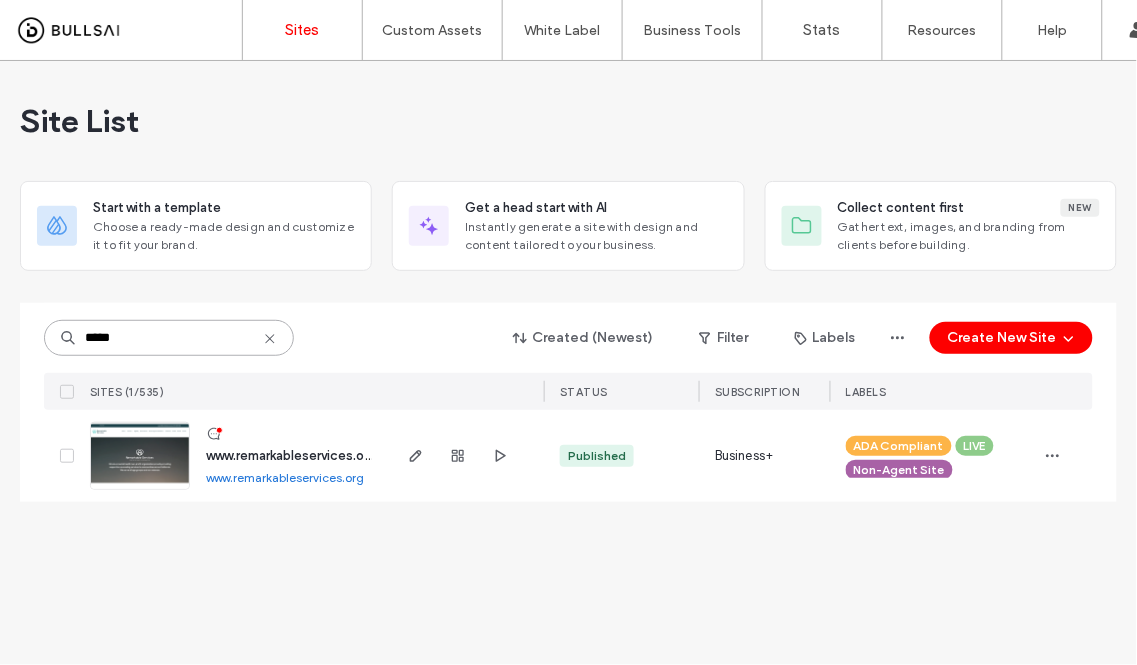 type on "*****" 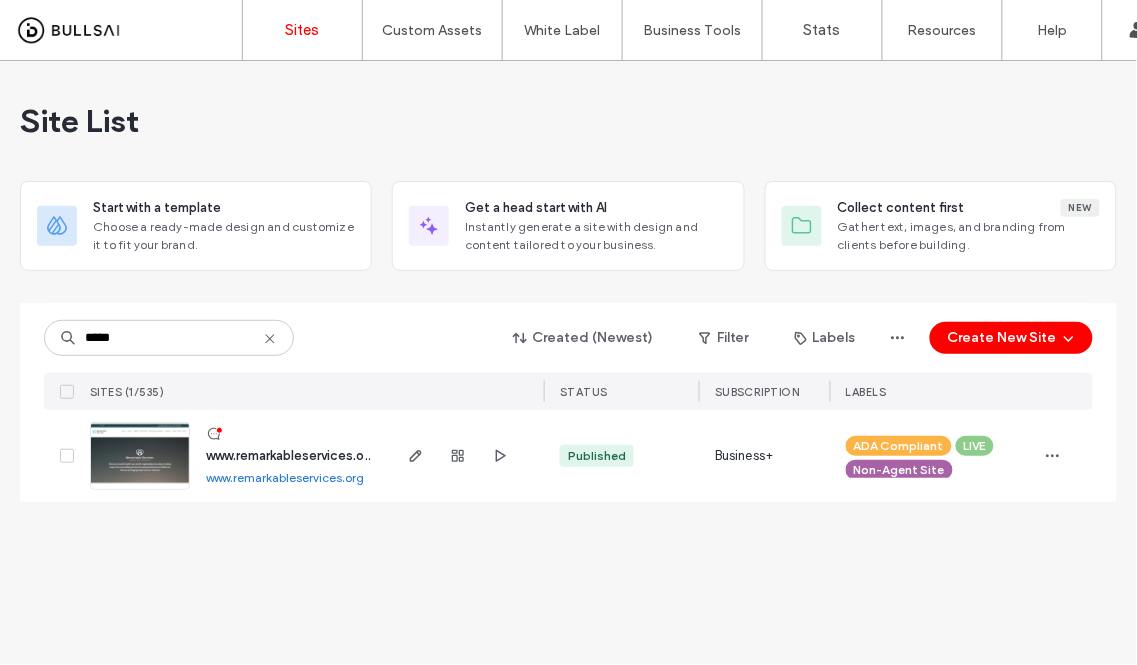 click at bounding box center (140, 491) 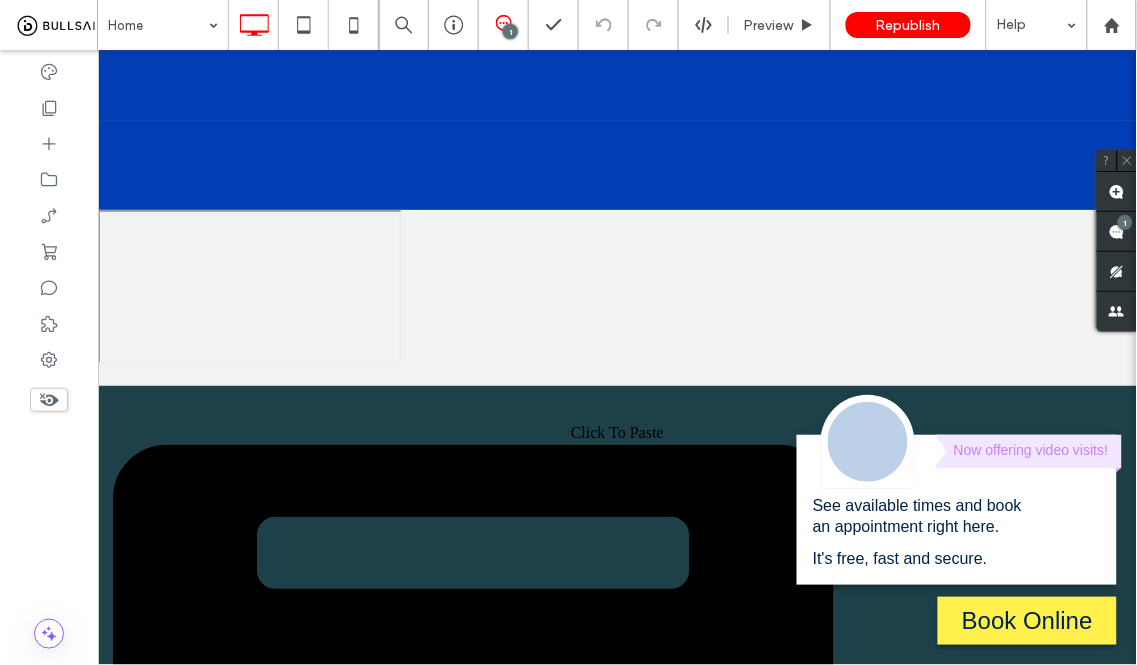 scroll, scrollTop: 0, scrollLeft: 0, axis: both 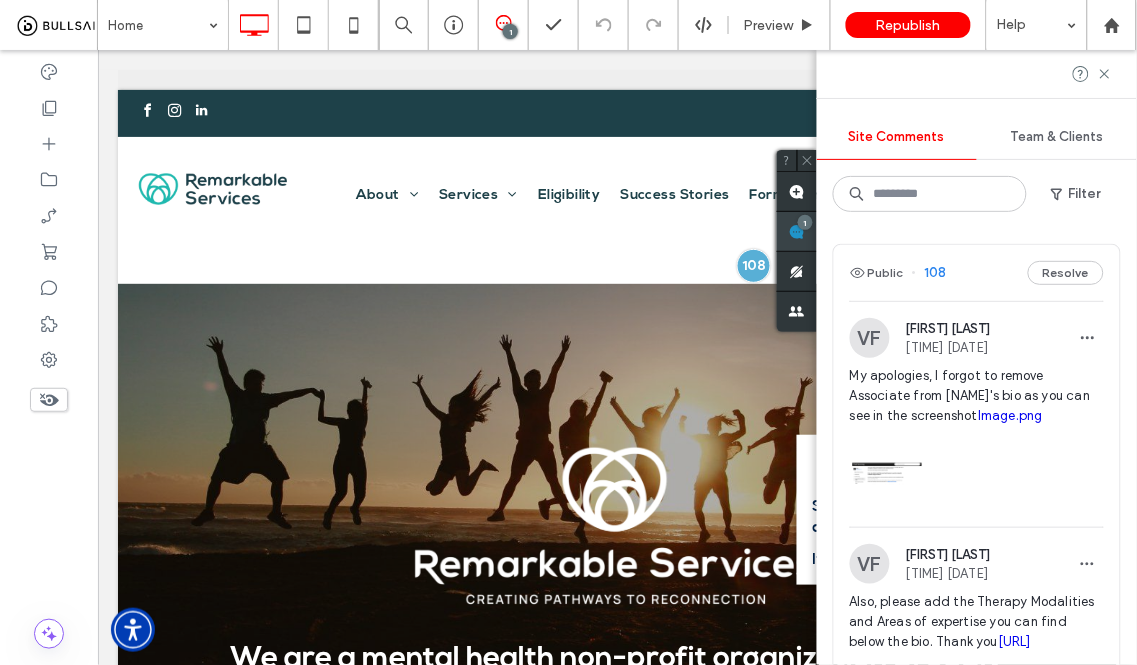 click 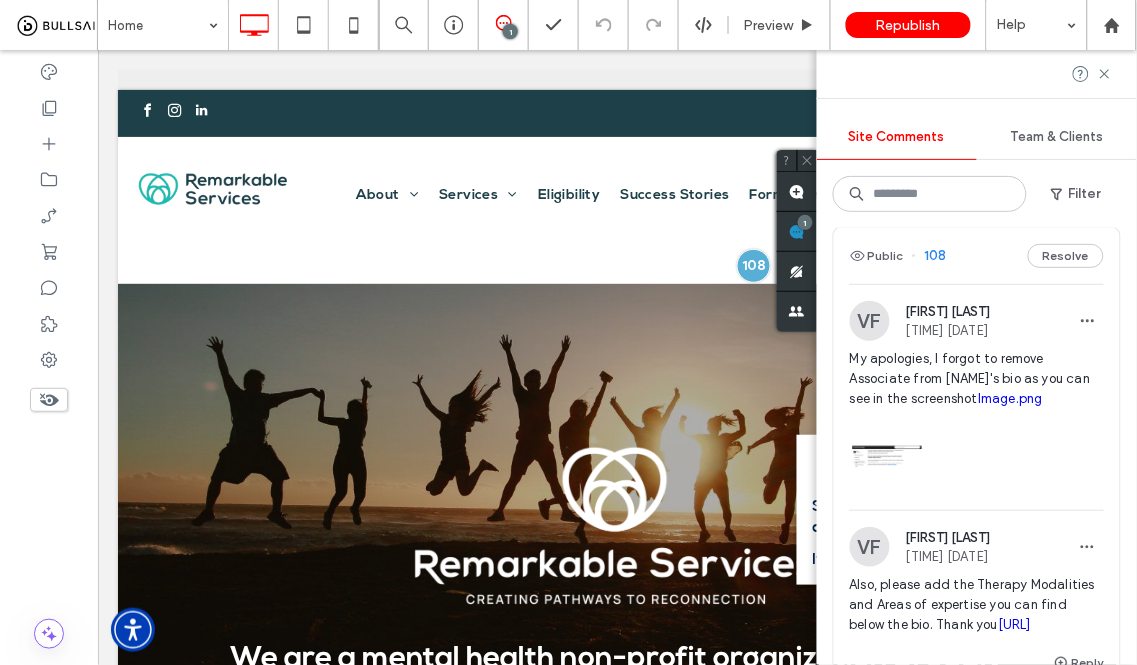 scroll, scrollTop: 0, scrollLeft: 0, axis: both 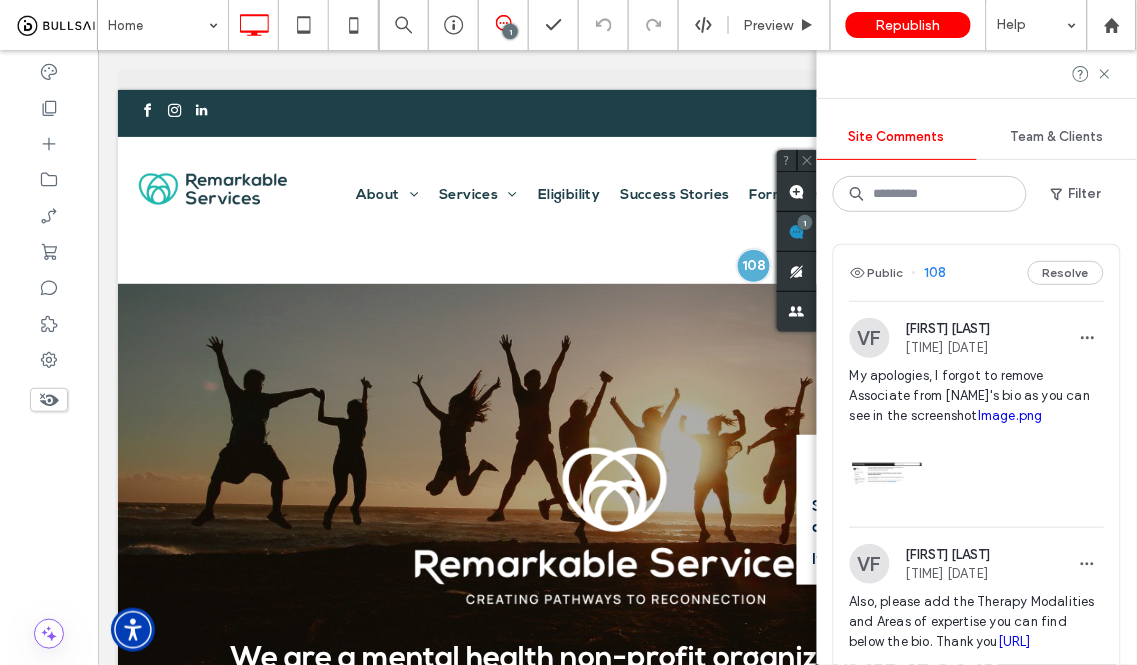 click at bounding box center [887, 473] 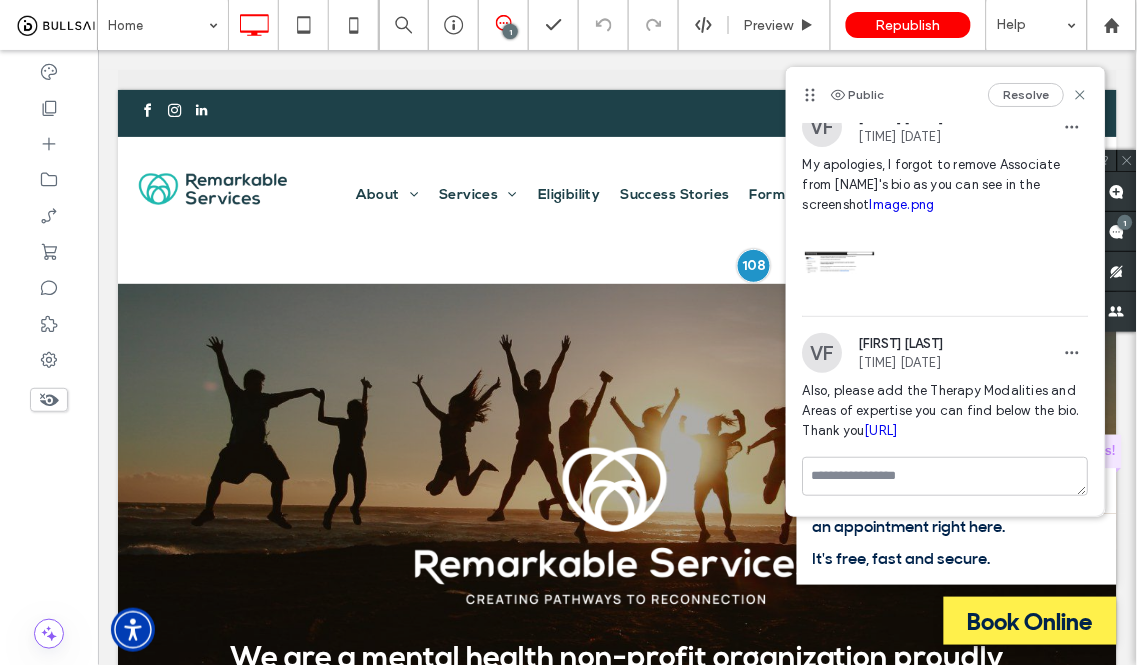 scroll, scrollTop: 0, scrollLeft: 0, axis: both 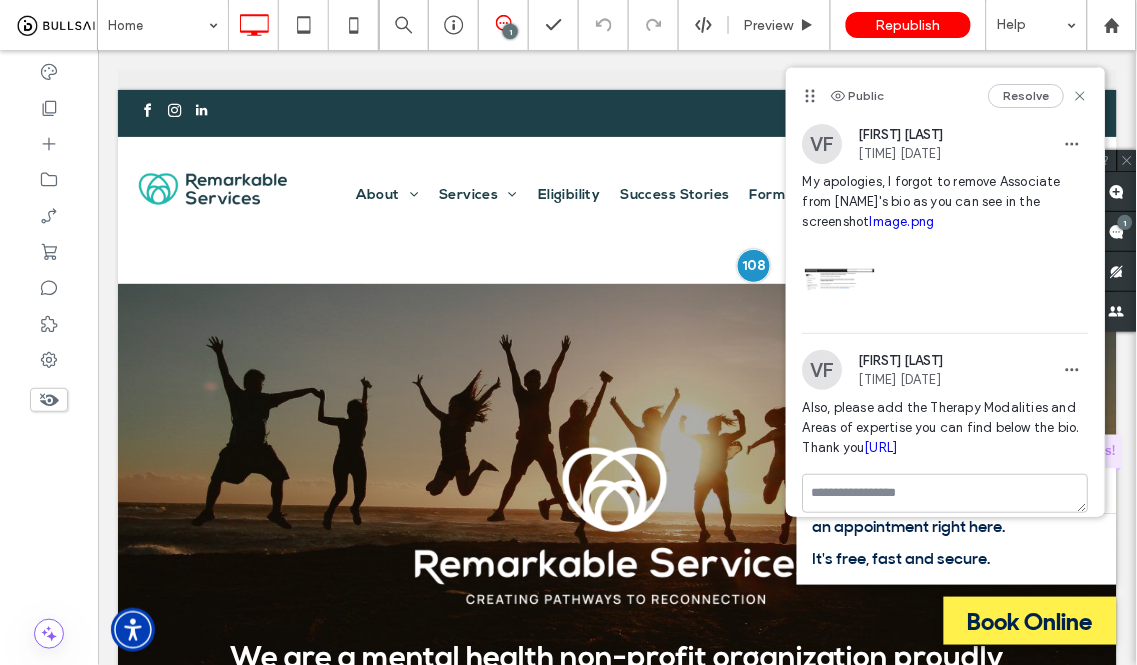 click on "Image.png" at bounding box center (902, 221) 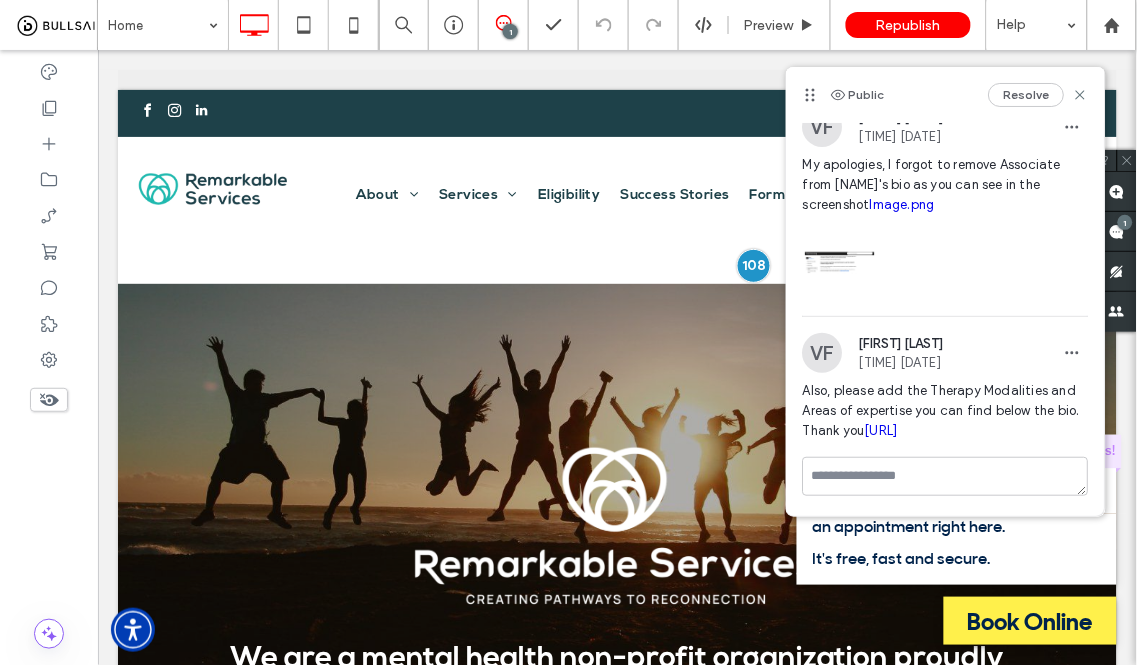 scroll, scrollTop: 56, scrollLeft: 0, axis: vertical 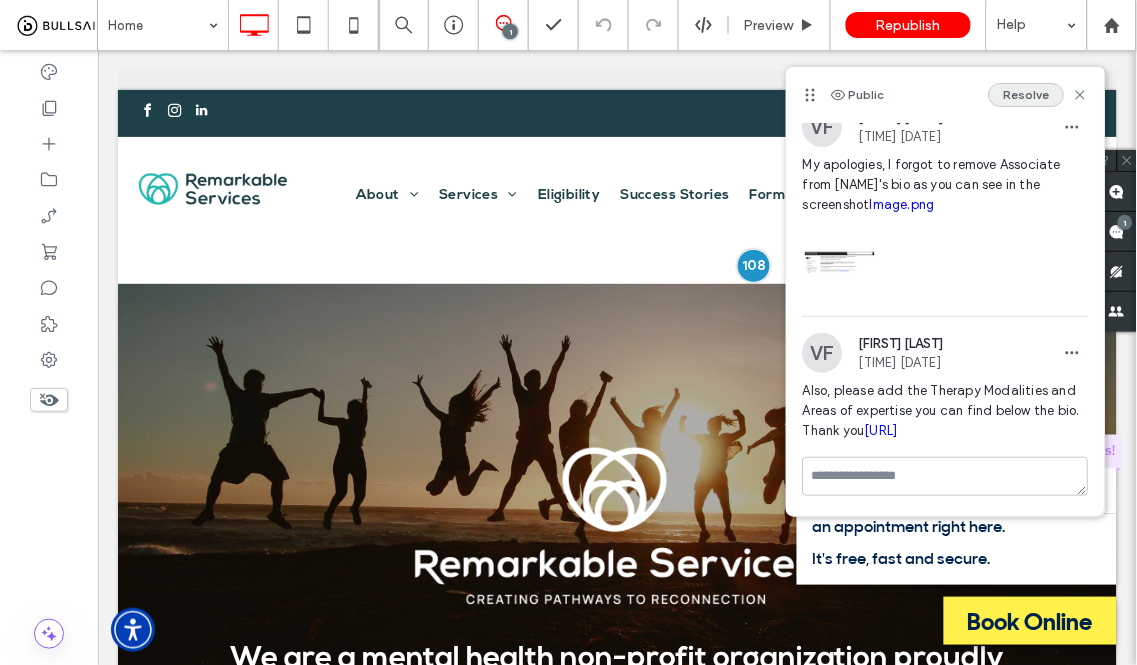 click on "Resolve" at bounding box center (1027, 95) 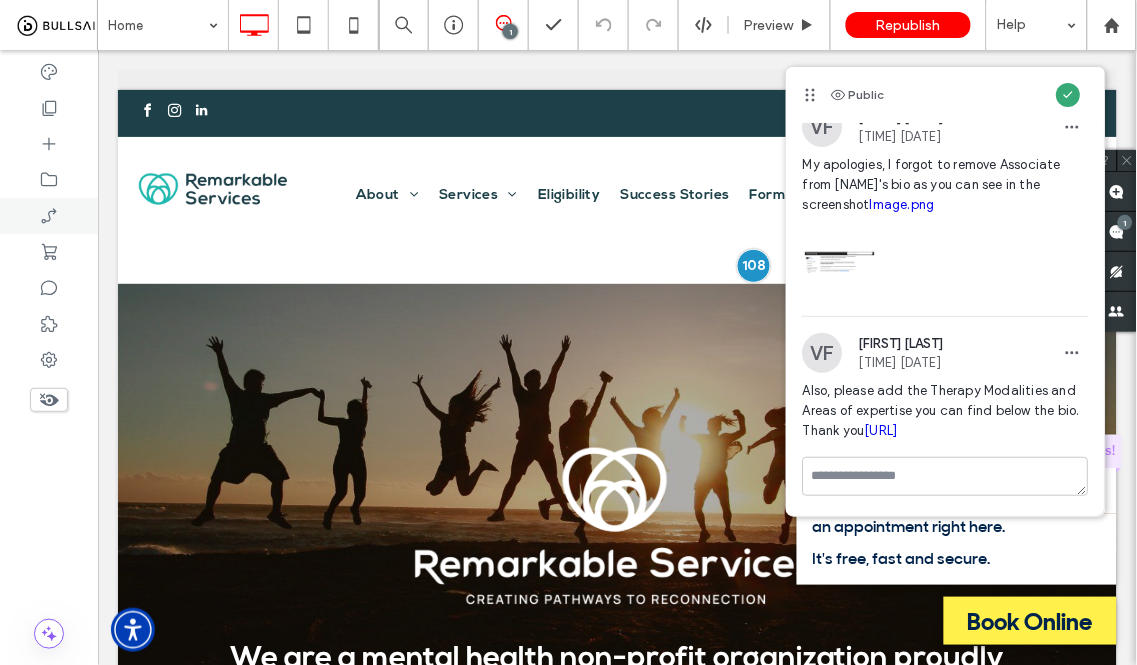scroll, scrollTop: 35, scrollLeft: 0, axis: vertical 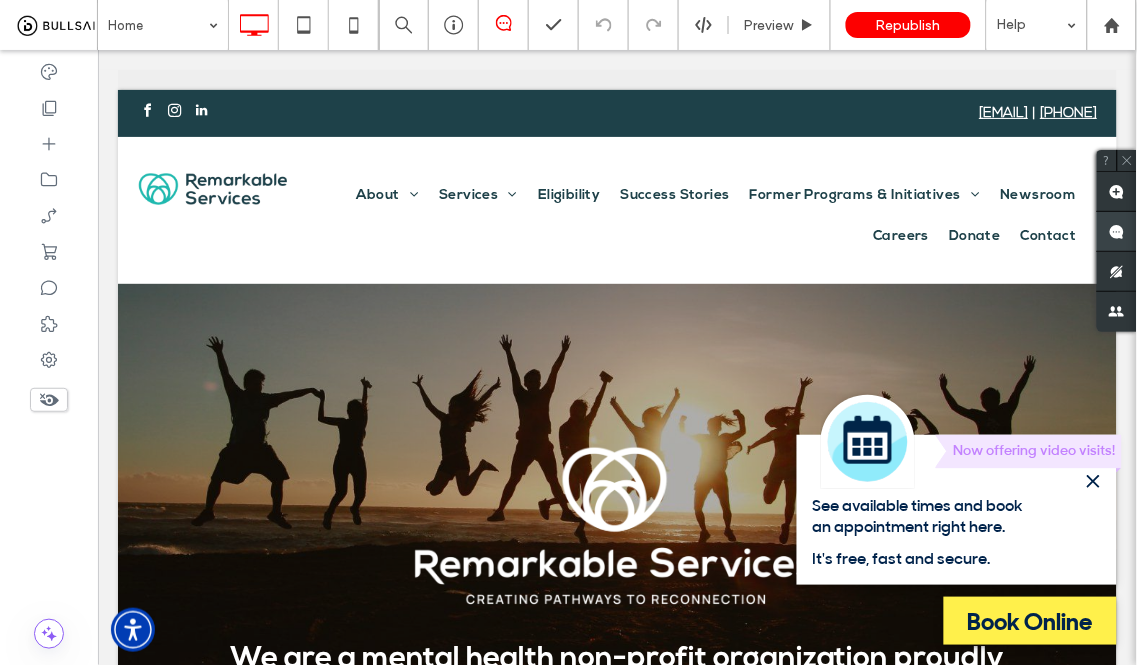 click 